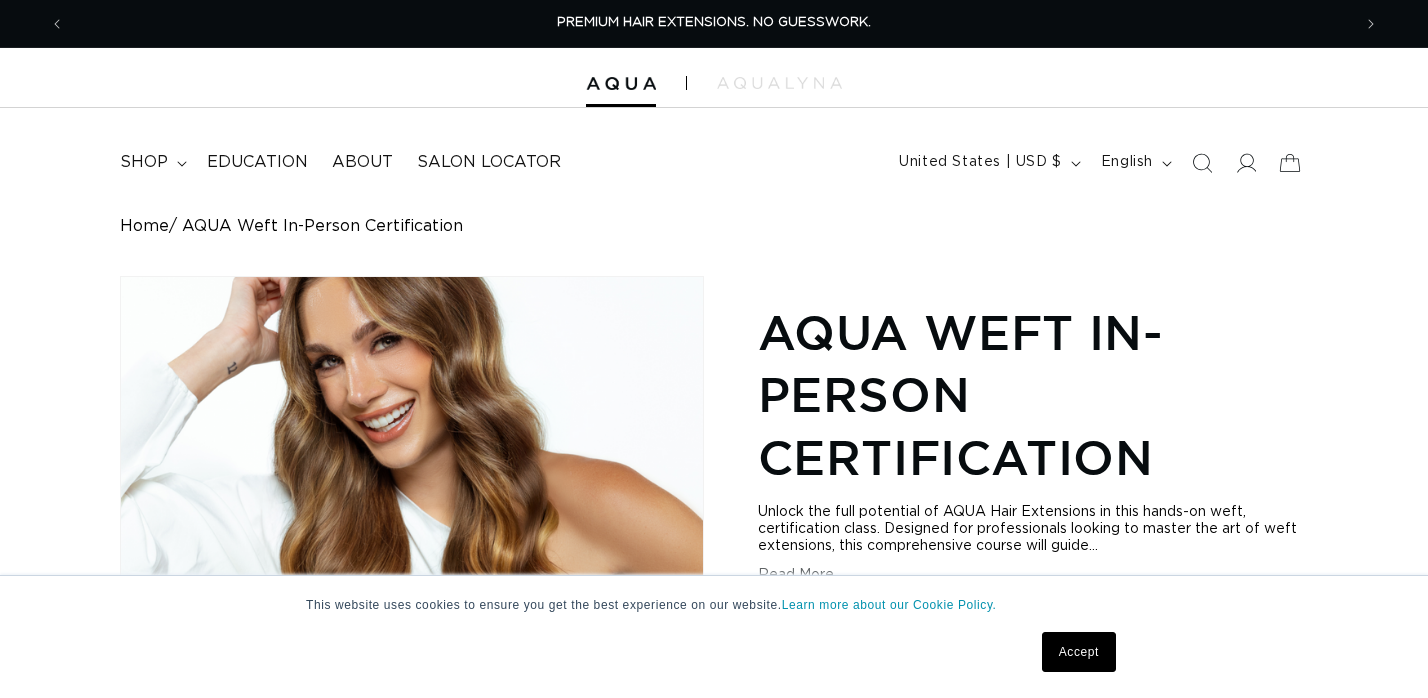 scroll, scrollTop: 0, scrollLeft: 0, axis: both 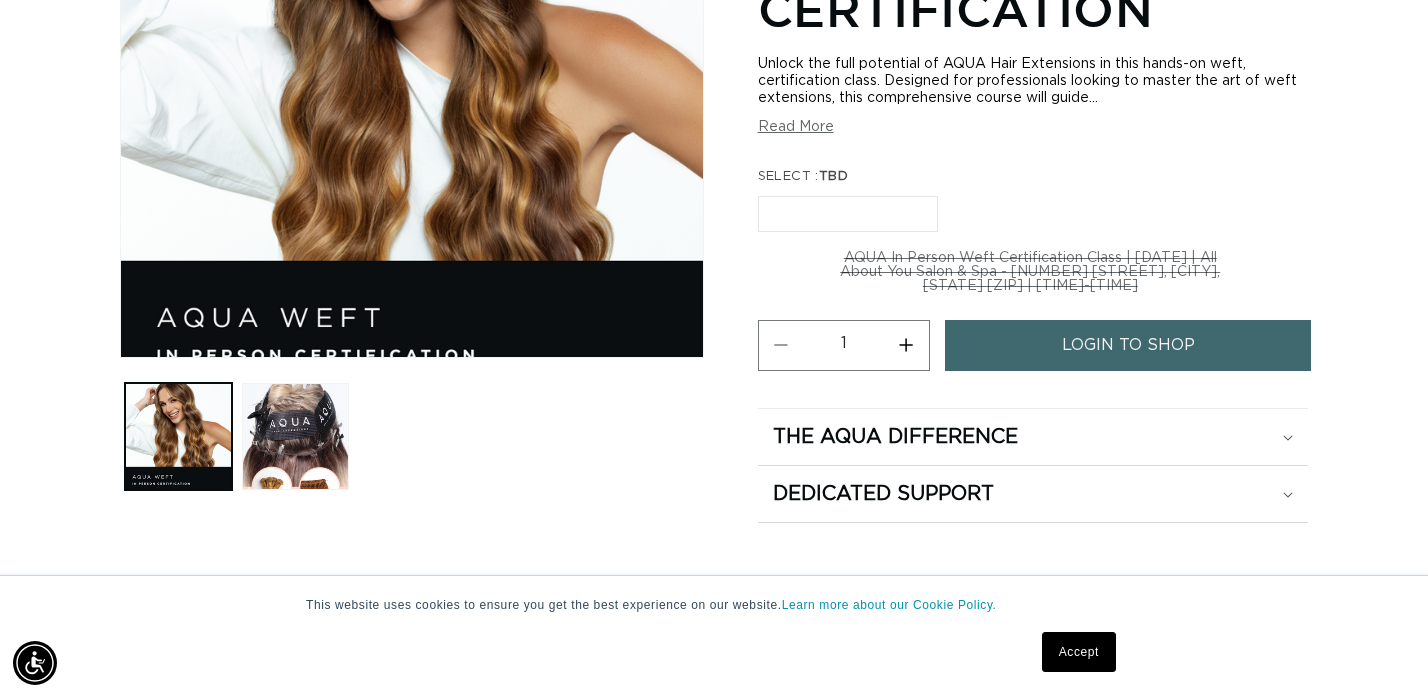 click on "TBD Variant sold out or unavailable" at bounding box center [848, 214] 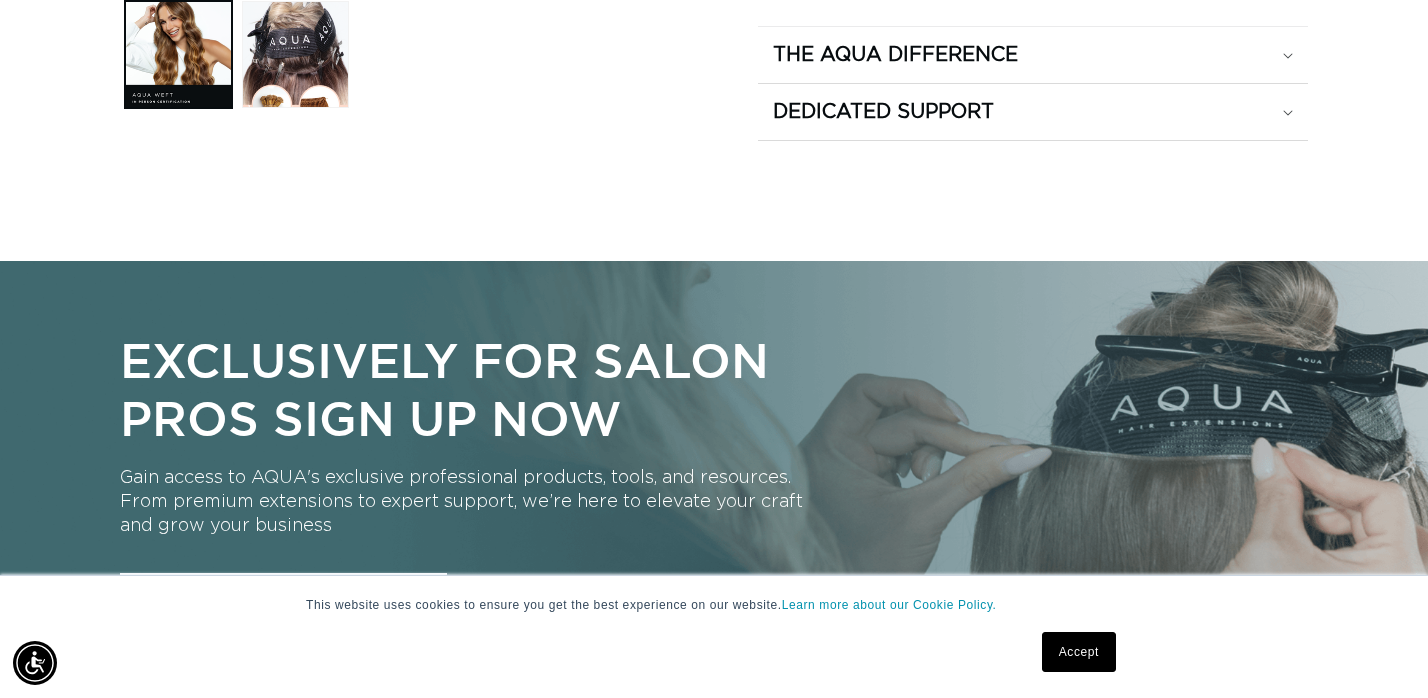 scroll, scrollTop: 934, scrollLeft: 0, axis: vertical 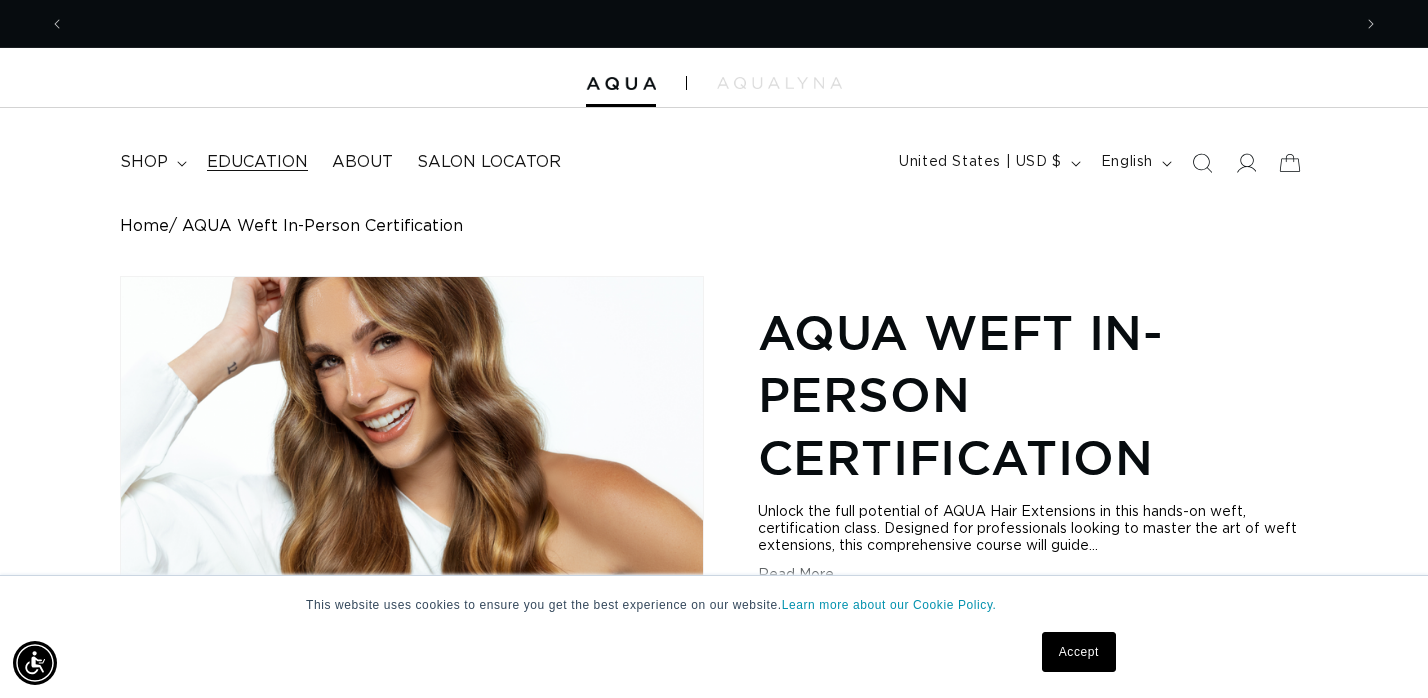 click on "Education" at bounding box center [257, 162] 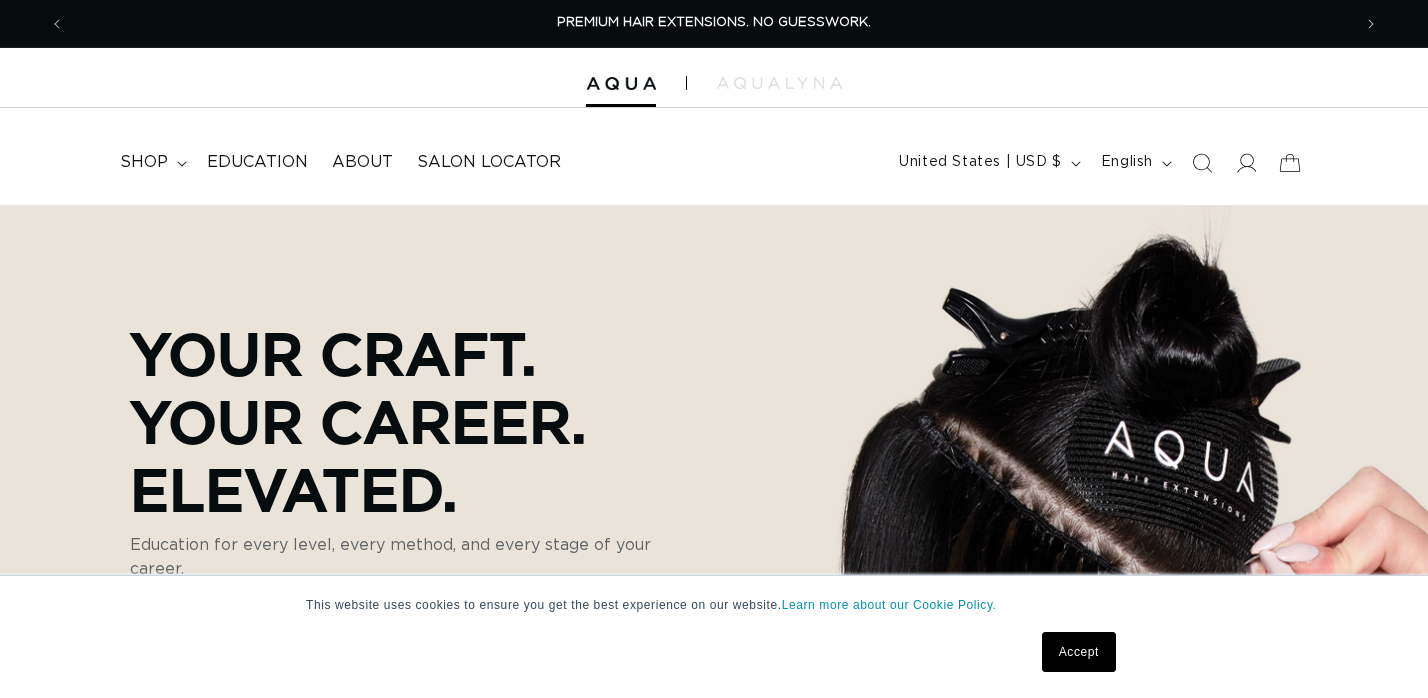 scroll, scrollTop: 0, scrollLeft: 0, axis: both 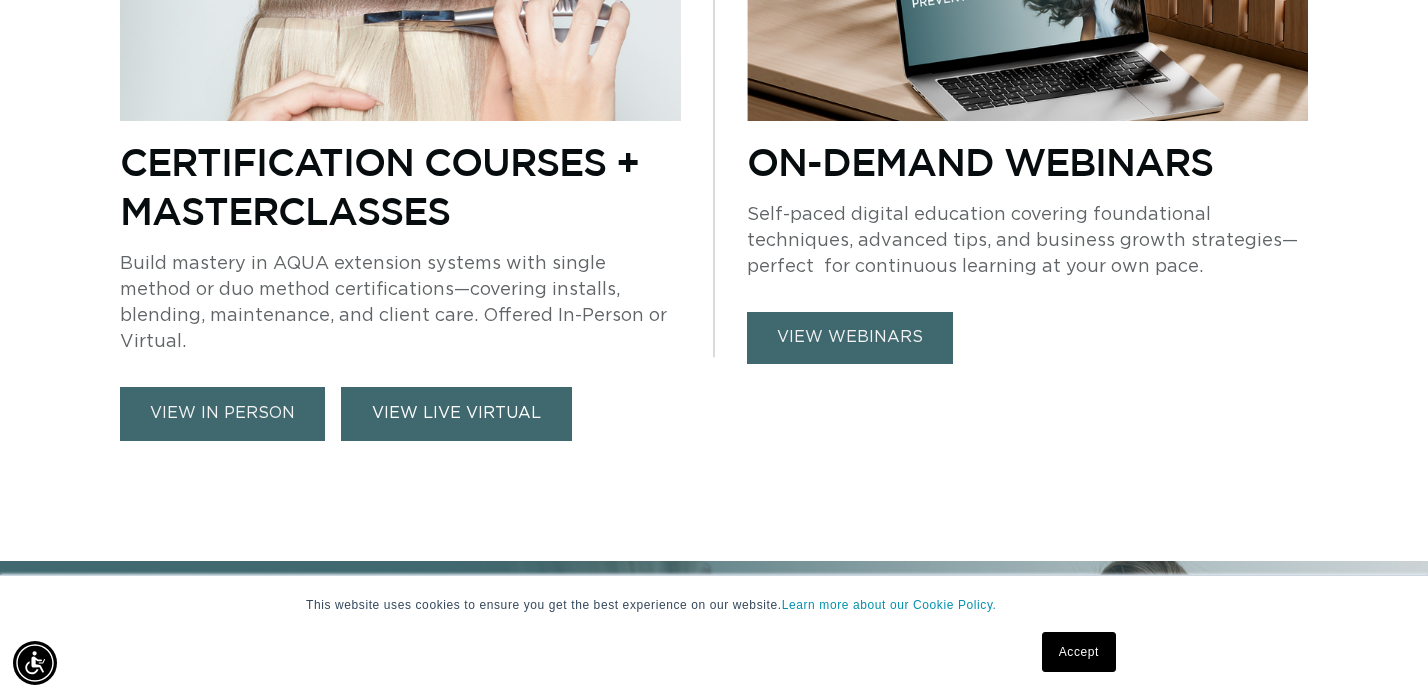 click on "VIEW LIVE VIRTUAL" at bounding box center [456, 413] 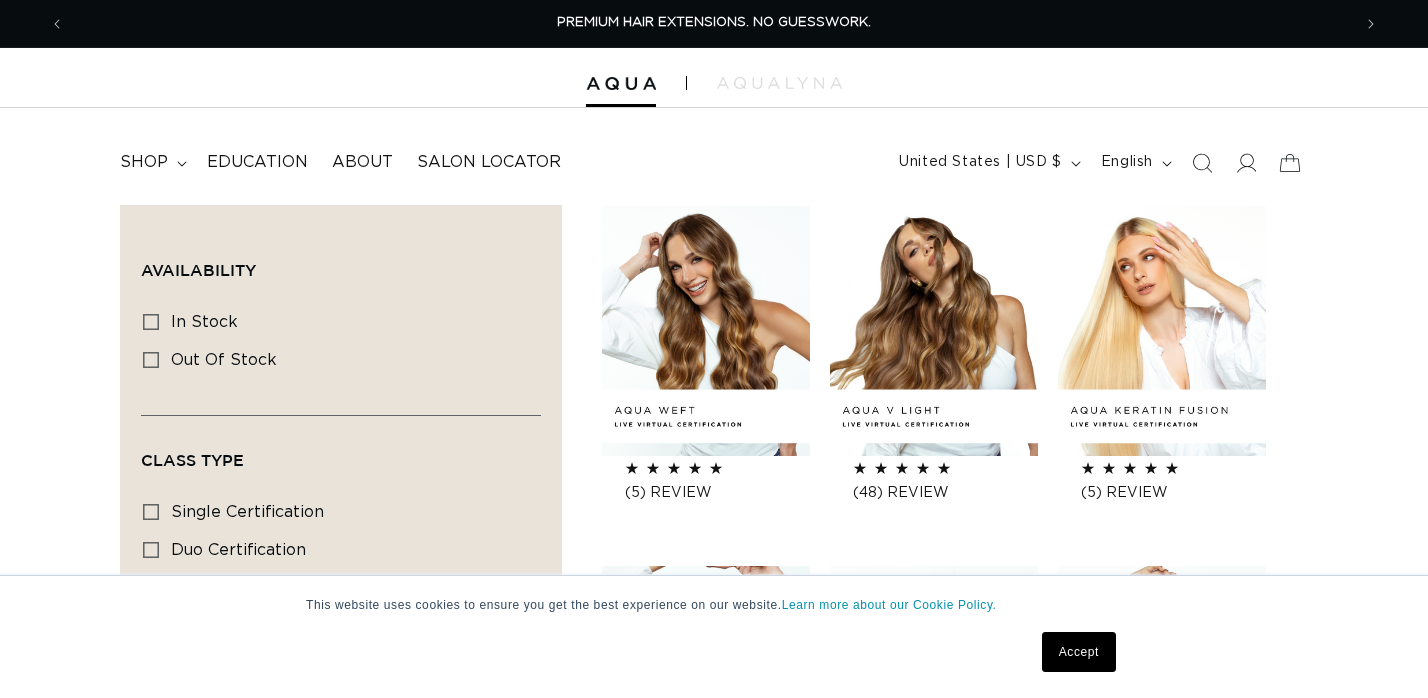scroll, scrollTop: 0, scrollLeft: 0, axis: both 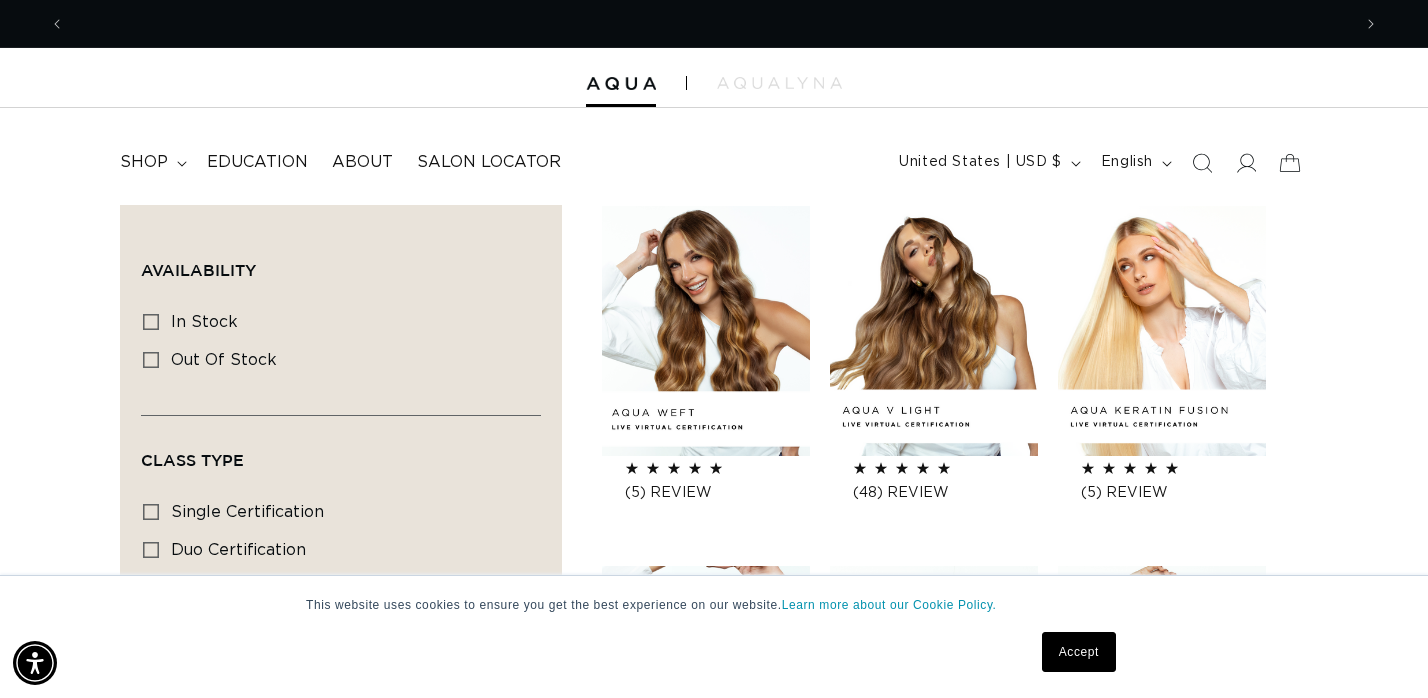 click on "AQUA Weft LIVE VIRTUAL Certification" at bounding box center (717, 456) 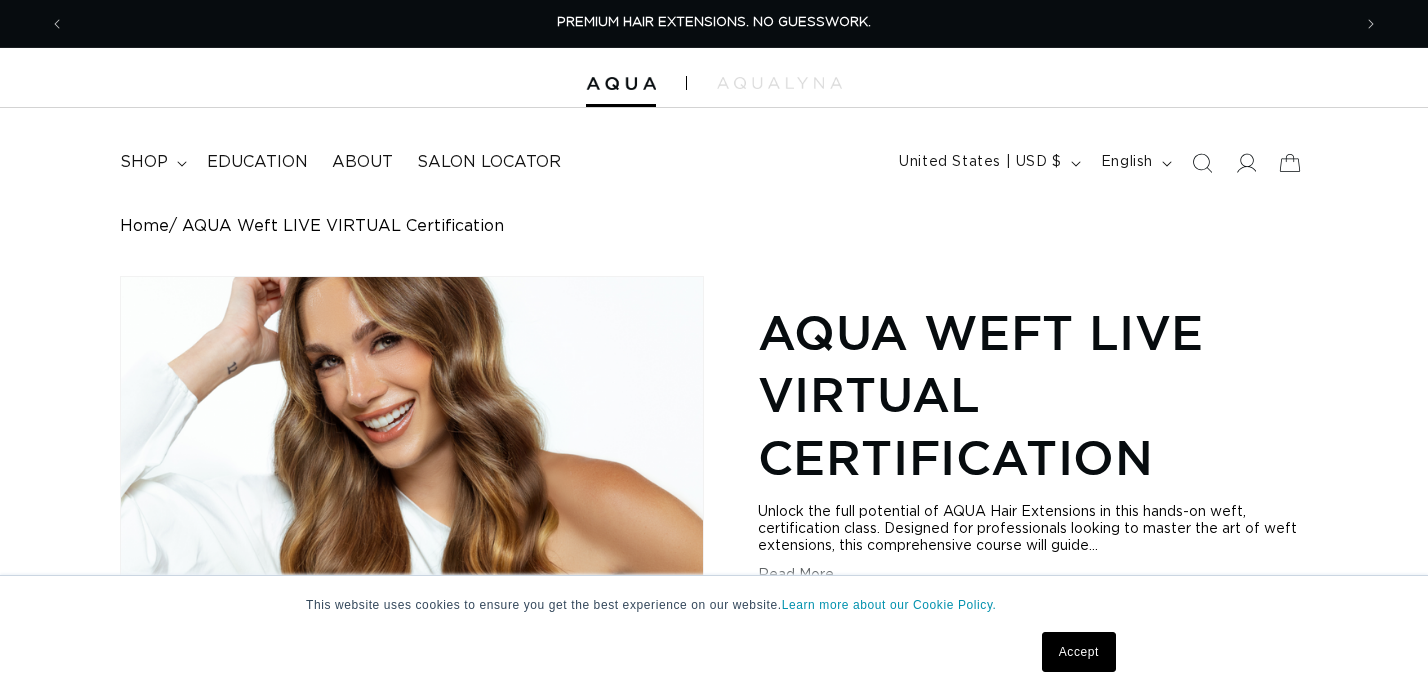 scroll, scrollTop: 0, scrollLeft: 0, axis: both 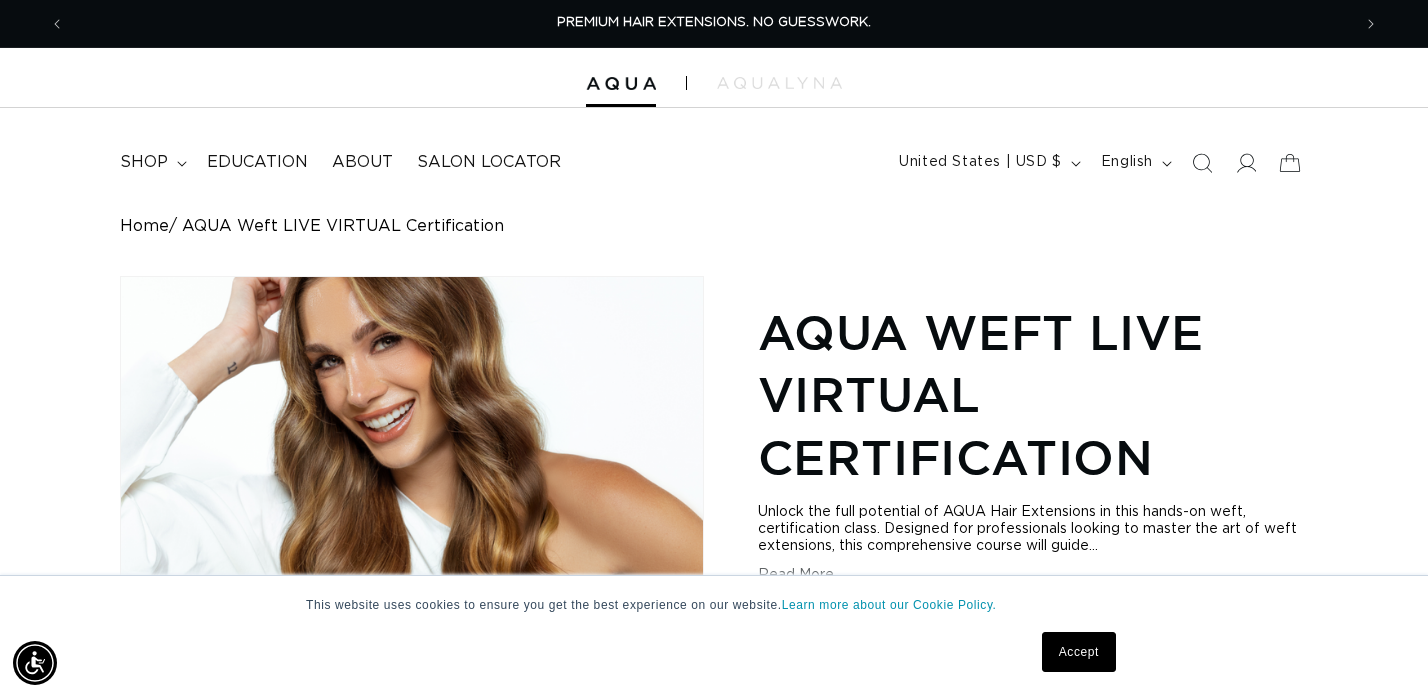 click on "Skip to product information
Open media 1 in modal
1
/
of
1
AQUA Weft LIVE VIRTUAL Certification
Unlock the full potential of AQUA Hair Extensions in this hands-on weft, certification class. Designed for professionals looking to master the art of weft extensions, this comprehensive course will guide...
WHAT YOU’LL LEARN
How to conduct a successful client consultation.
How to use AQUA Hand Tied Weft, Q Weft, and Machine Weft with the beaded row method.
CLASS DATES" at bounding box center [714, 766] 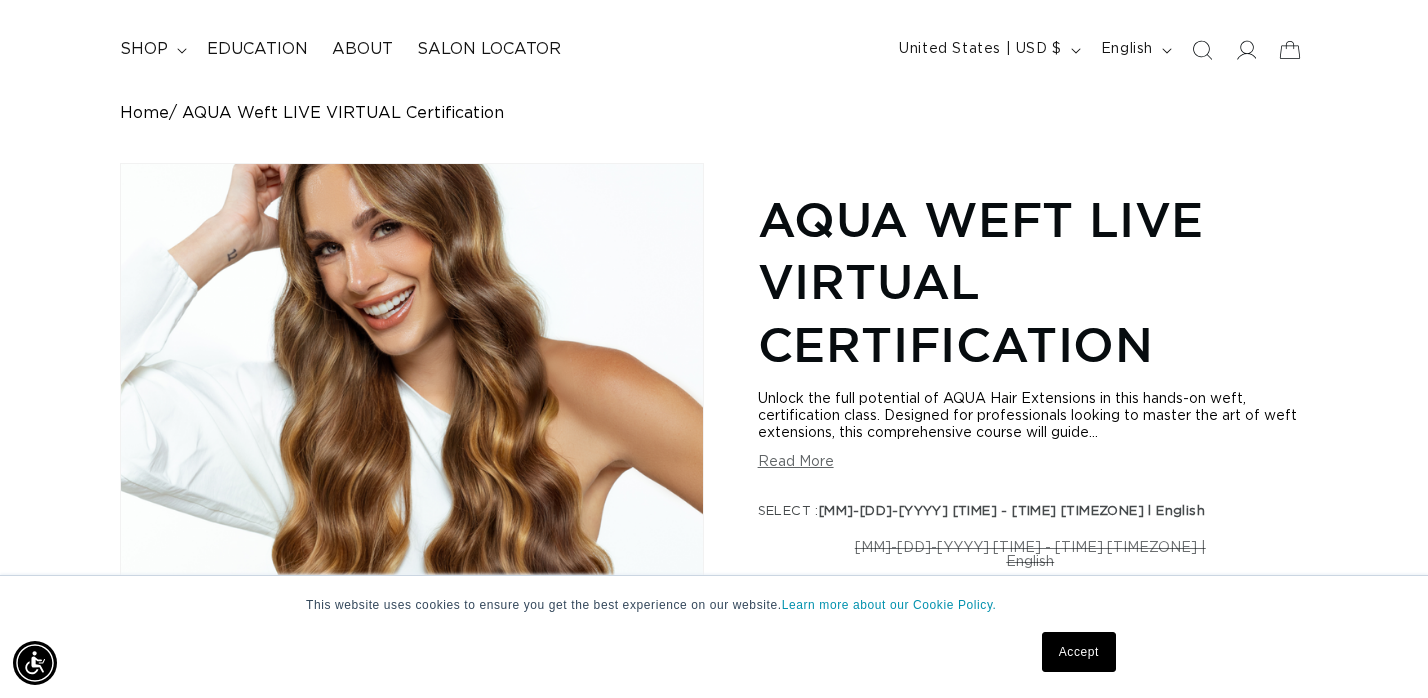 scroll, scrollTop: 241, scrollLeft: 0, axis: vertical 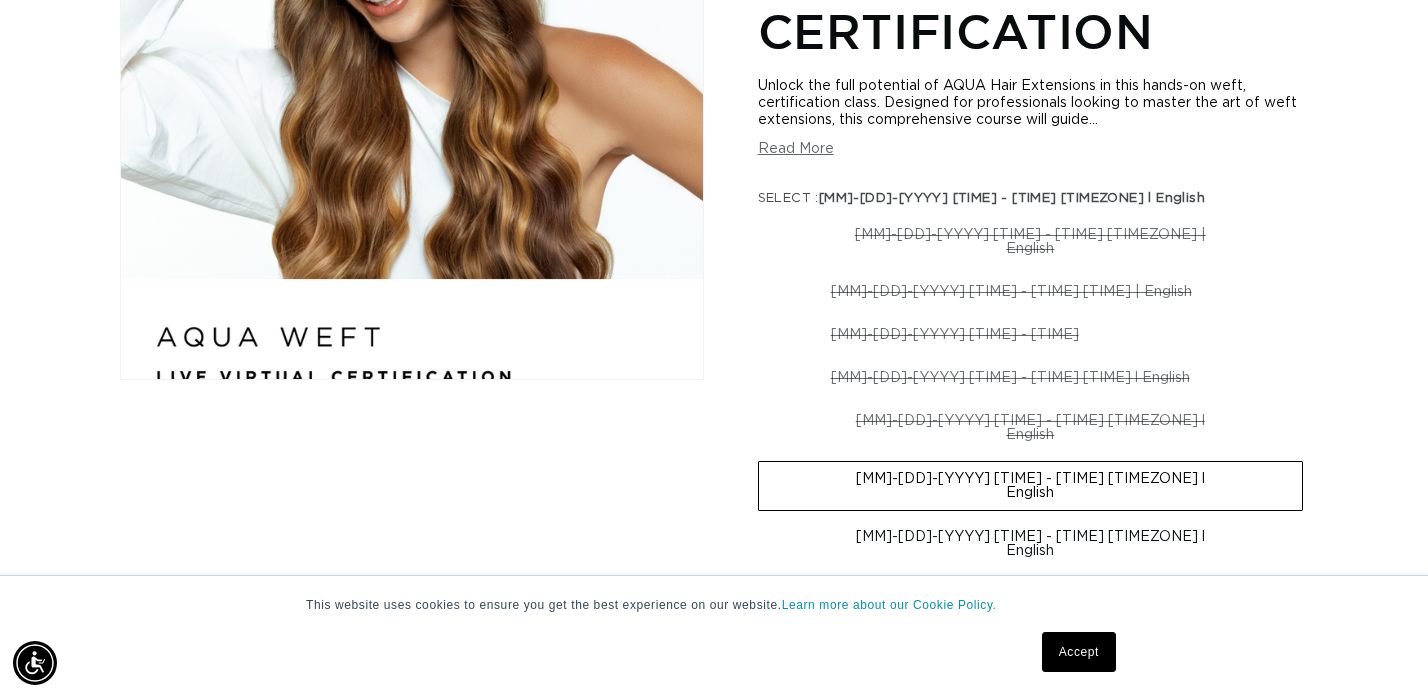click on "Read More" at bounding box center (796, 149) 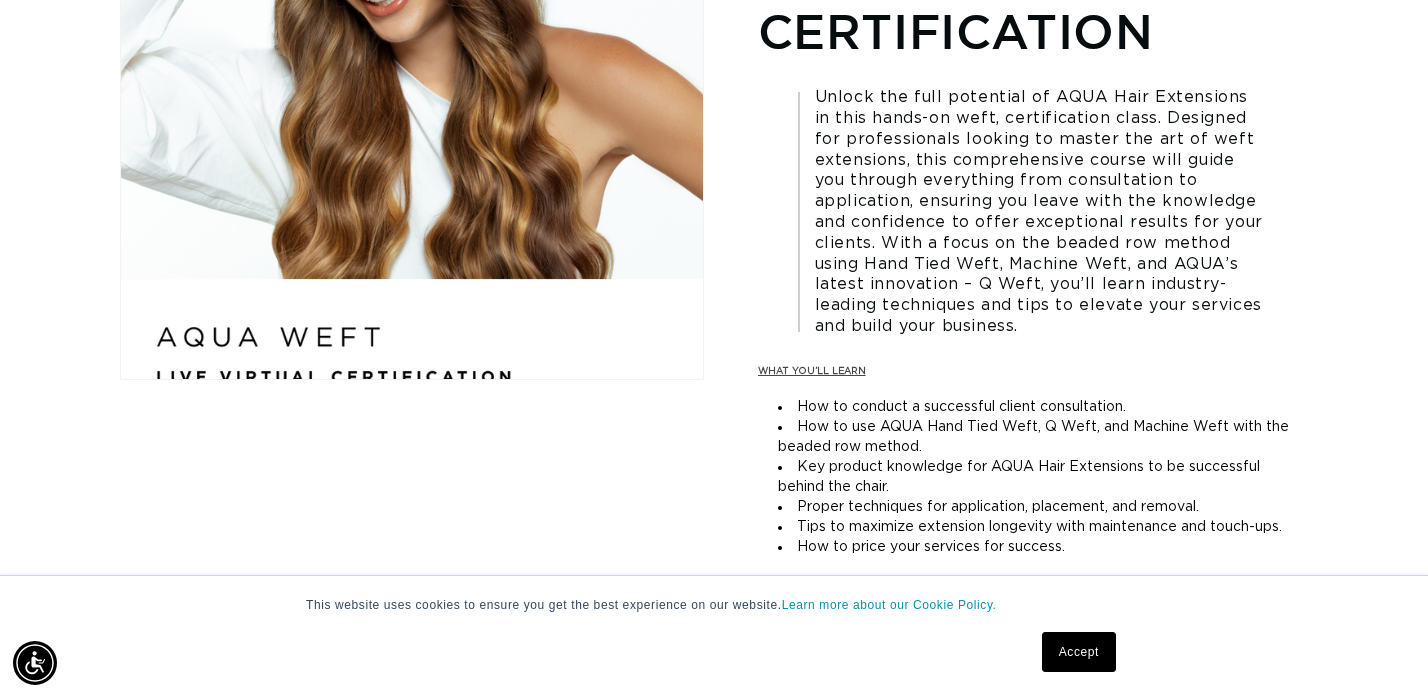 scroll, scrollTop: 0, scrollLeft: 1286, axis: horizontal 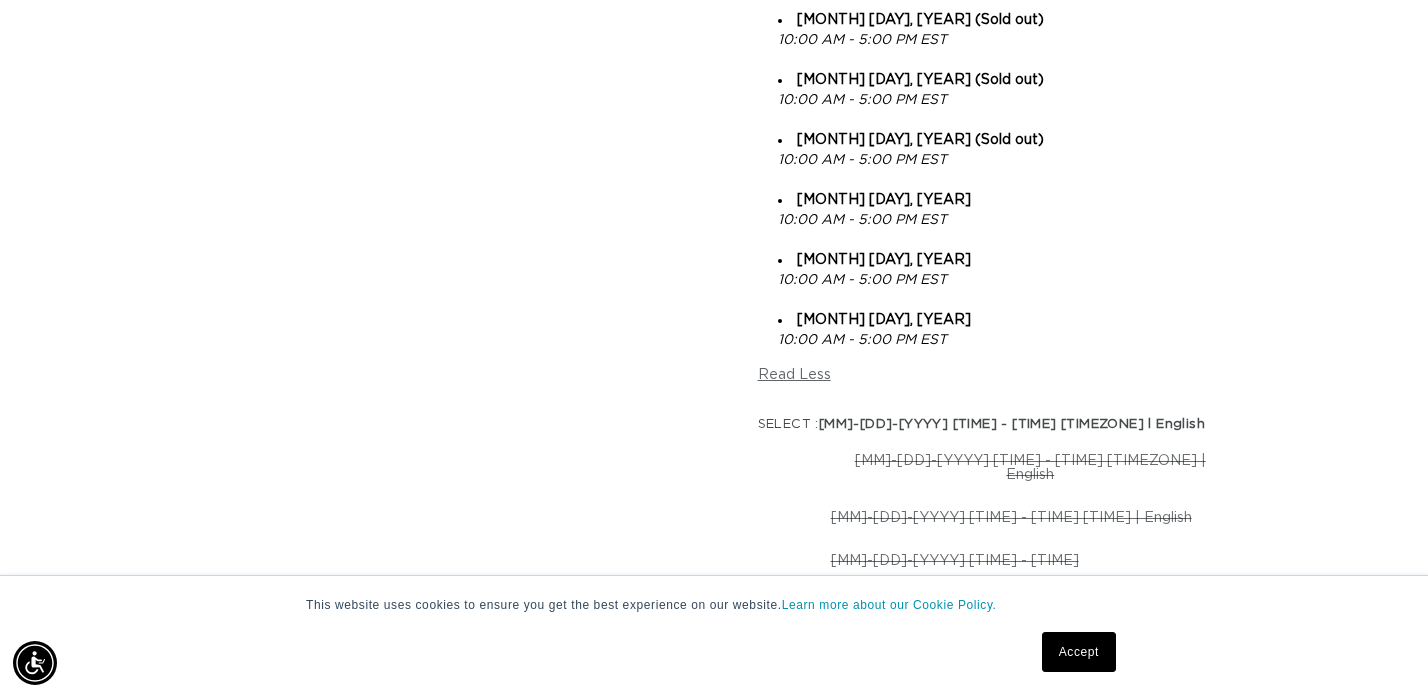 click on "August 11, 2025 (Sold out)" at bounding box center (920, 140) 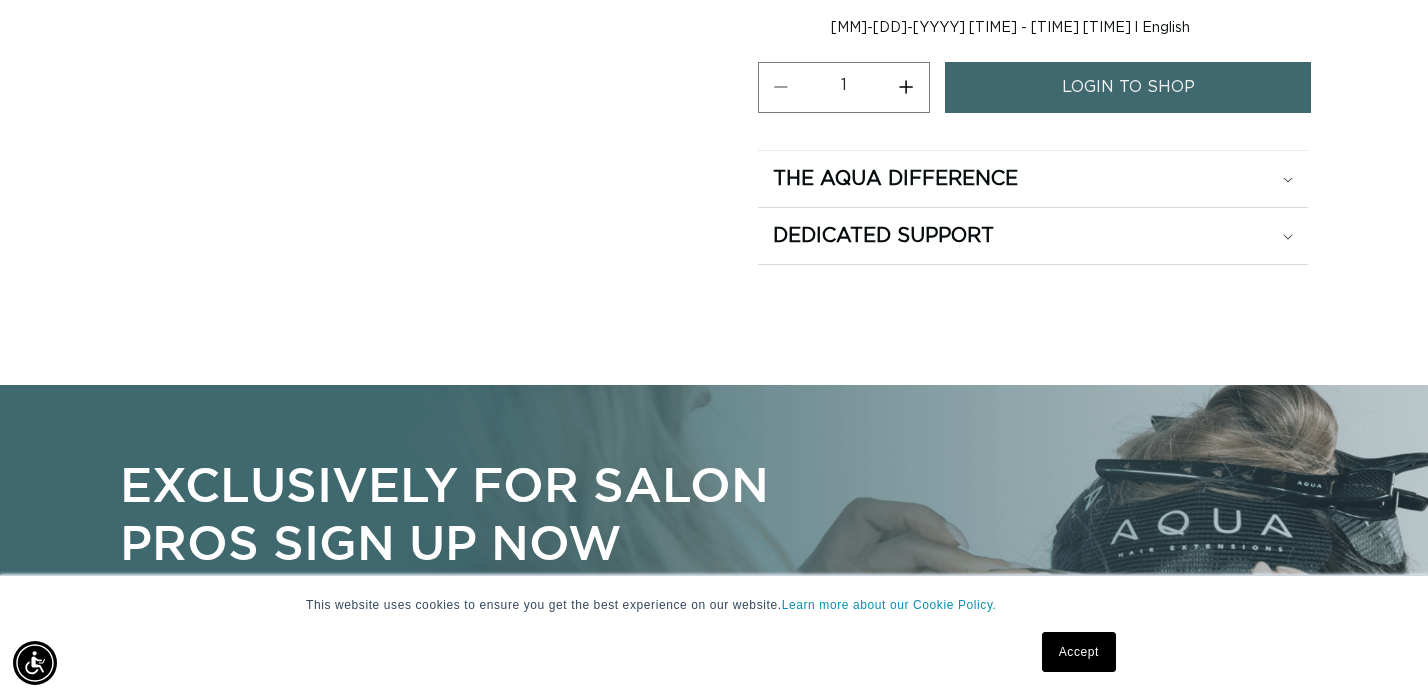 scroll, scrollTop: 2014, scrollLeft: 0, axis: vertical 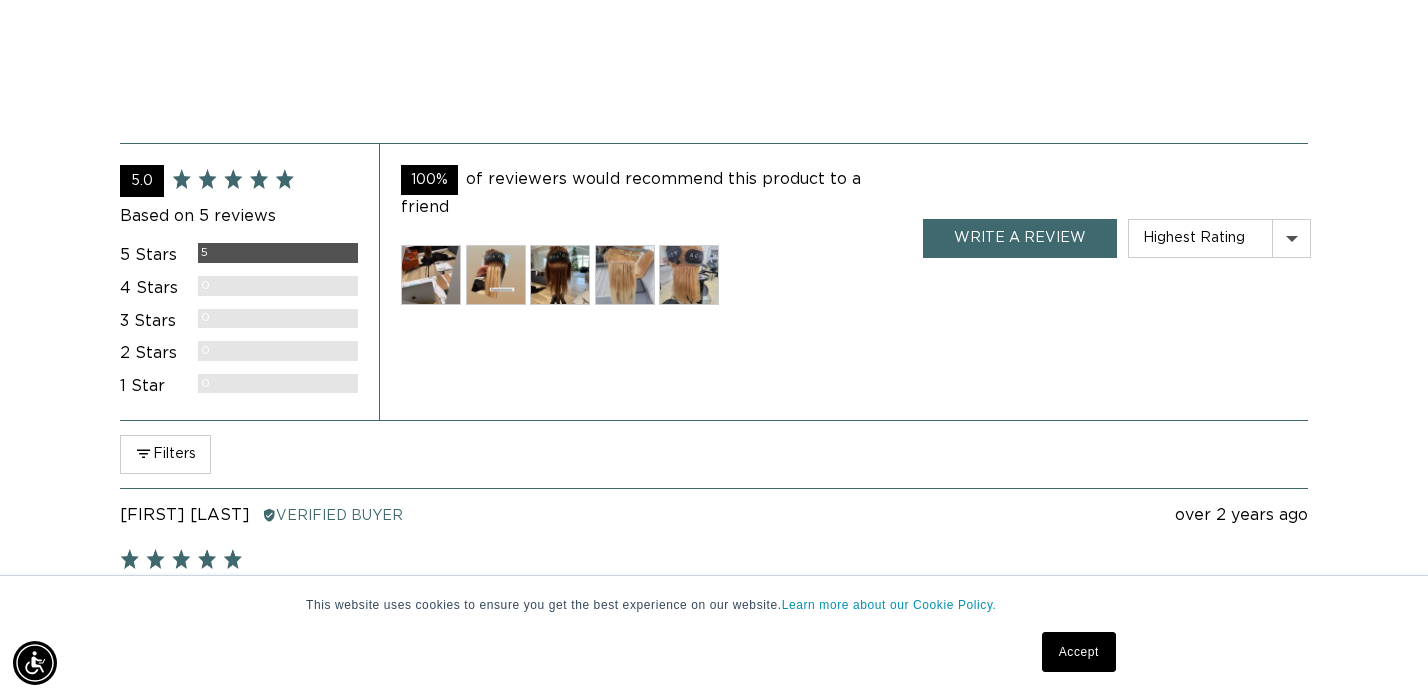 click at bounding box center [431, 275] 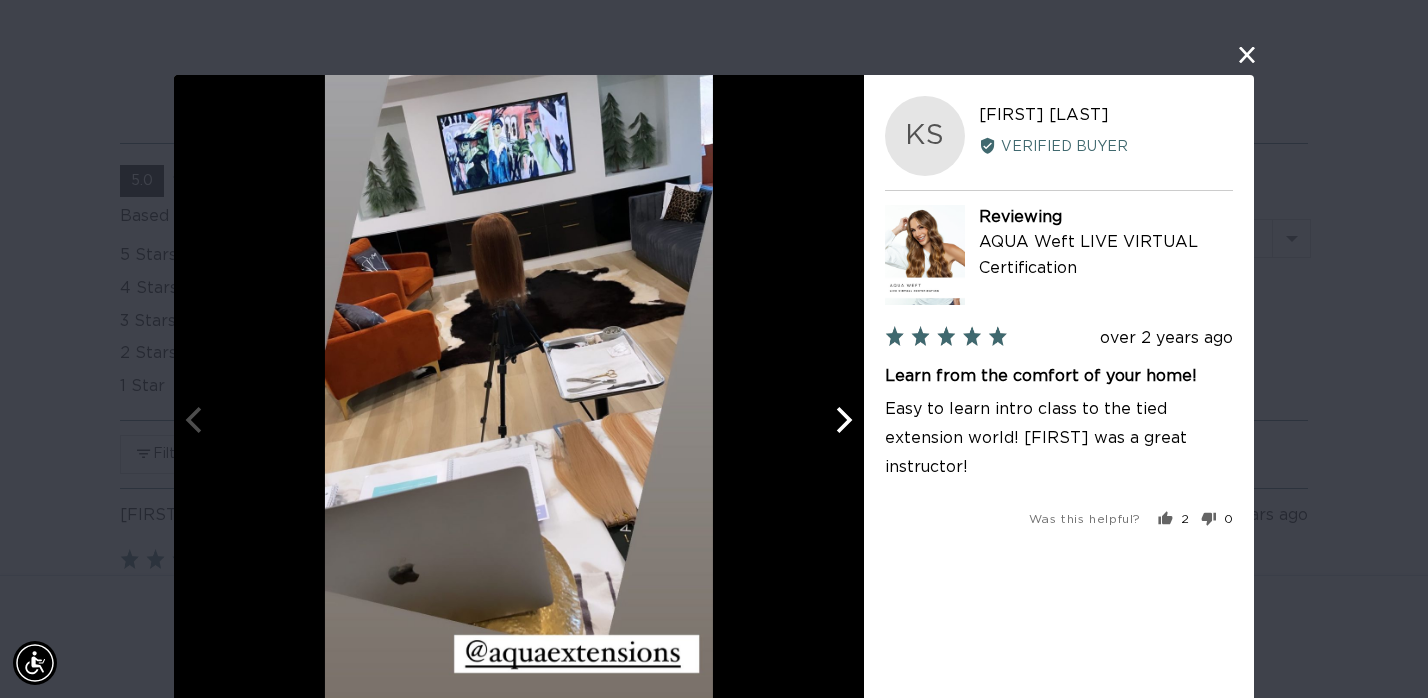 scroll, scrollTop: 67, scrollLeft: 0, axis: vertical 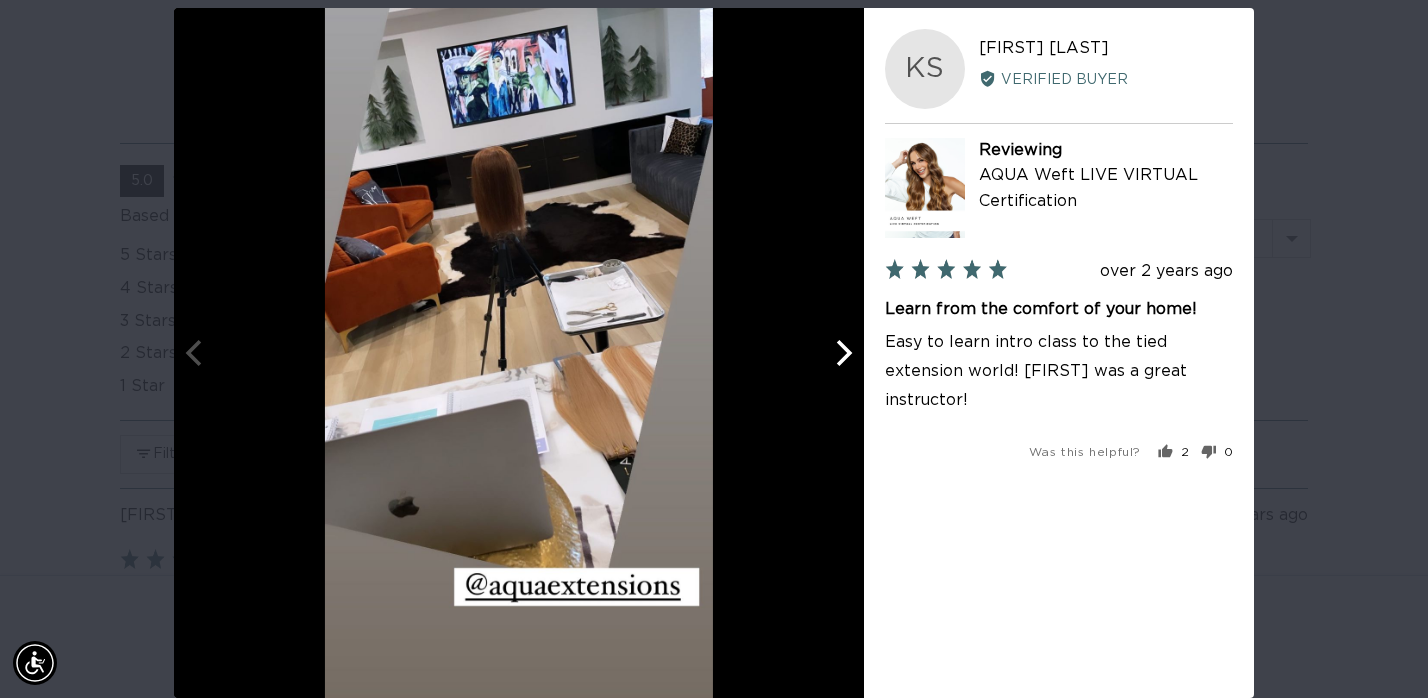 click at bounding box center [842, 353] 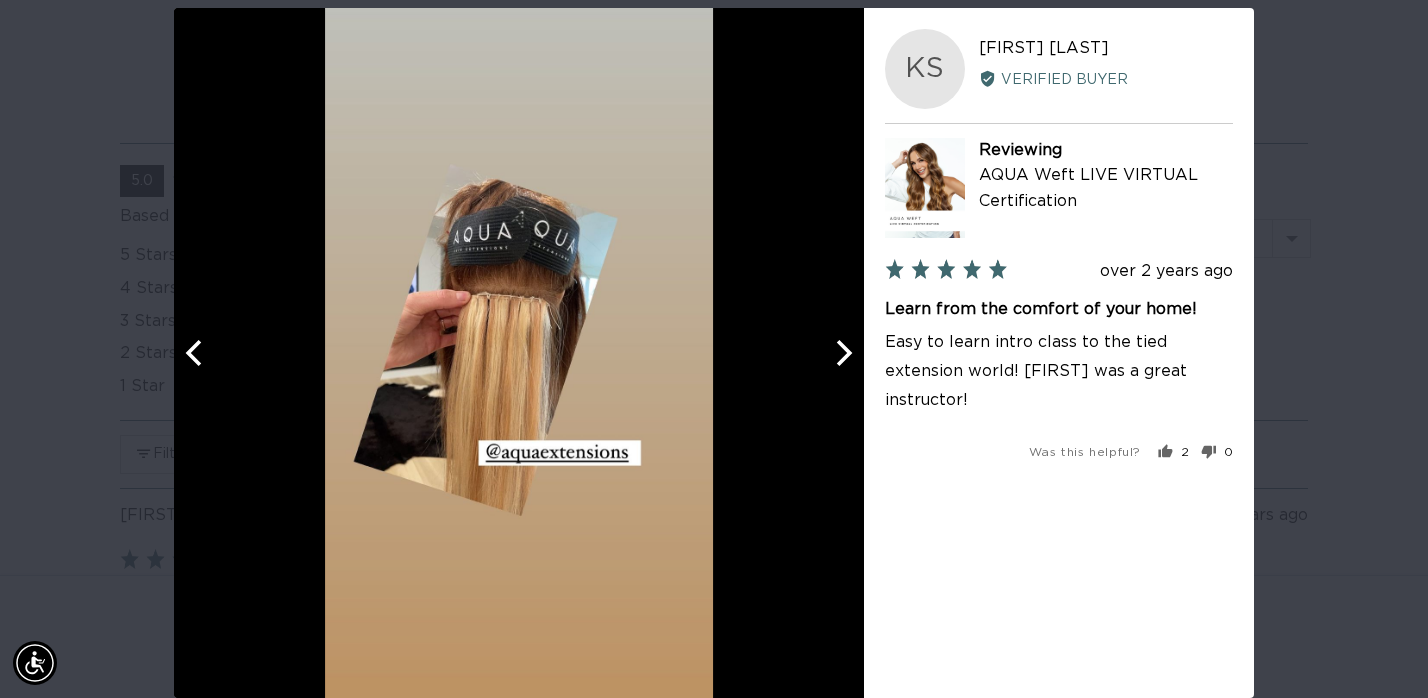 click at bounding box center [842, 353] 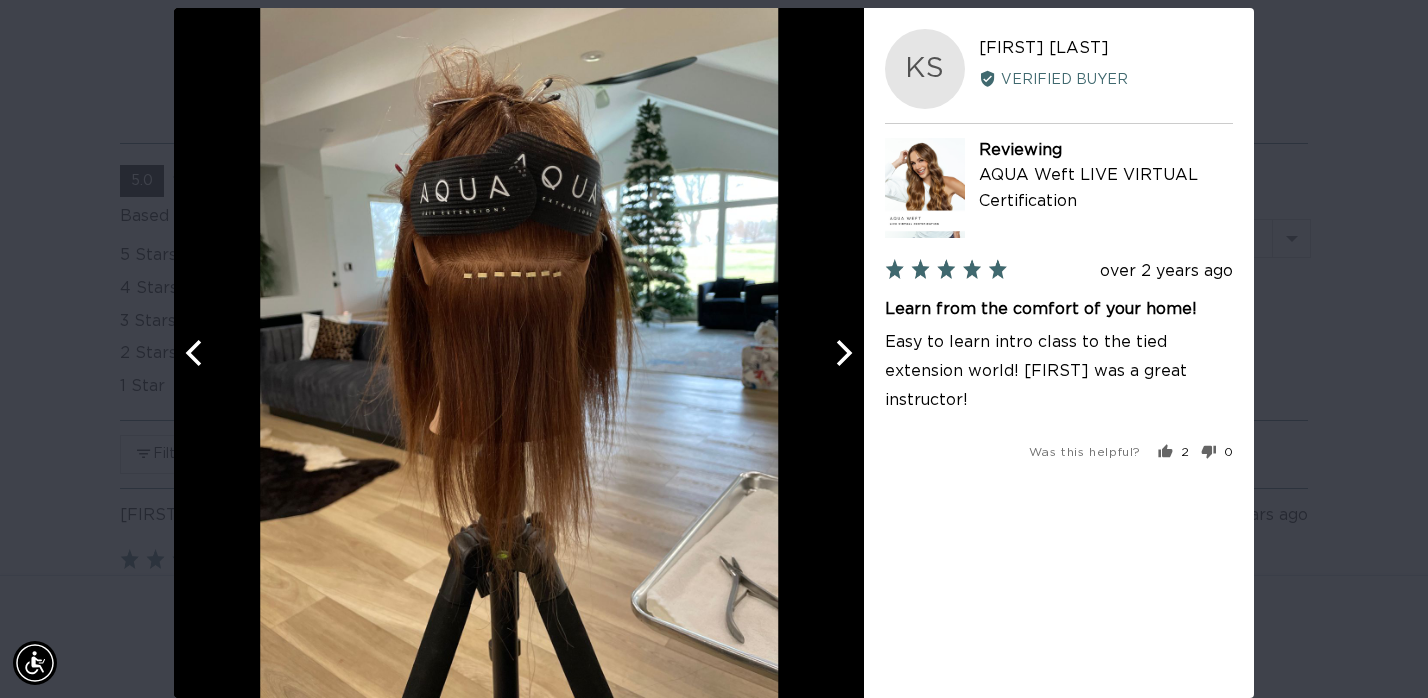 scroll, scrollTop: 0, scrollLeft: 2572, axis: horizontal 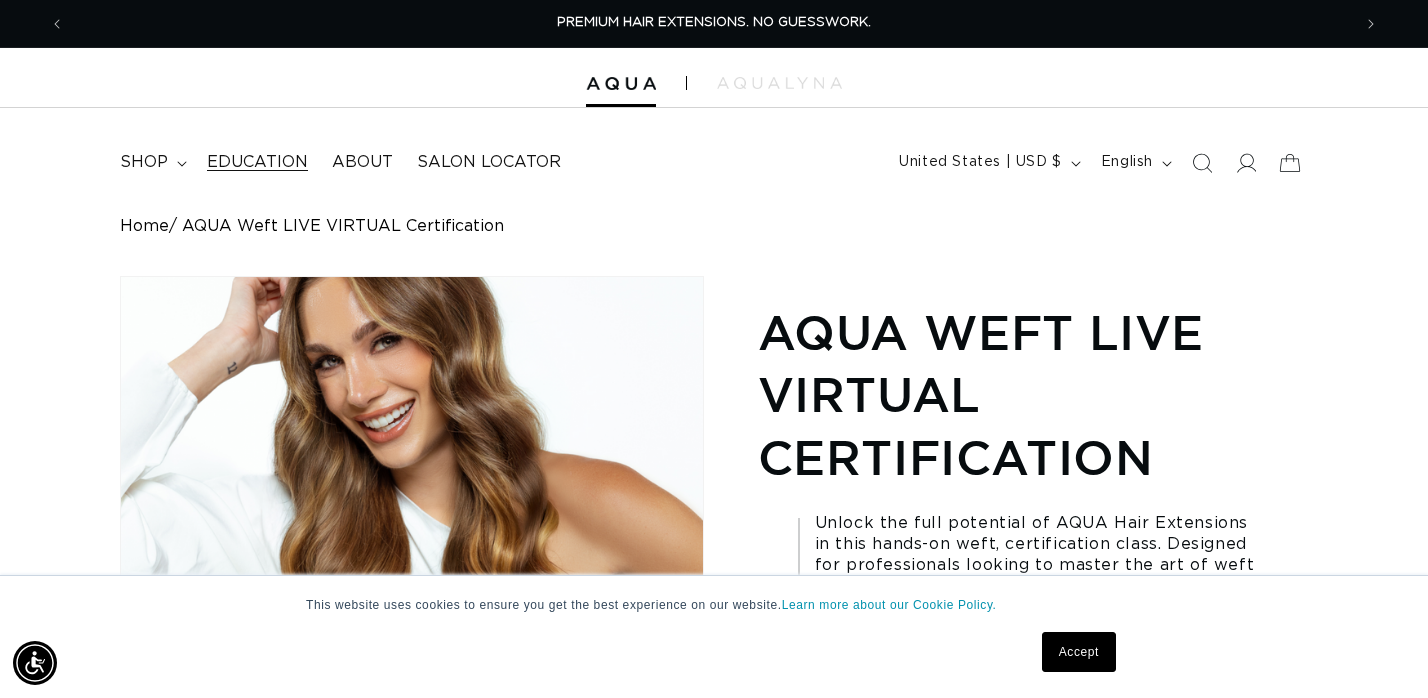 click on "Education" at bounding box center [257, 162] 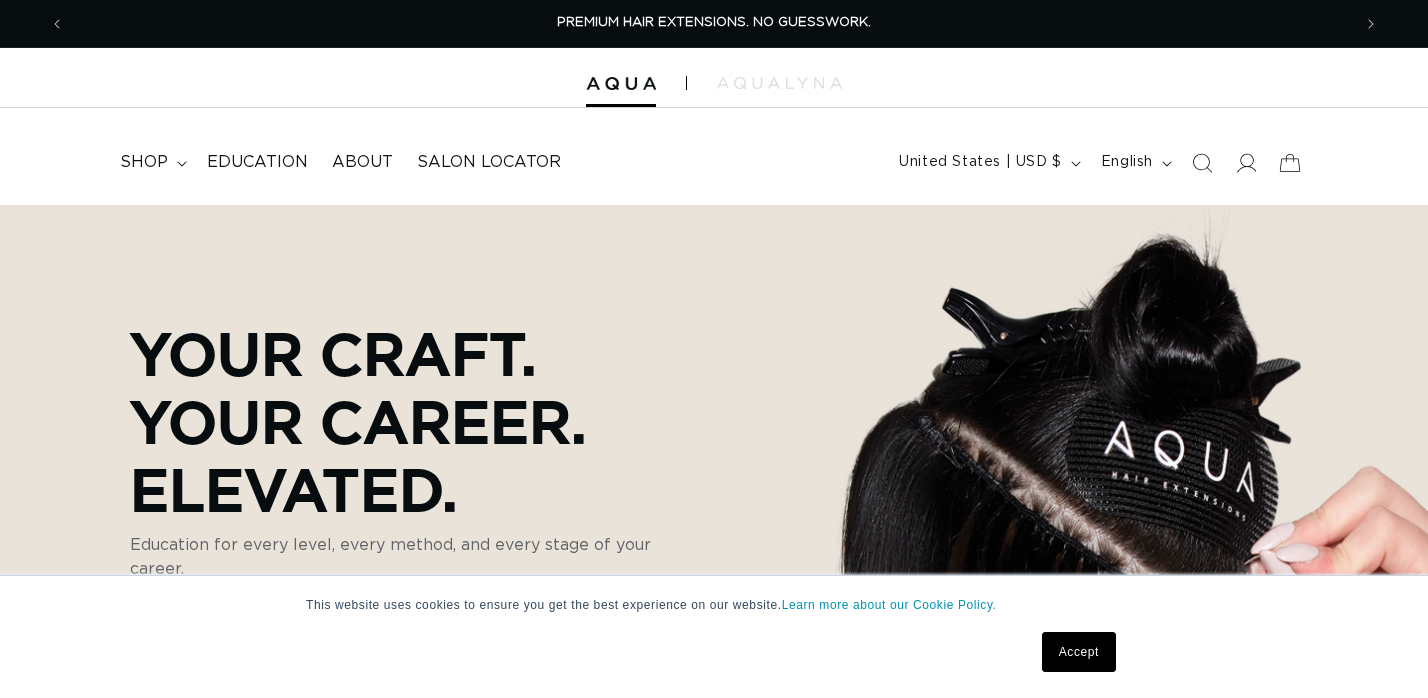 scroll, scrollTop: 0, scrollLeft: 0, axis: both 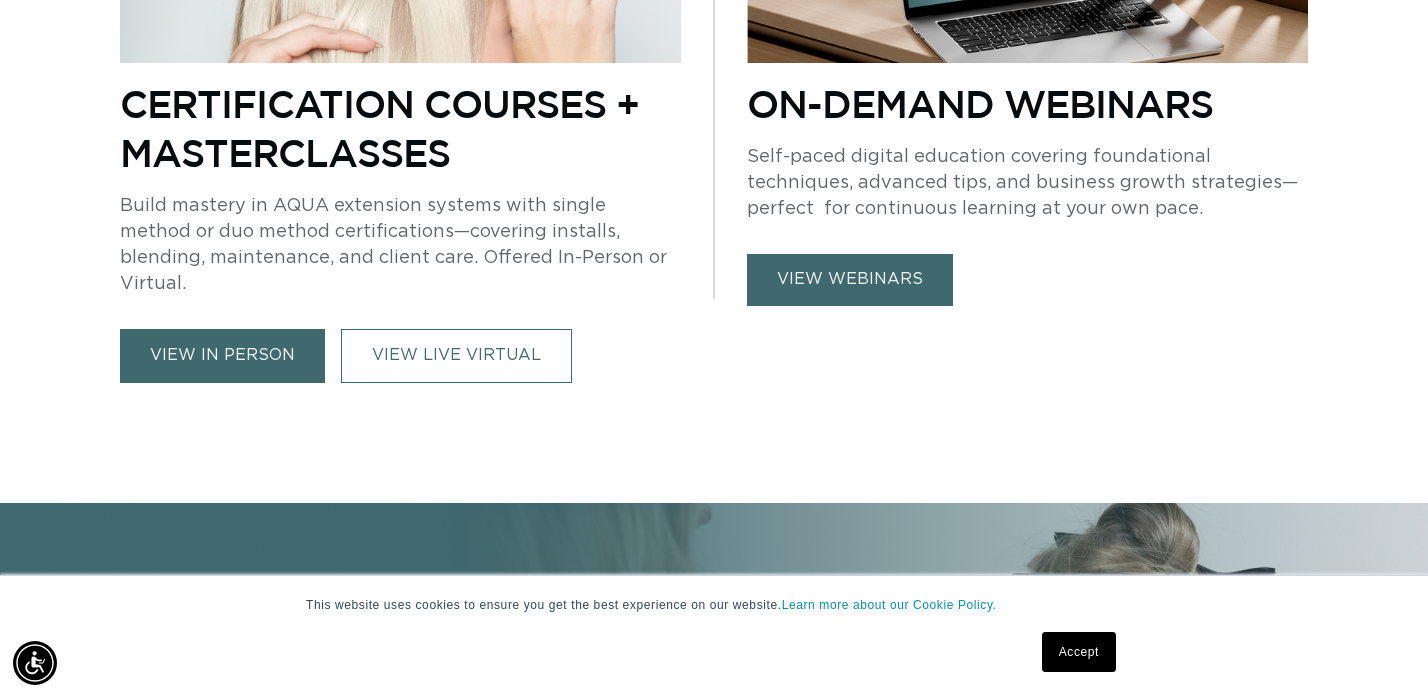 click on "view in person" at bounding box center [222, 355] 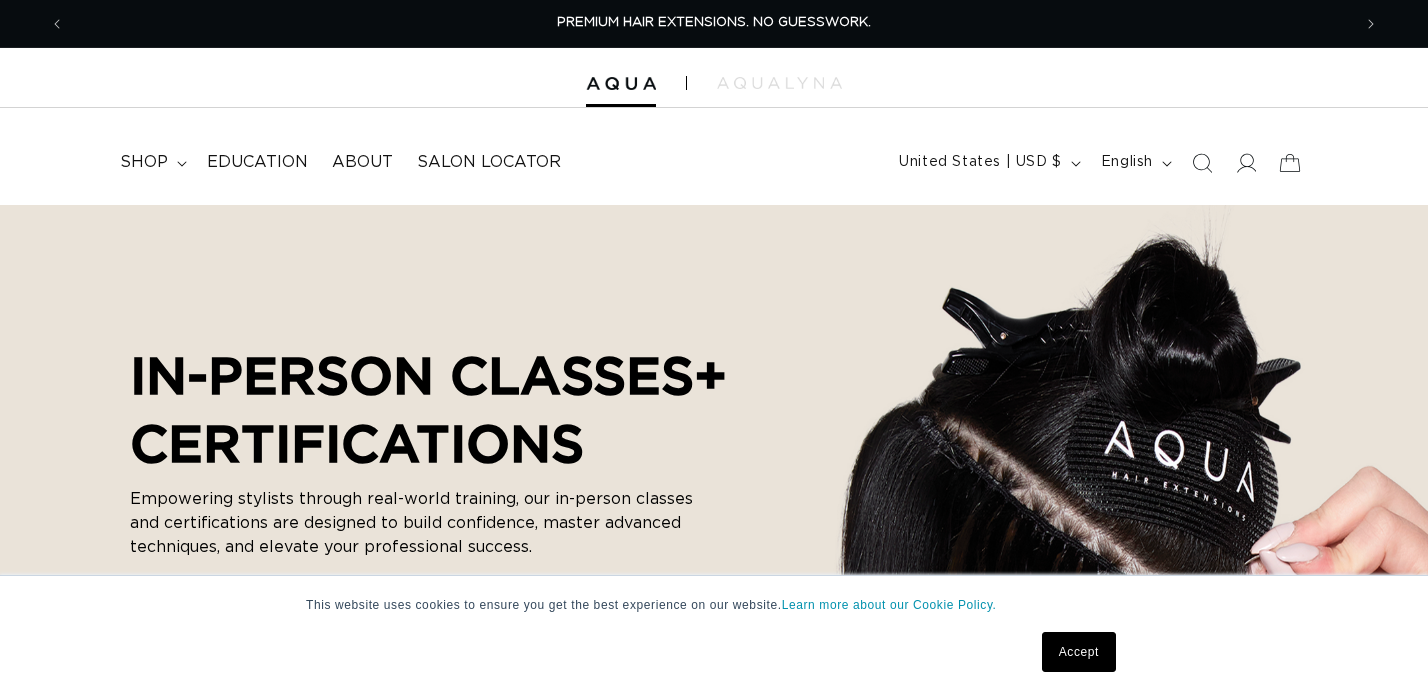 scroll, scrollTop: 0, scrollLeft: 0, axis: both 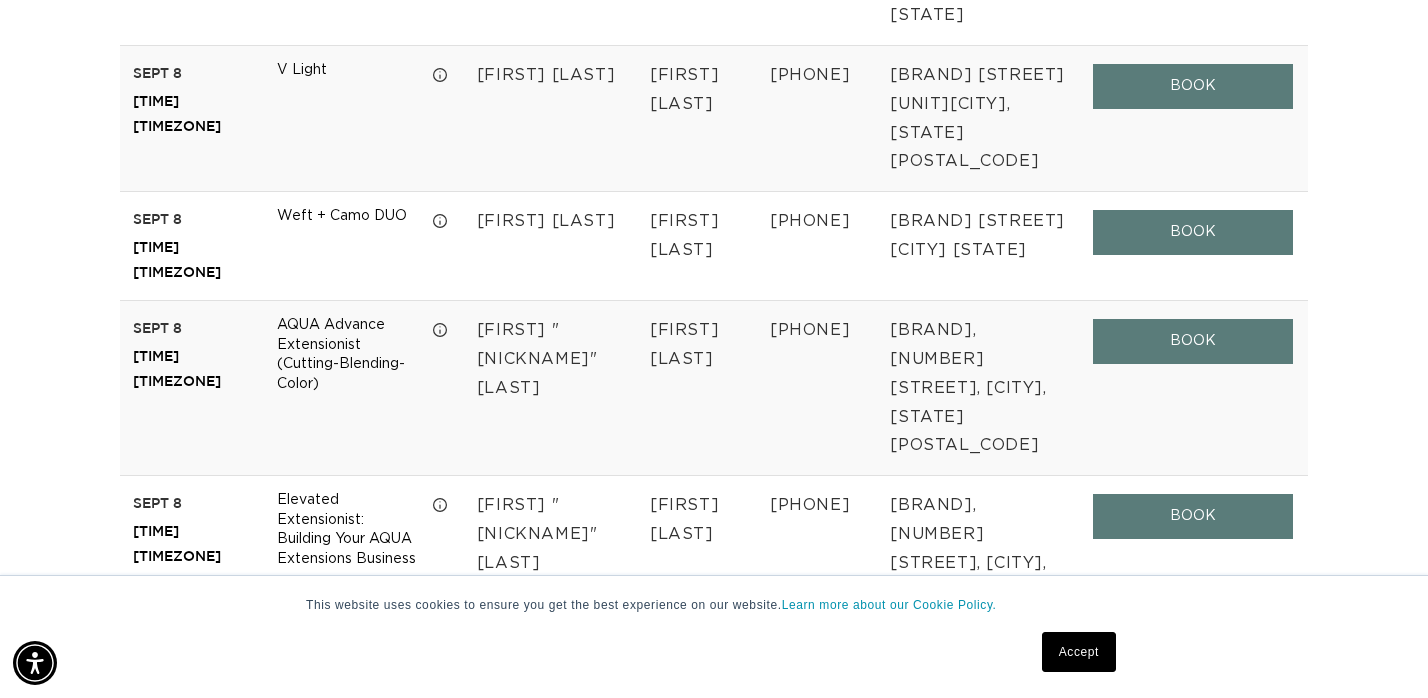 click on "Weft" at bounding box center (348, 676) 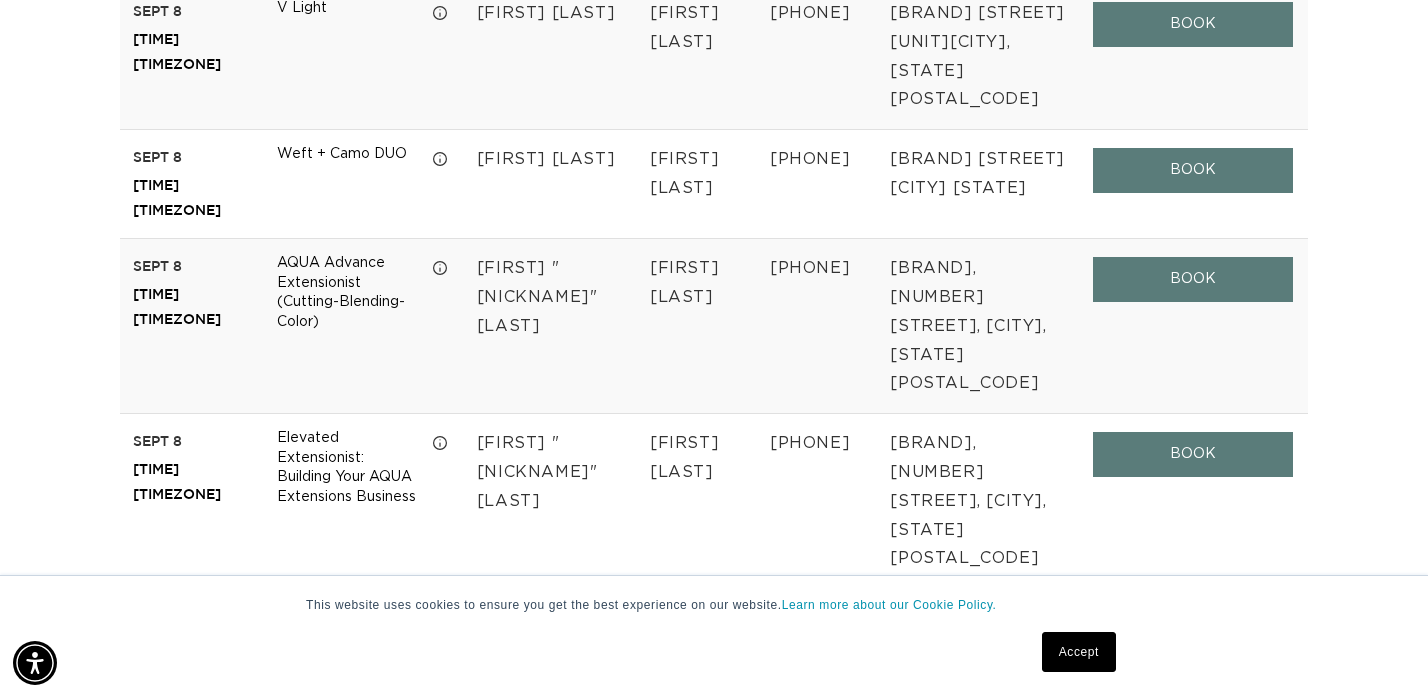scroll, scrollTop: 1481, scrollLeft: 0, axis: vertical 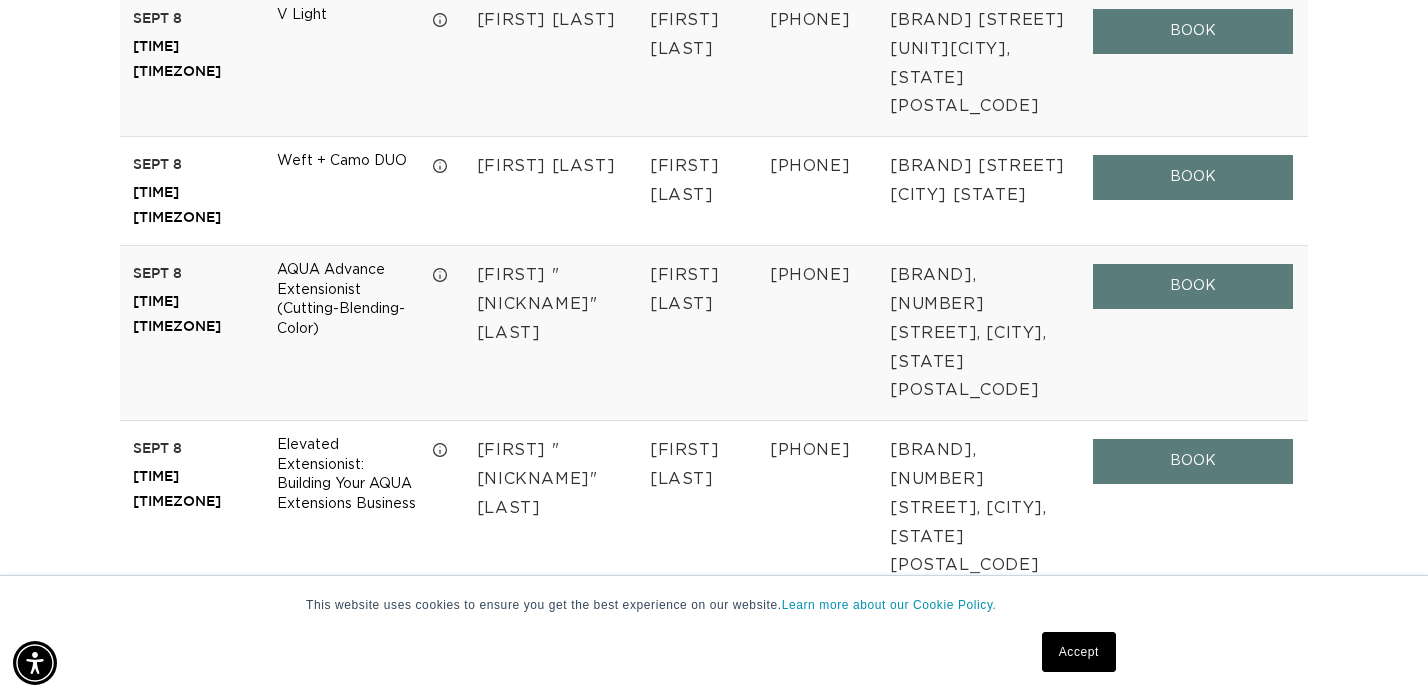 click on "BOOK" at bounding box center (1193, 636) 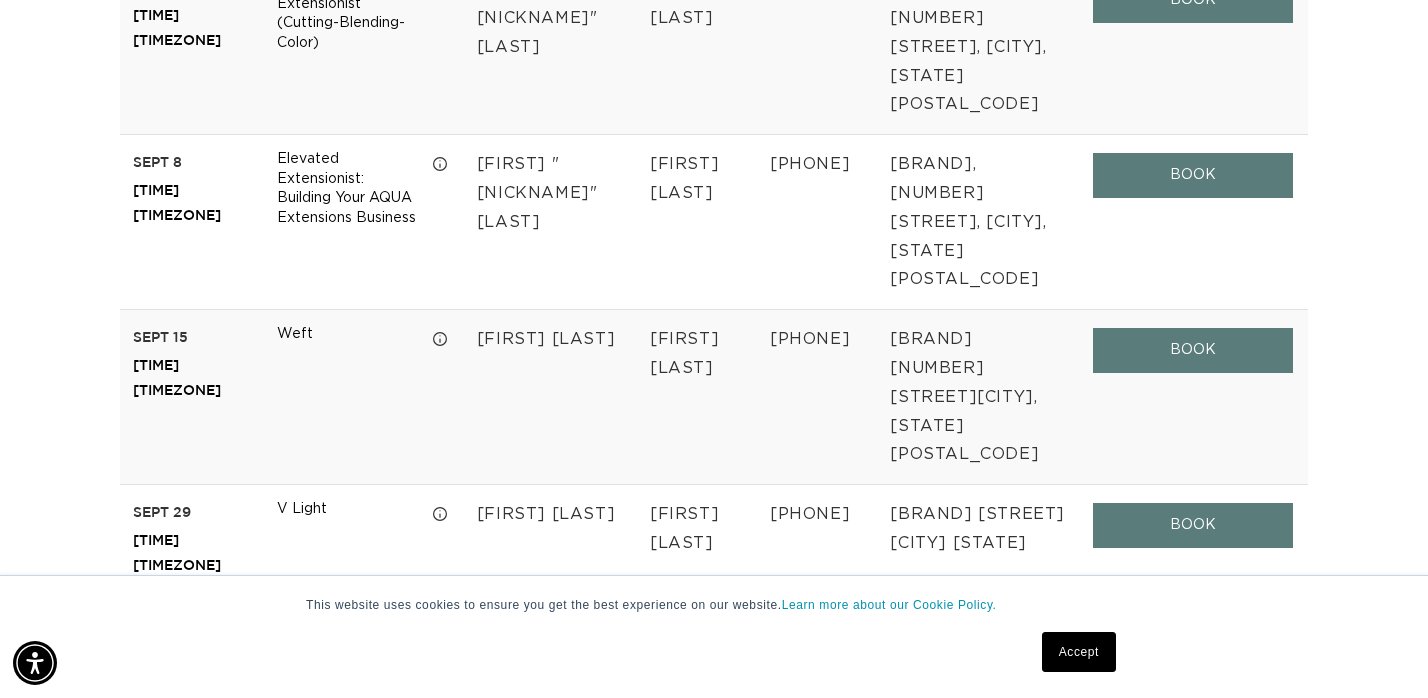 scroll, scrollTop: 1895, scrollLeft: 1, axis: both 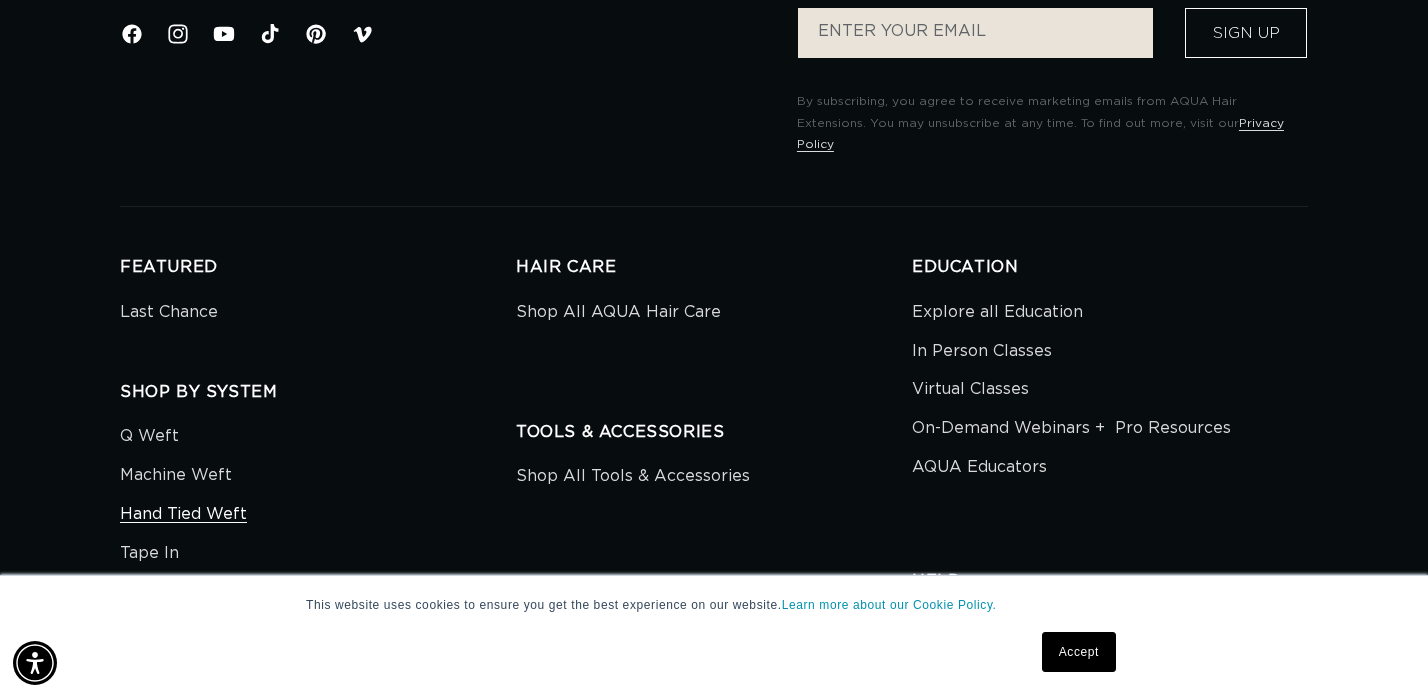 click on "Hand Tied Weft" at bounding box center (183, 514) 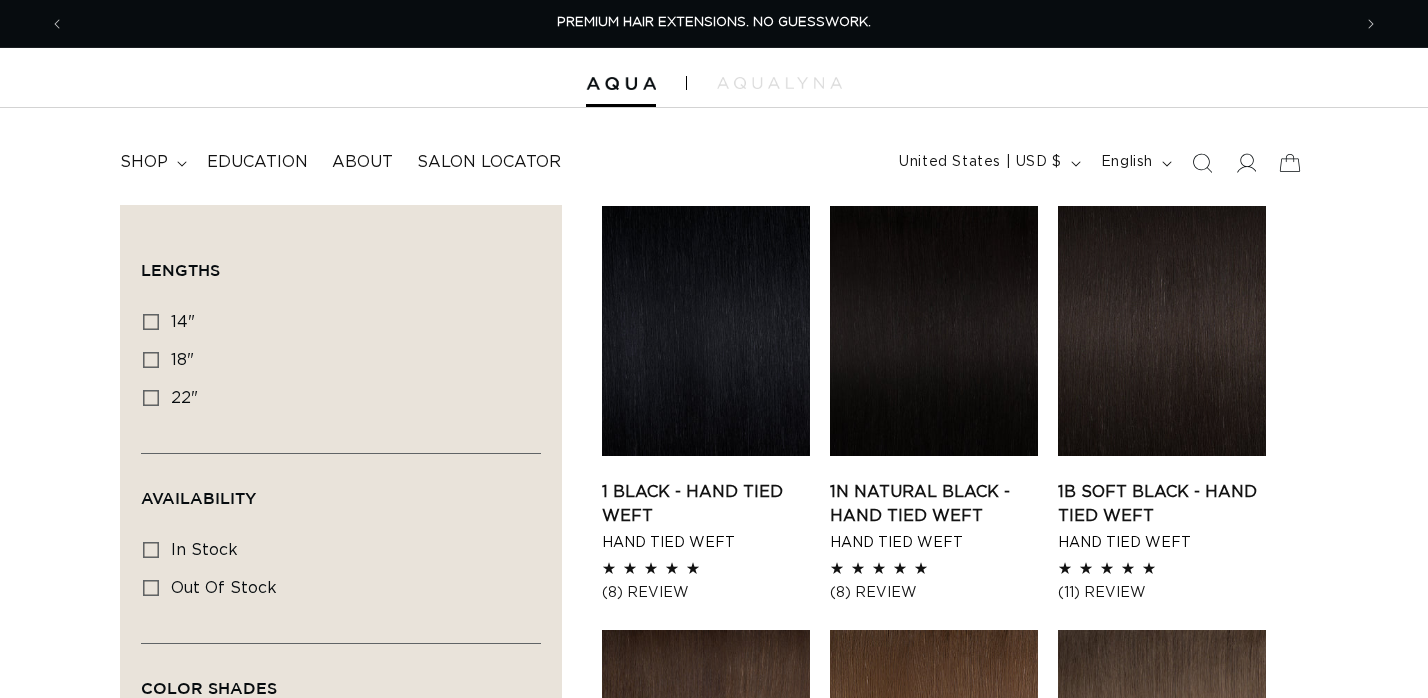 scroll, scrollTop: 0, scrollLeft: 0, axis: both 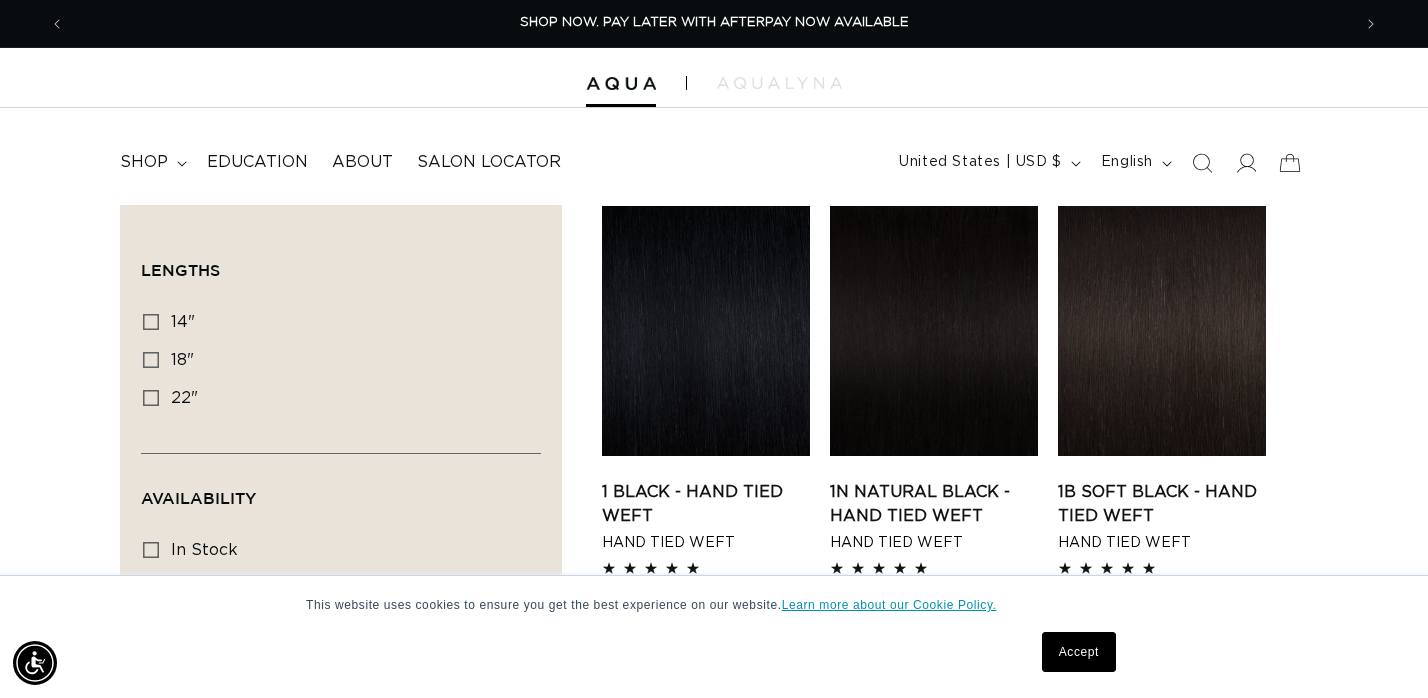 click on "Learn more about our Cookie Policy." at bounding box center (889, 605) 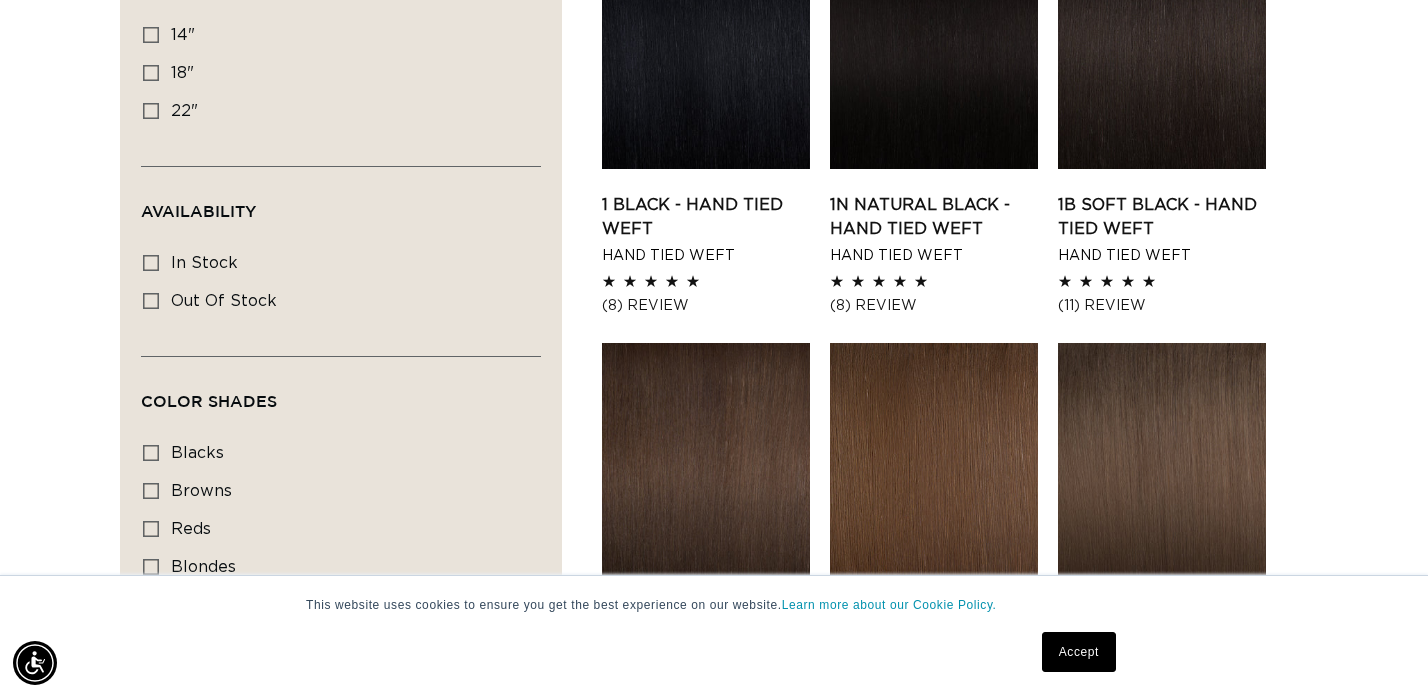 scroll, scrollTop: 287, scrollLeft: 0, axis: vertical 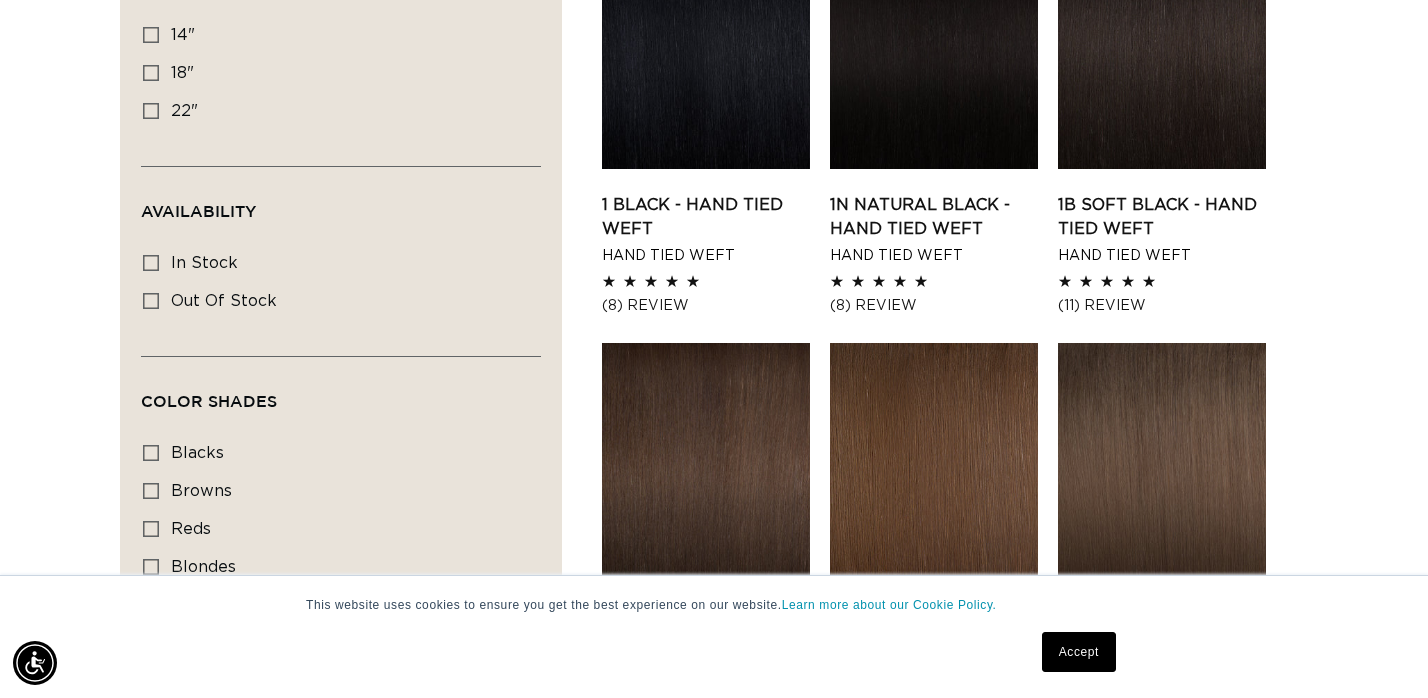 click on "Accept" at bounding box center (1079, 652) 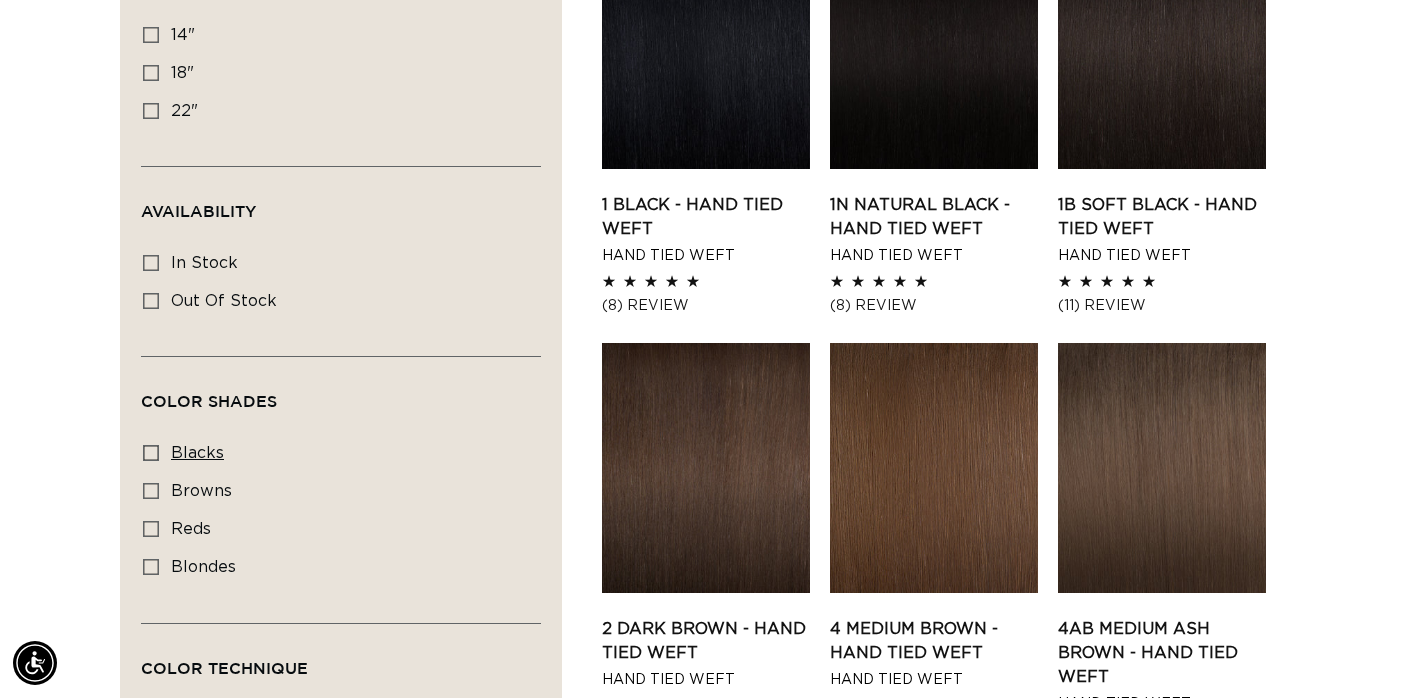 scroll, scrollTop: 0, scrollLeft: 2572, axis: horizontal 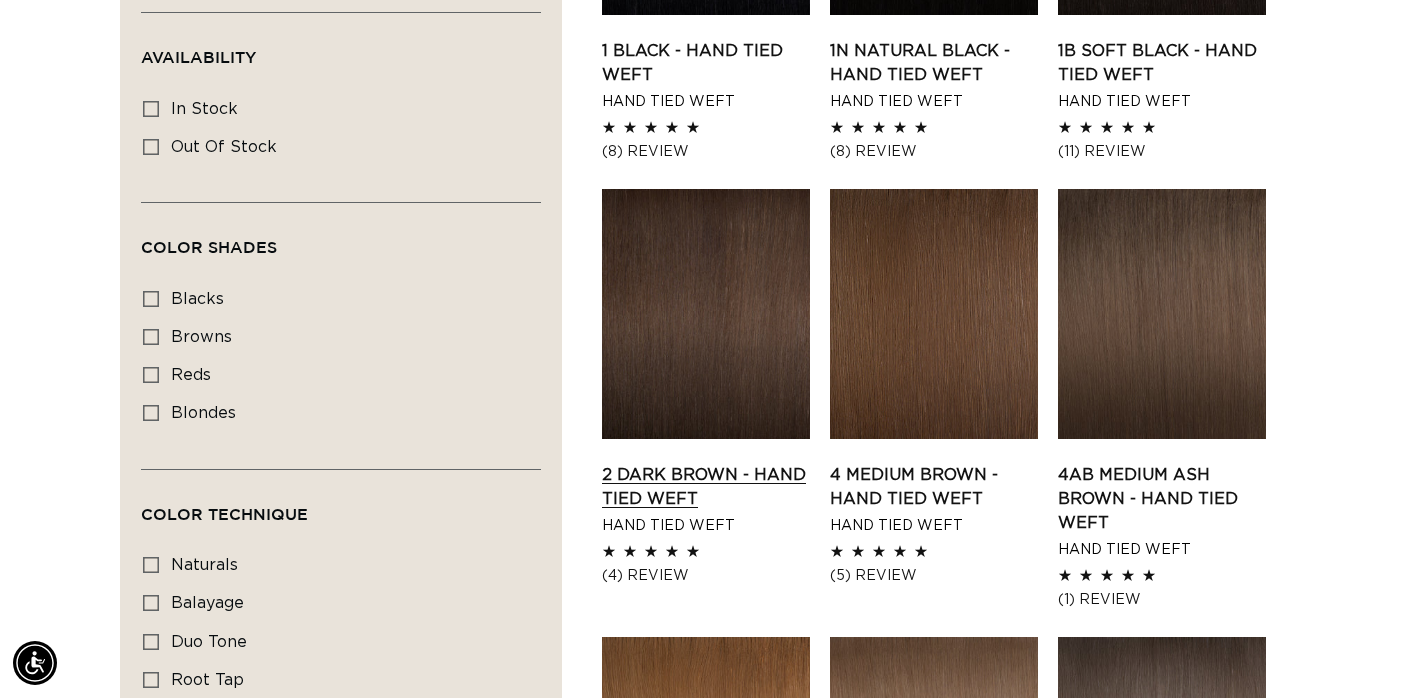 click on "2 Dark Brown - Hand Tied Weft" at bounding box center [706, 487] 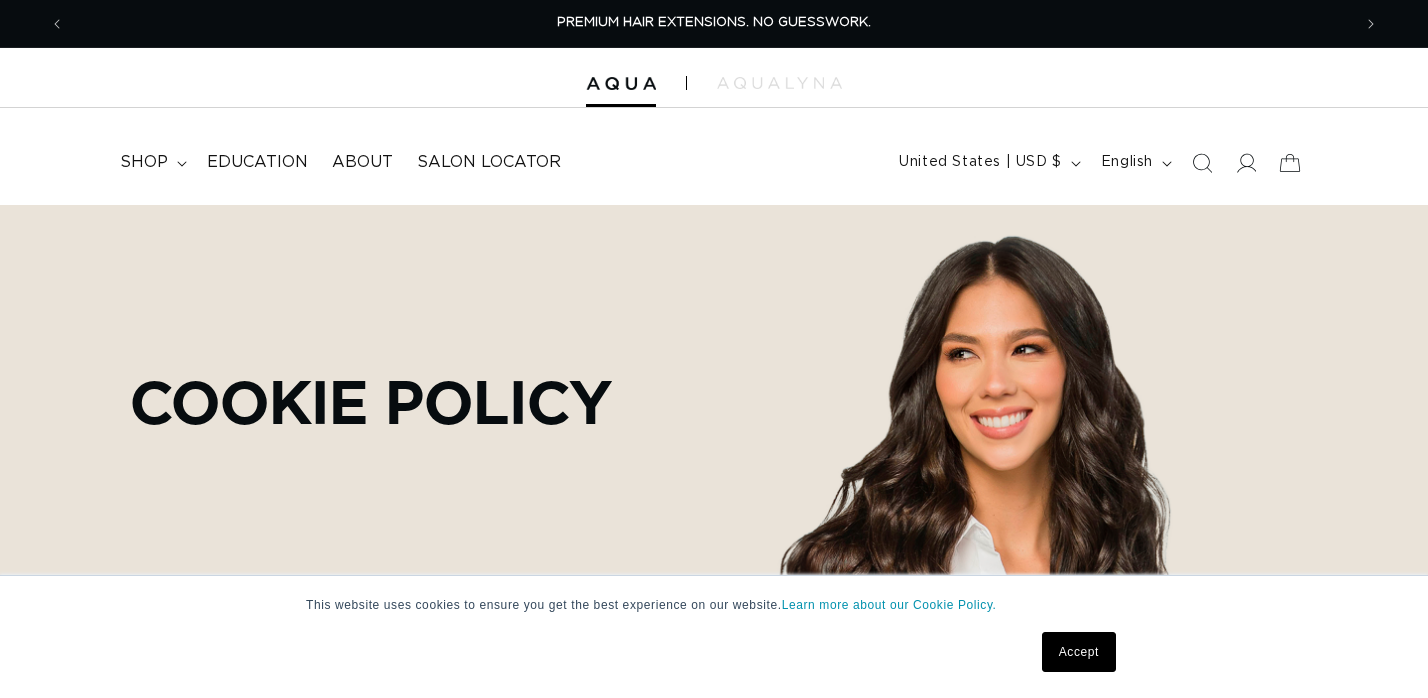 scroll, scrollTop: 780, scrollLeft: 0, axis: vertical 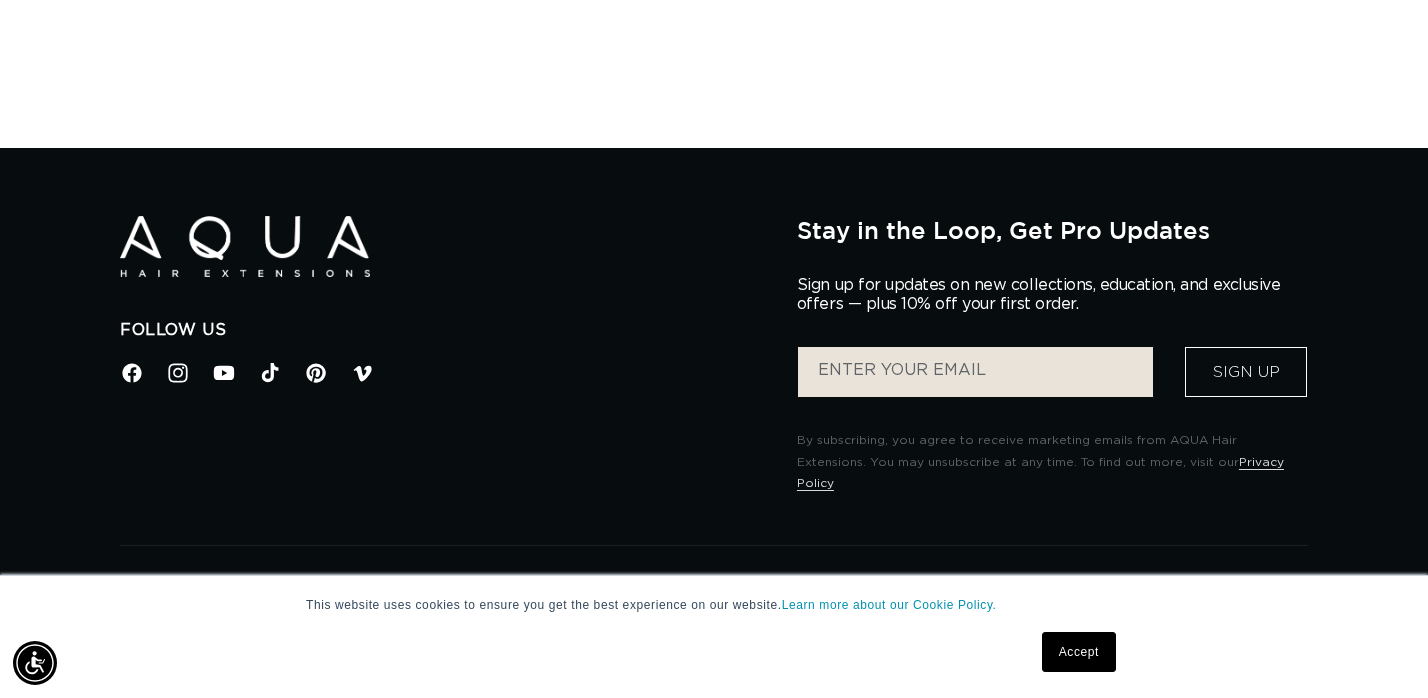 click on "Accept" at bounding box center (1079, 652) 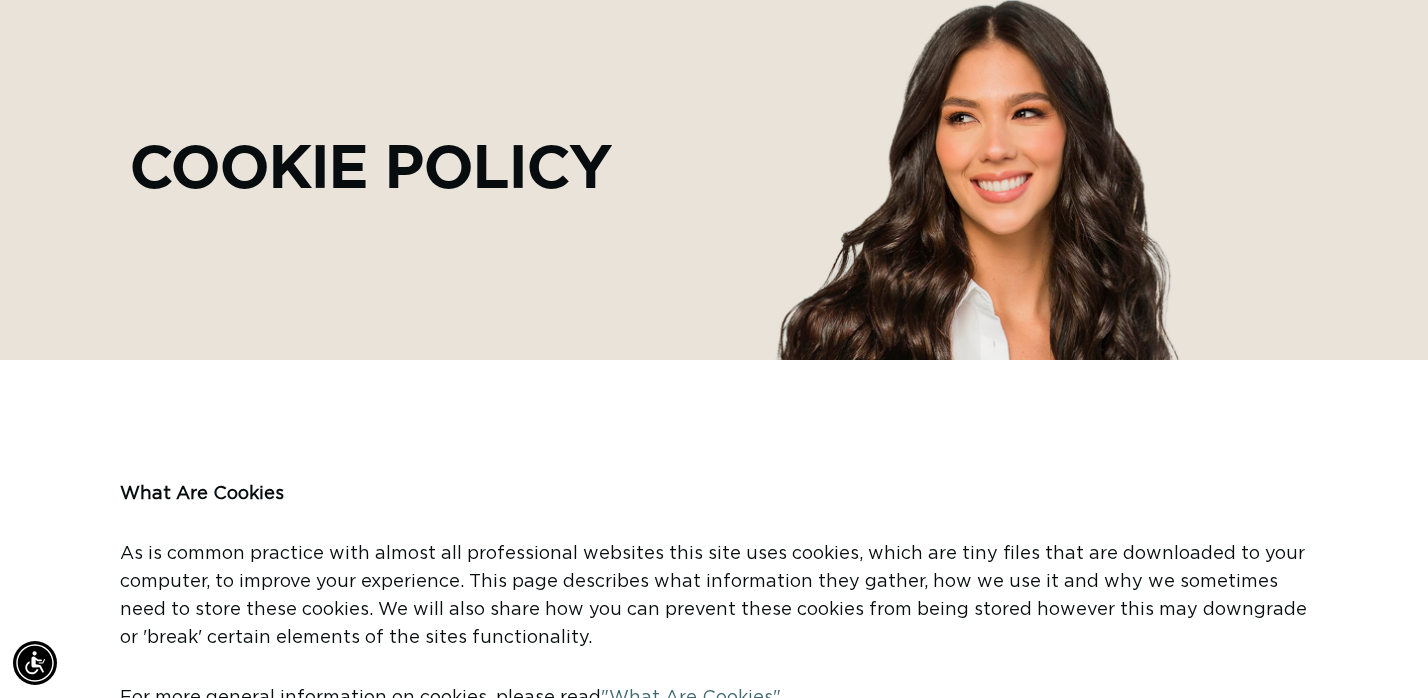 scroll, scrollTop: -4, scrollLeft: 0, axis: vertical 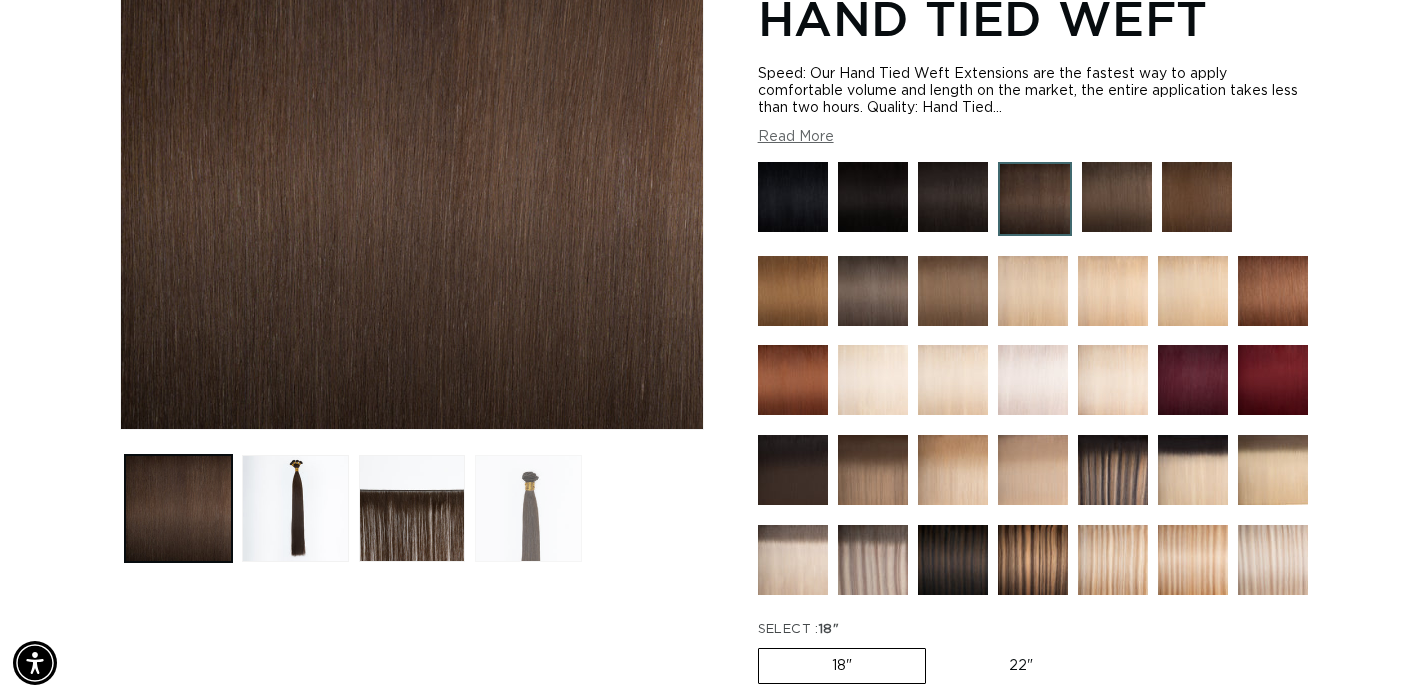 click at bounding box center [528, 508] 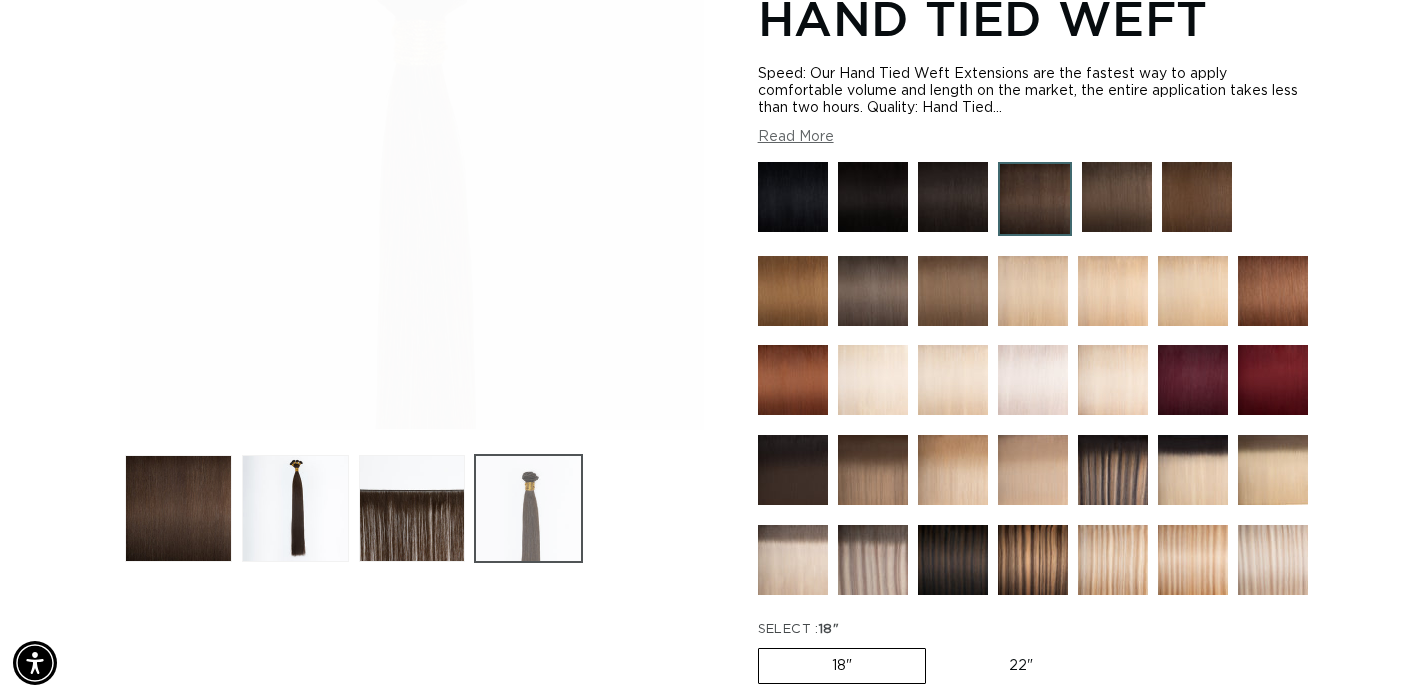 scroll, scrollTop: 274, scrollLeft: 0, axis: vertical 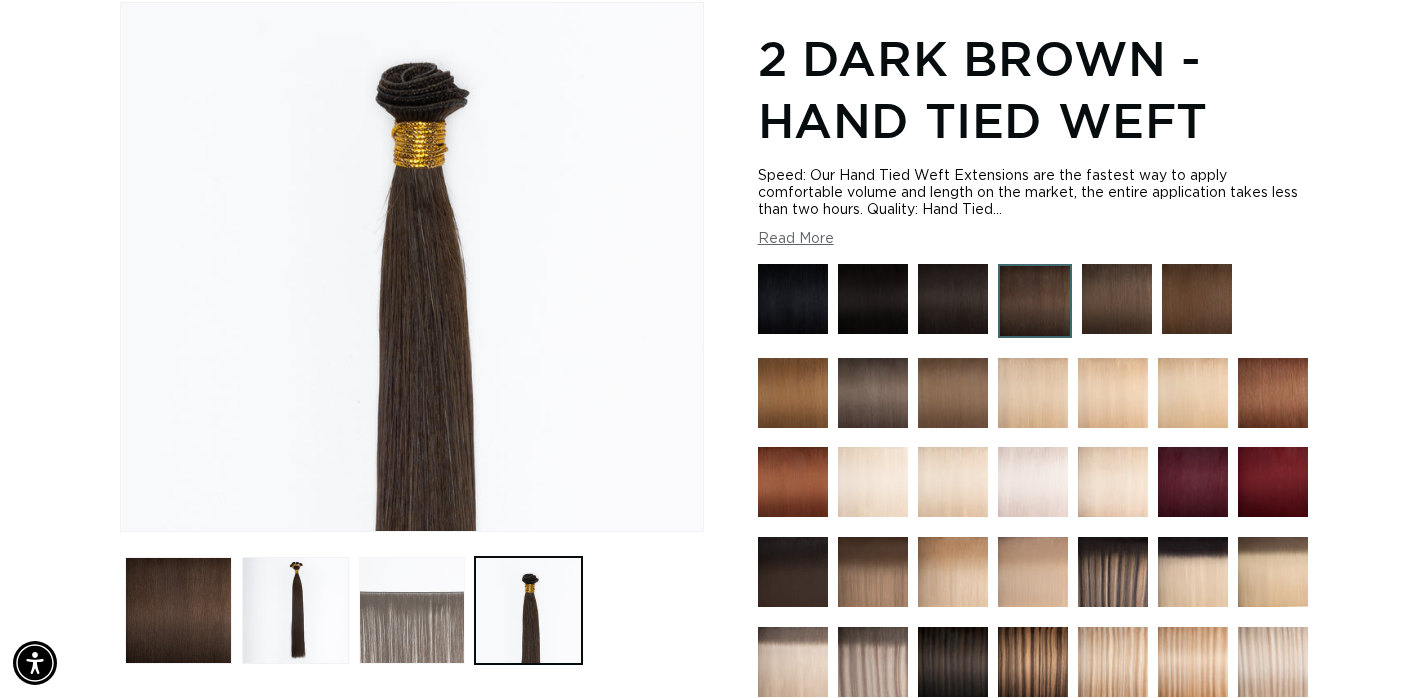 click at bounding box center [412, 610] 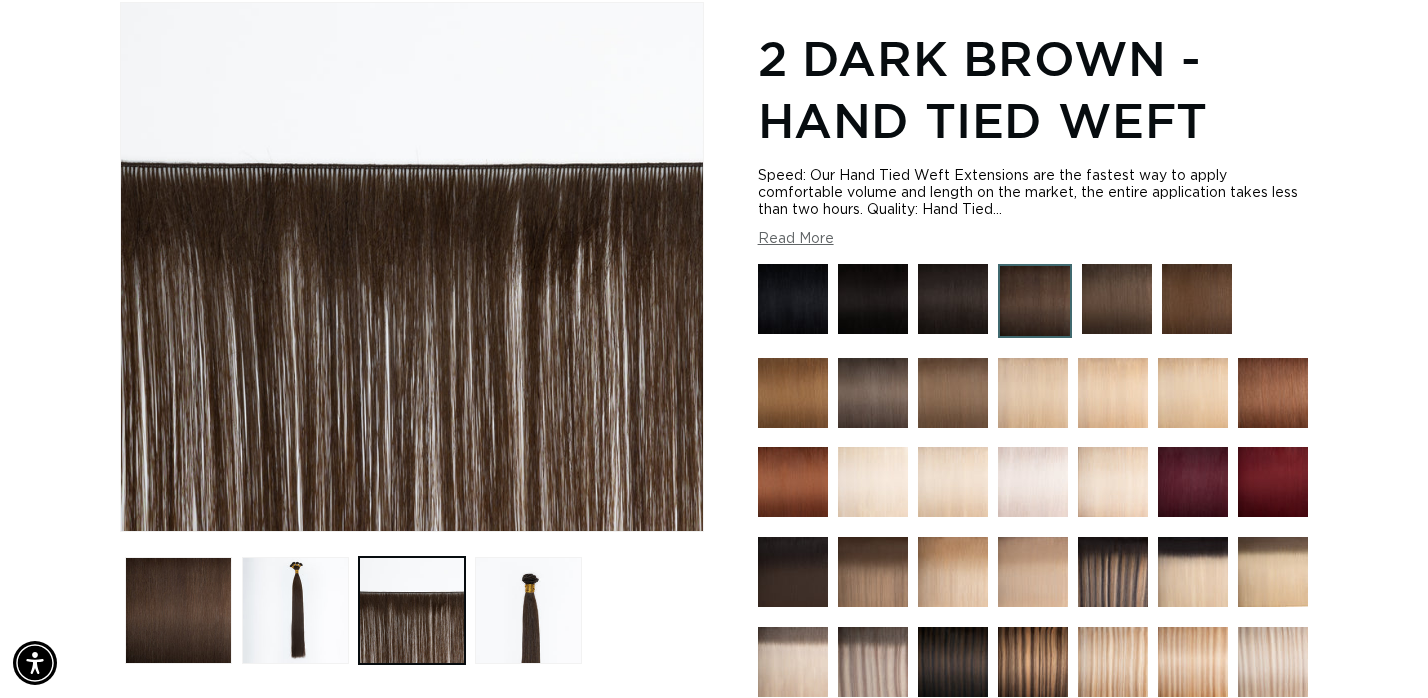 scroll, scrollTop: 0, scrollLeft: 2572, axis: horizontal 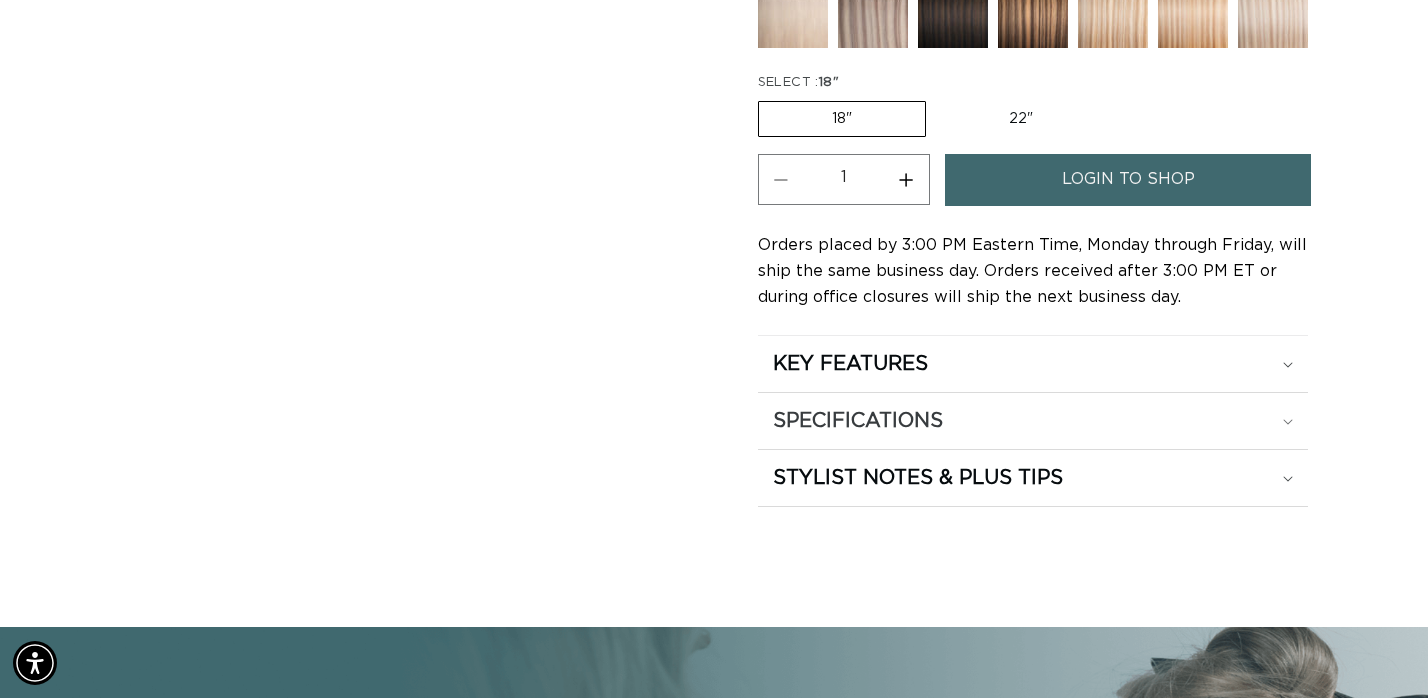 click on "SPECIFICATIONS" at bounding box center (850, 364) 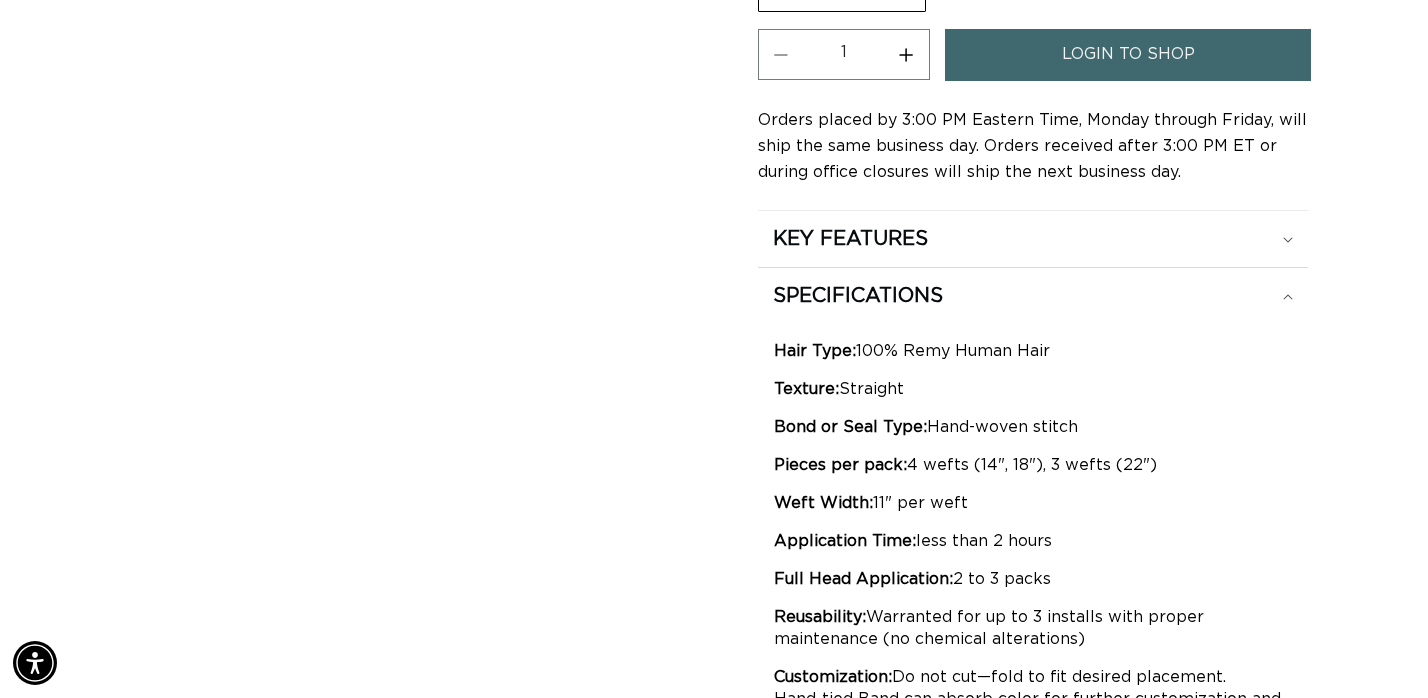 scroll, scrollTop: 1463, scrollLeft: 0, axis: vertical 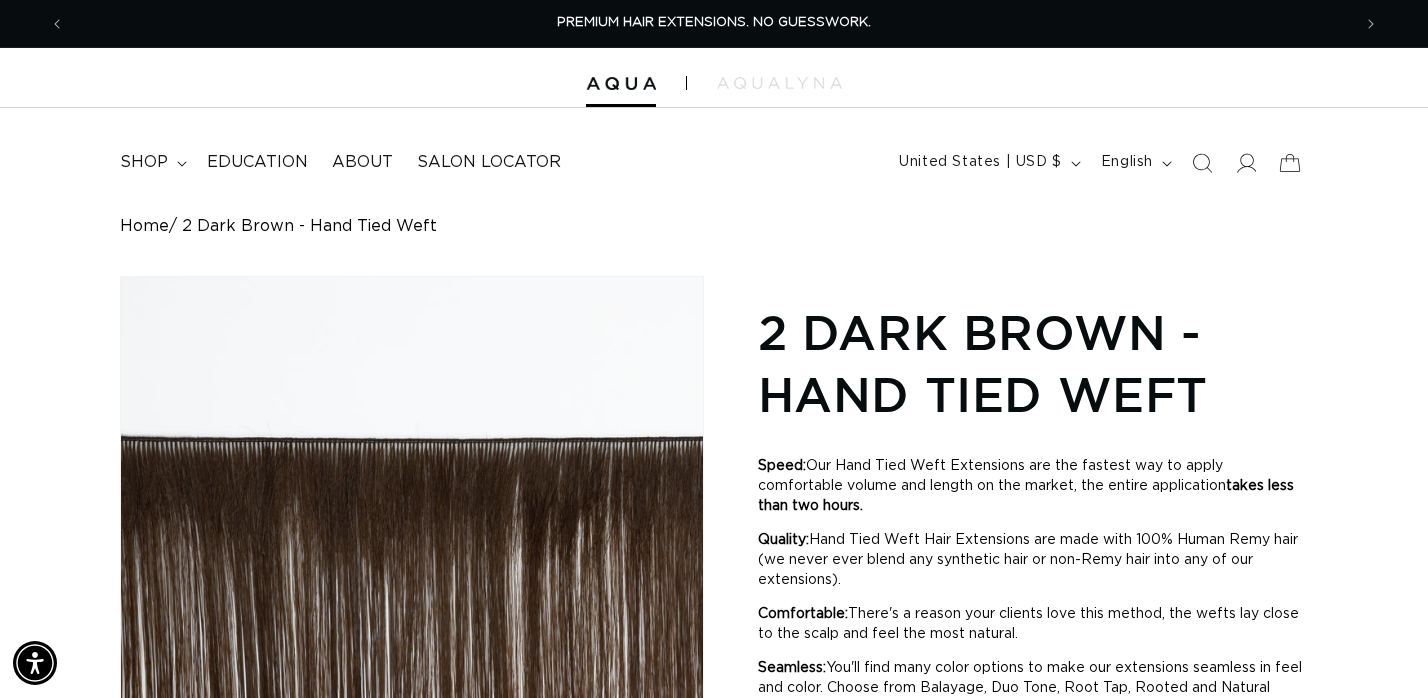 click at bounding box center (714, 78) 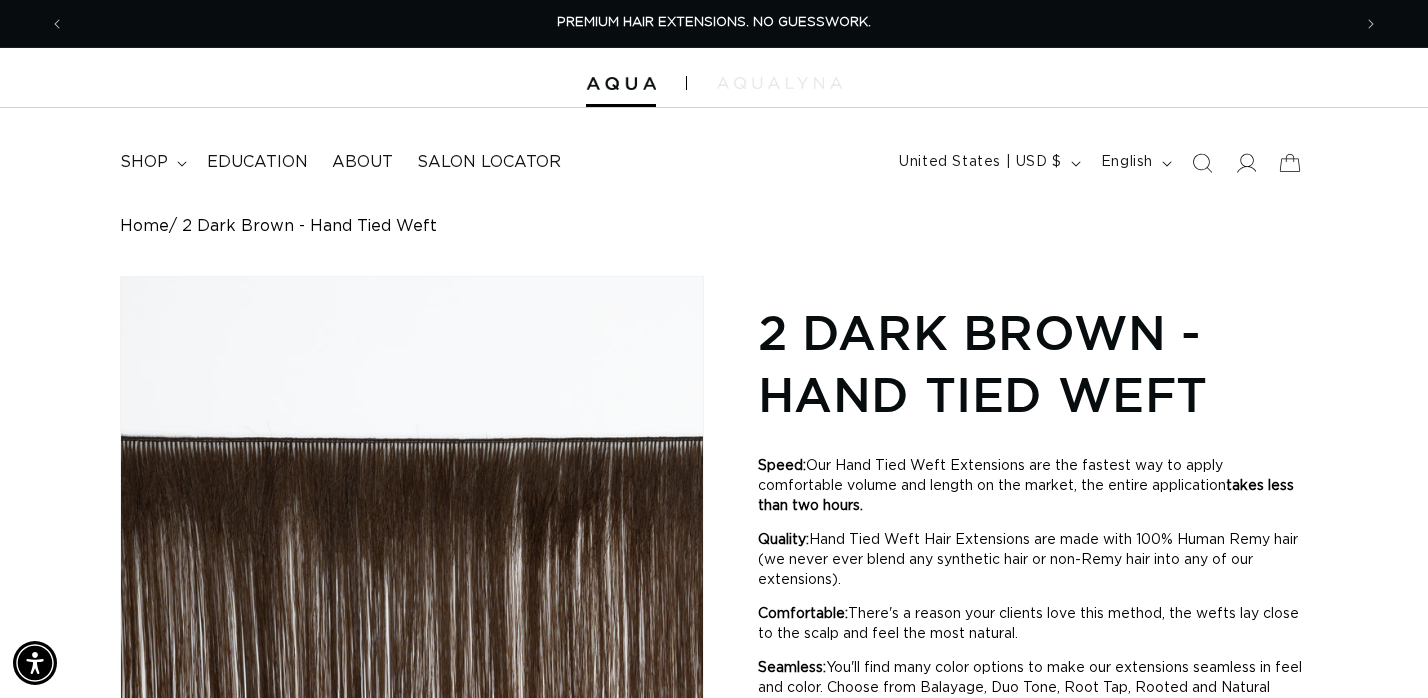 click at bounding box center (779, 83) 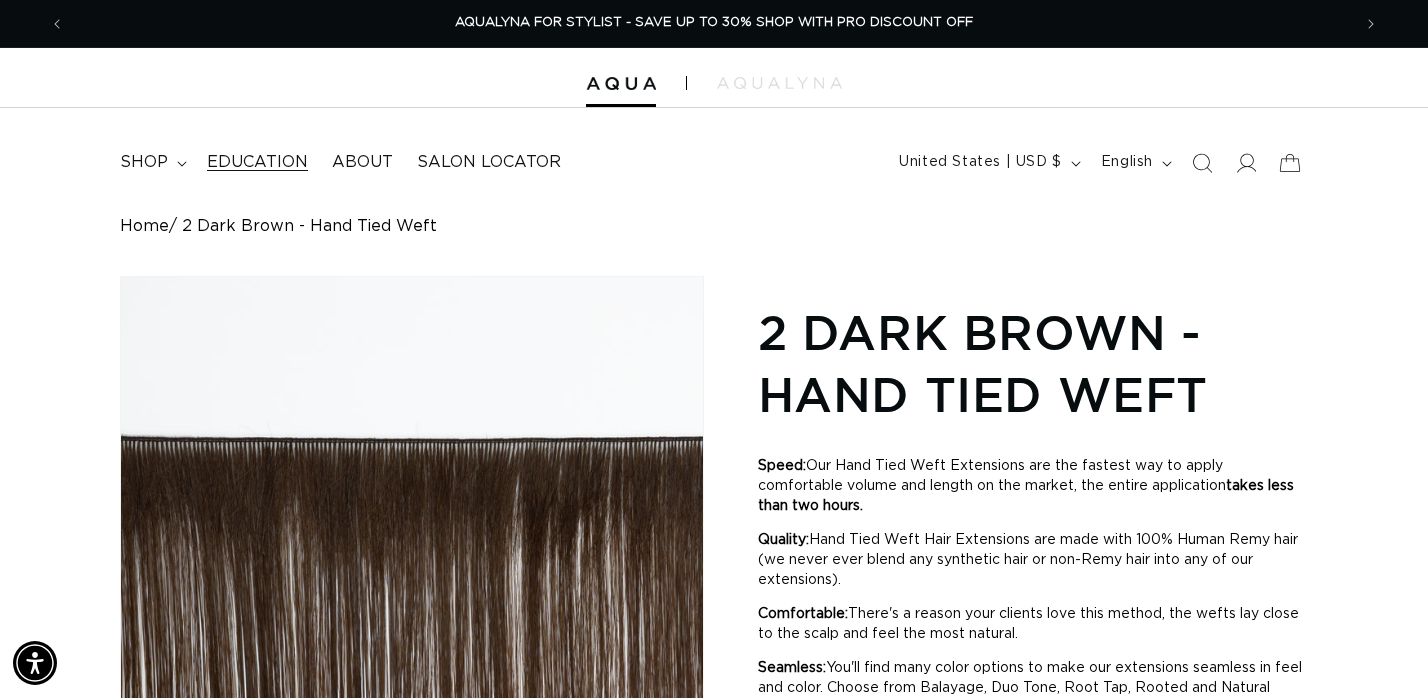click on "Education" at bounding box center [257, 162] 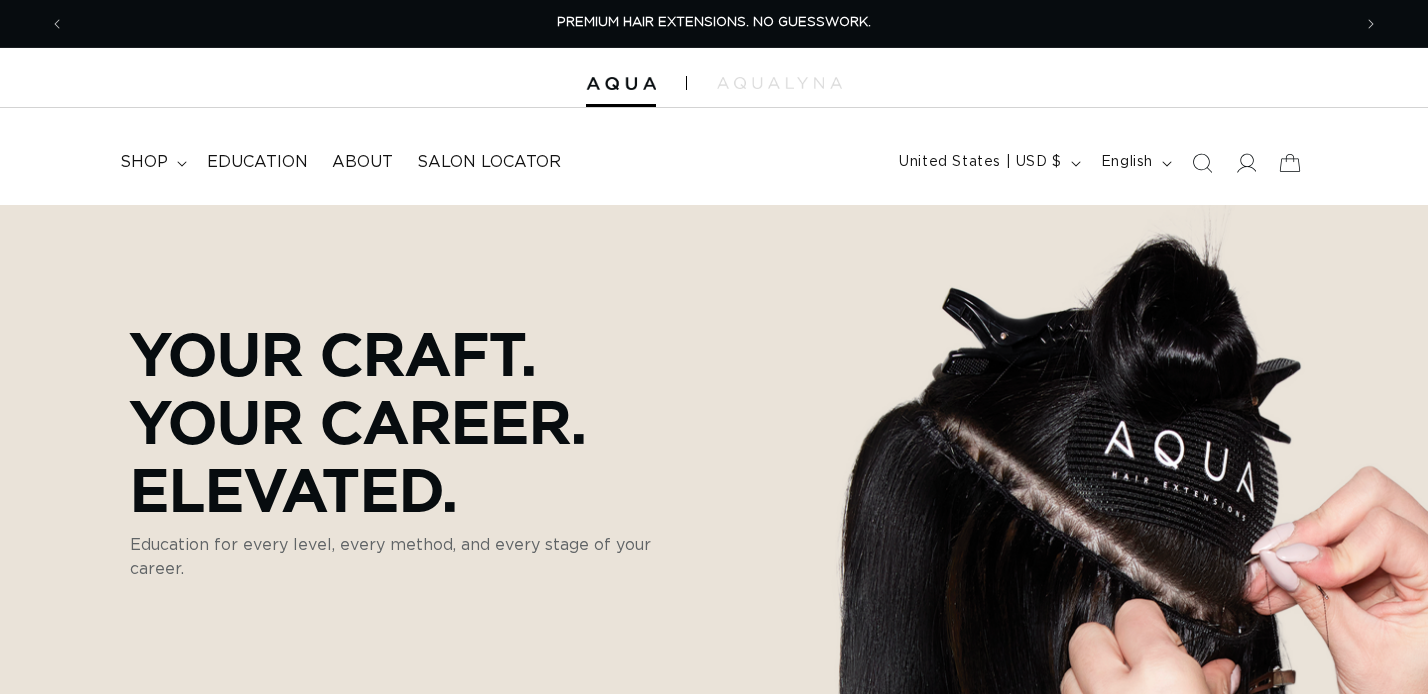 scroll, scrollTop: 0, scrollLeft: 0, axis: both 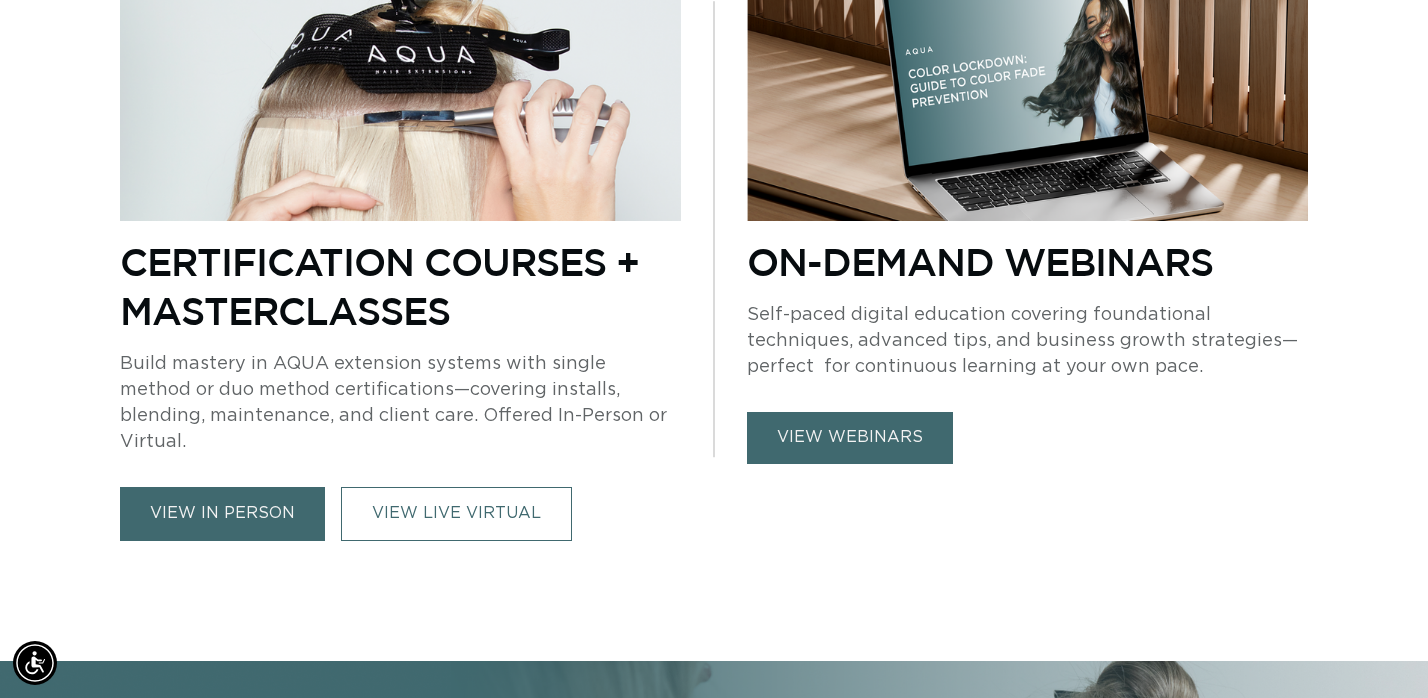 click on "view webinars" at bounding box center [850, 437] 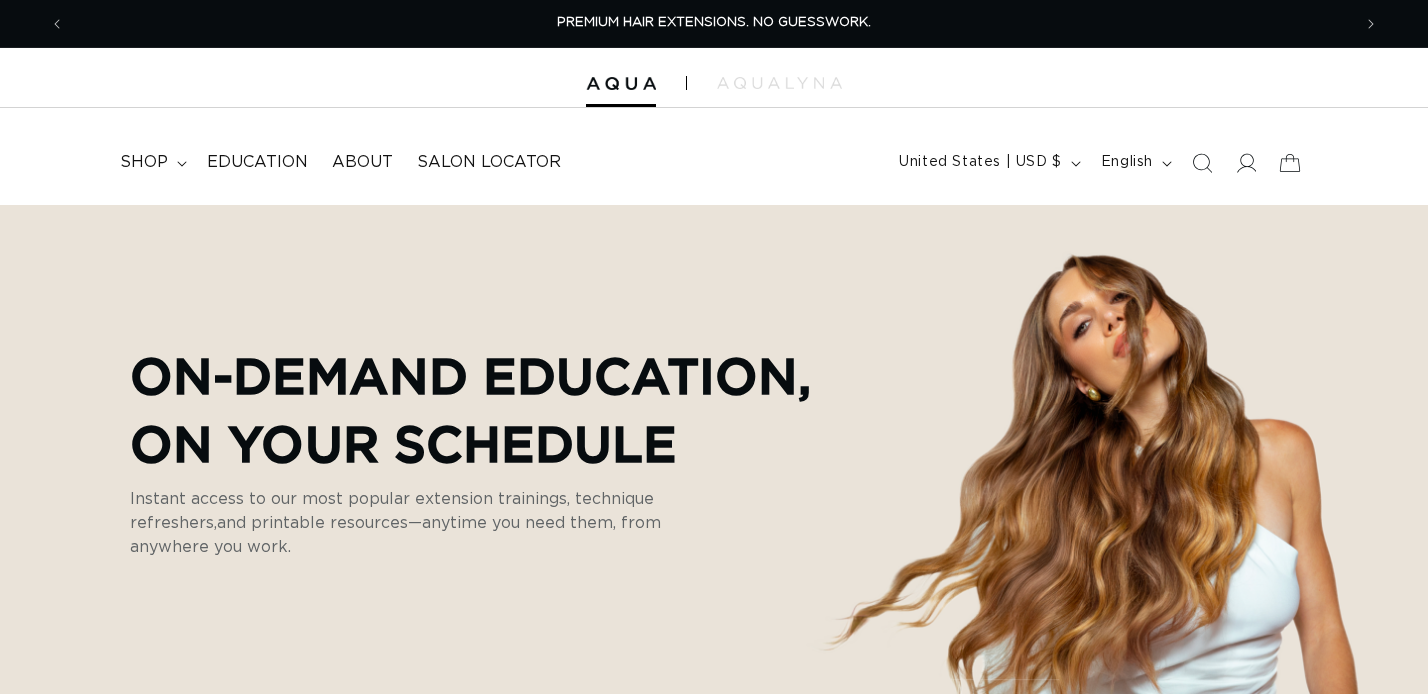 scroll, scrollTop: 0, scrollLeft: 0, axis: both 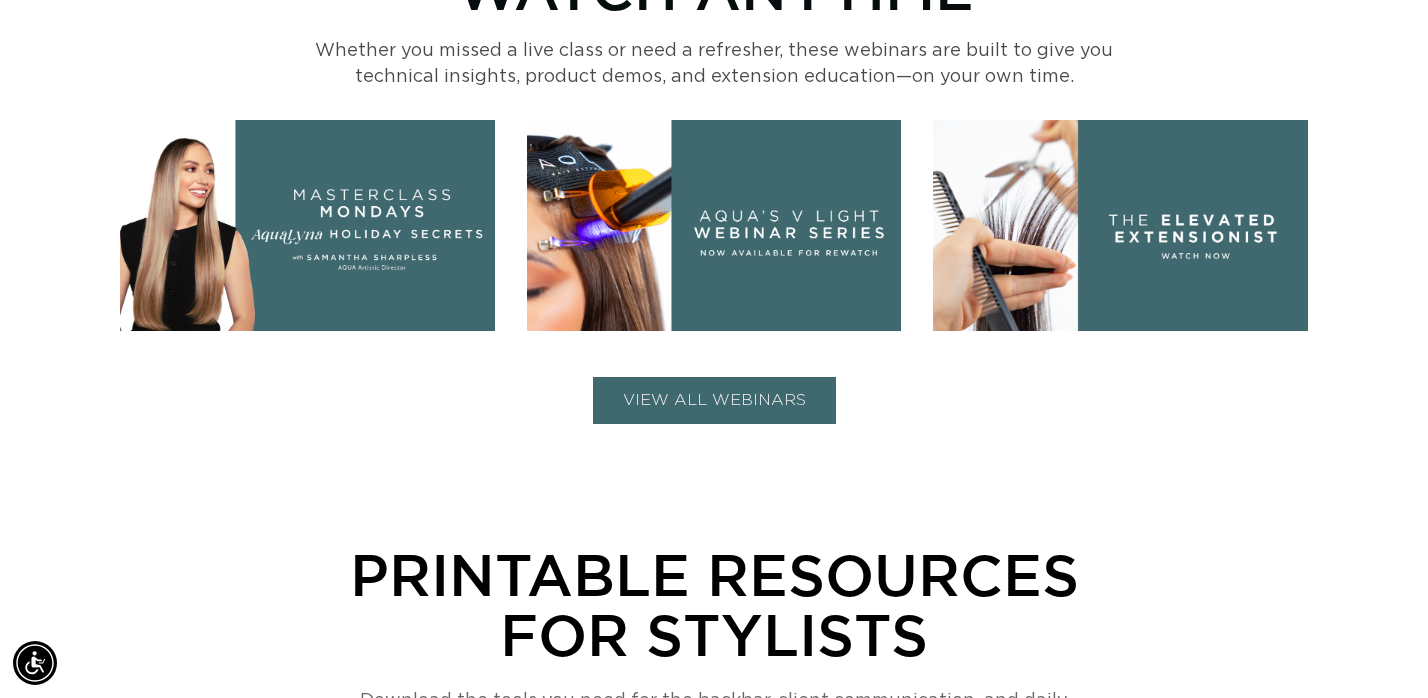 click on "VIEW ALL WEBINARS" at bounding box center [714, 400] 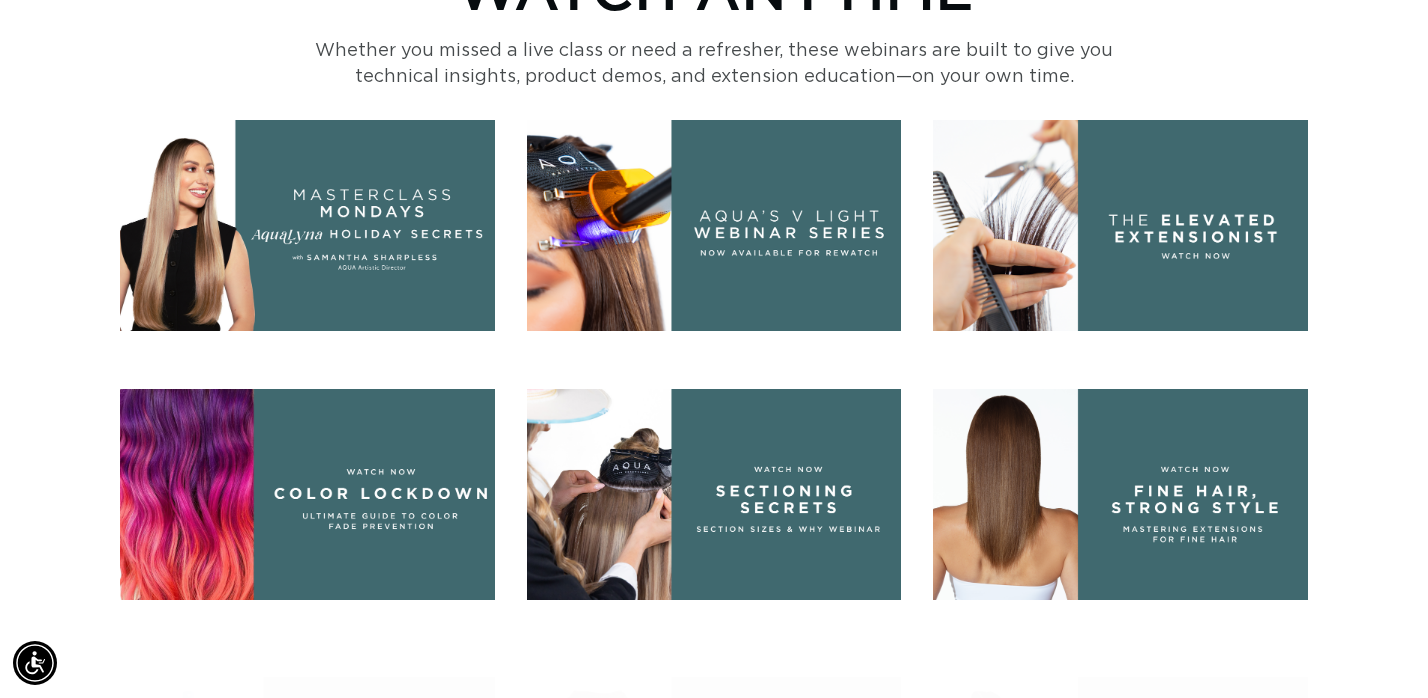 scroll, scrollTop: 967, scrollLeft: 1, axis: both 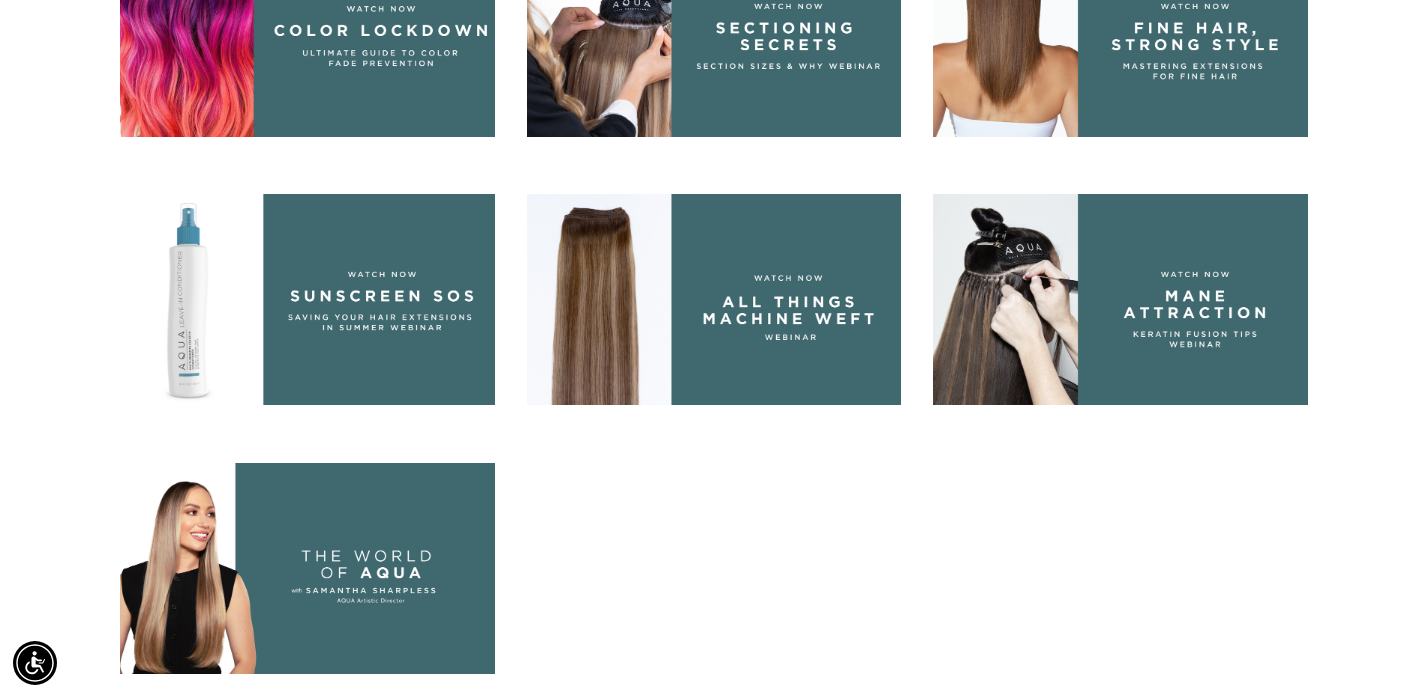 click at bounding box center [714, 299] 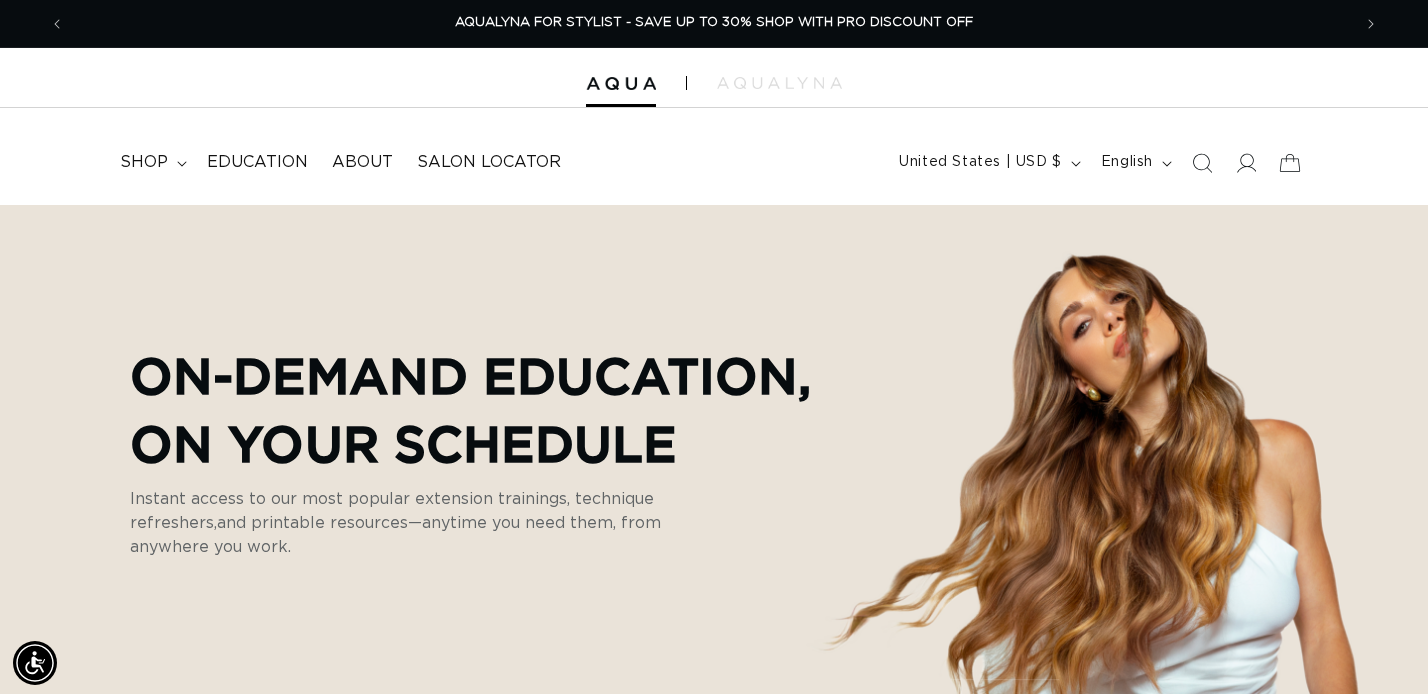 scroll, scrollTop: 0, scrollLeft: 0, axis: both 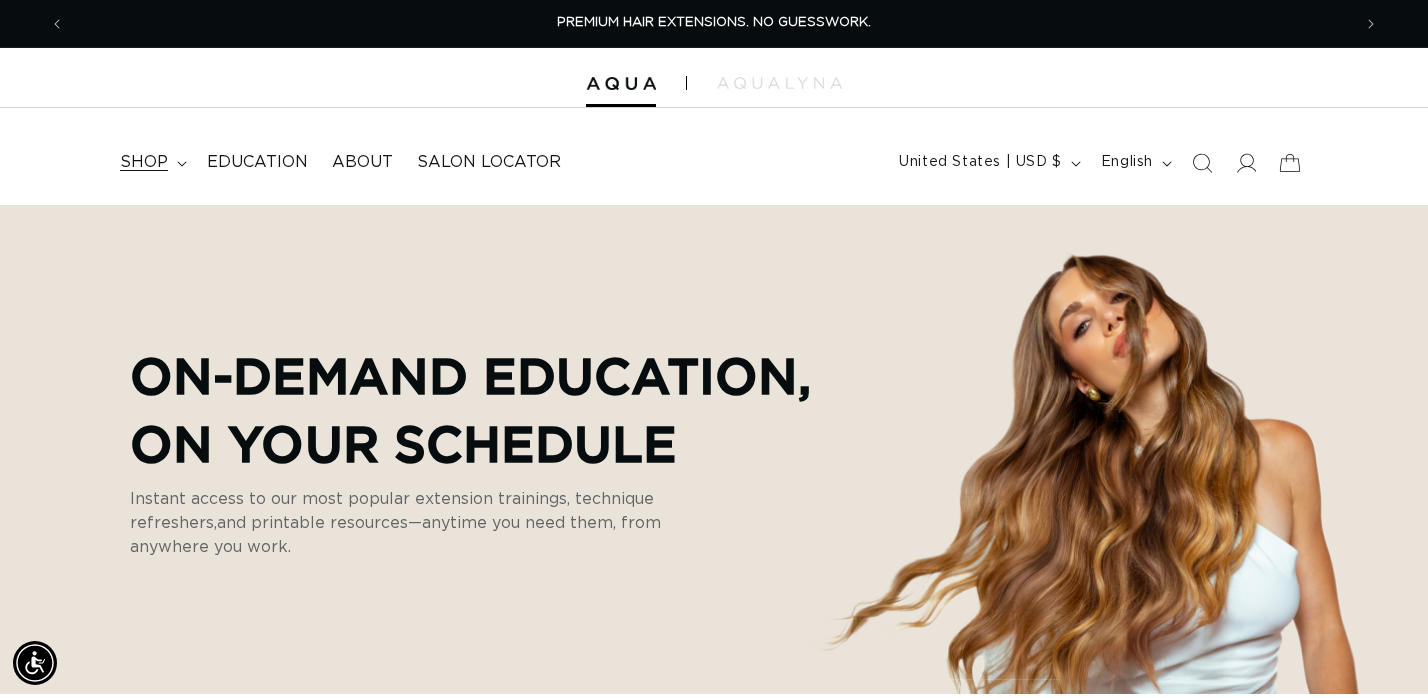 click on "shop" at bounding box center (144, 162) 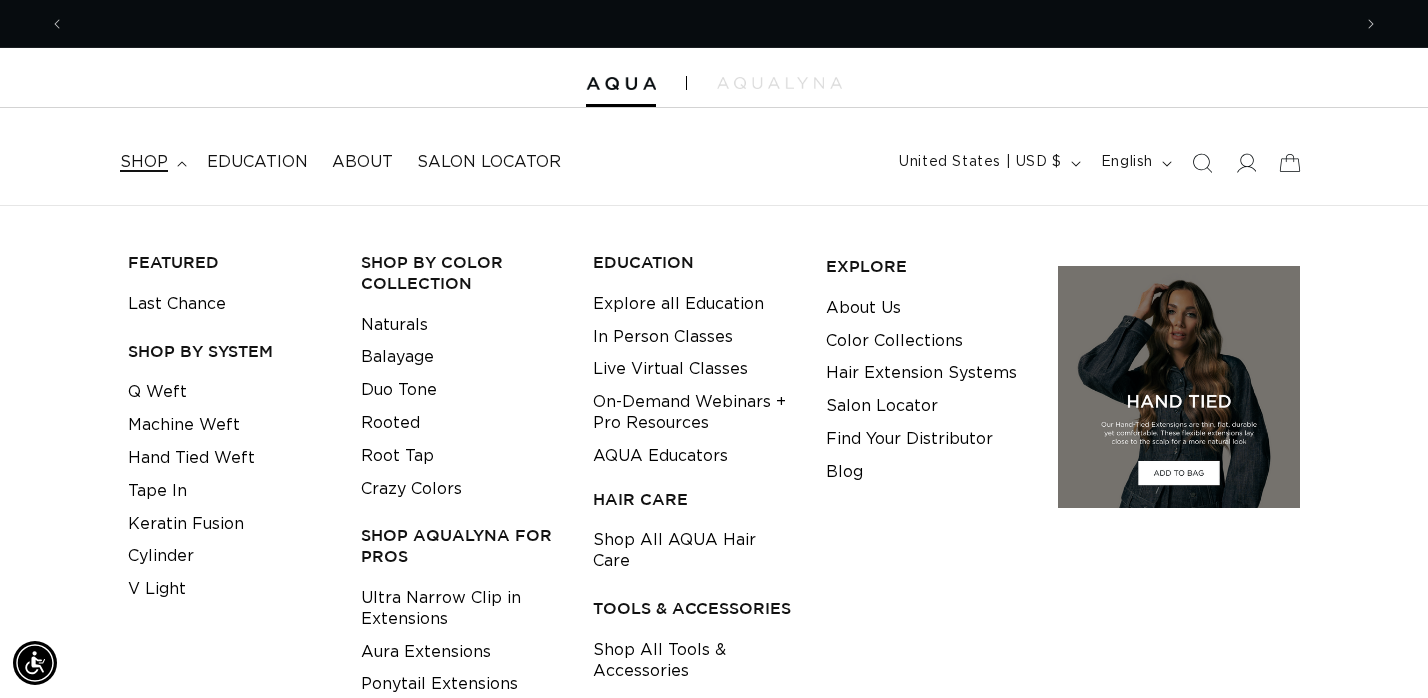 scroll, scrollTop: 0, scrollLeft: 1286, axis: horizontal 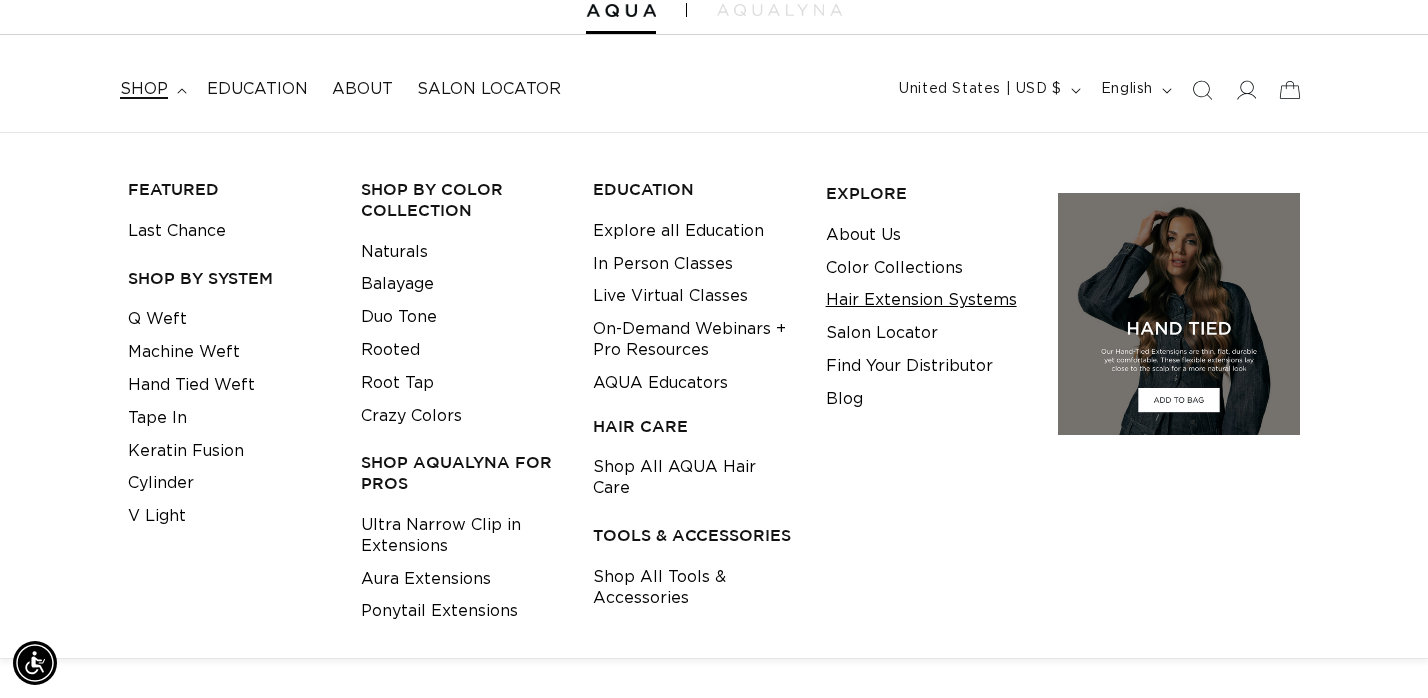 click on "Hair Extension Systems" at bounding box center [921, 300] 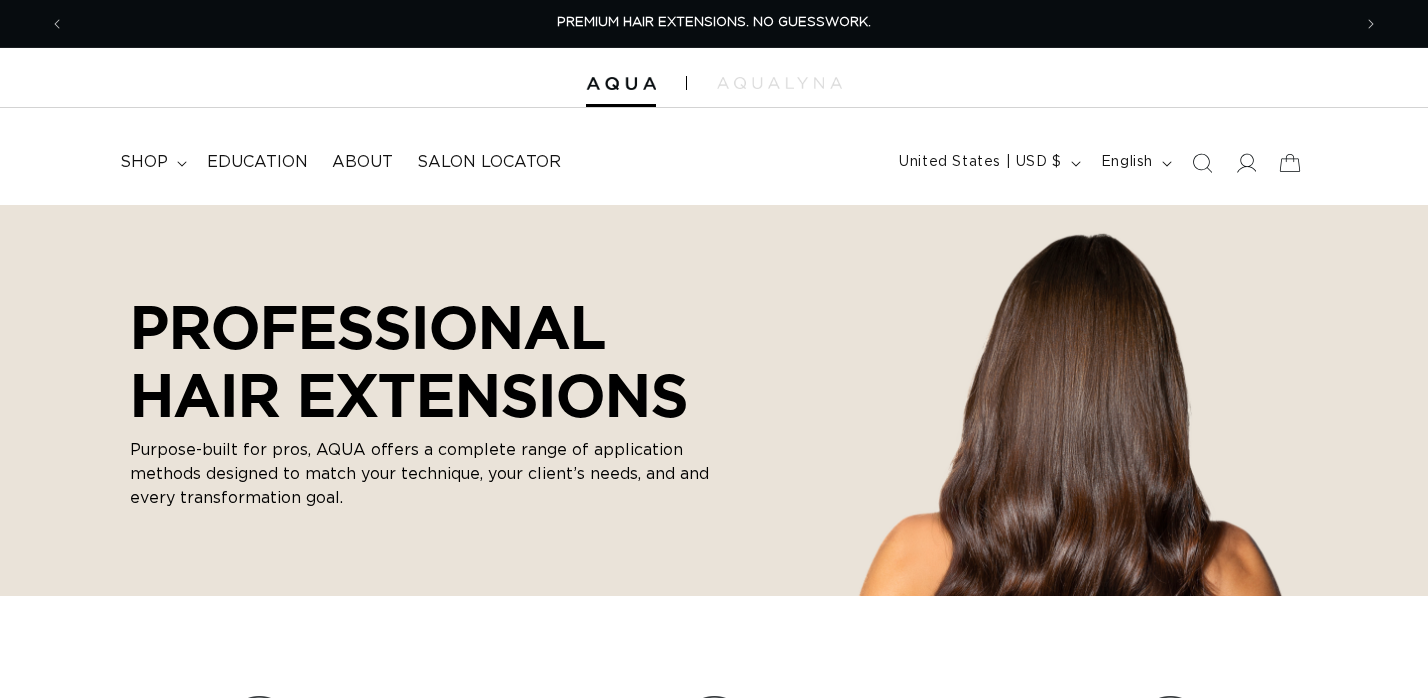 scroll, scrollTop: 309, scrollLeft: 0, axis: vertical 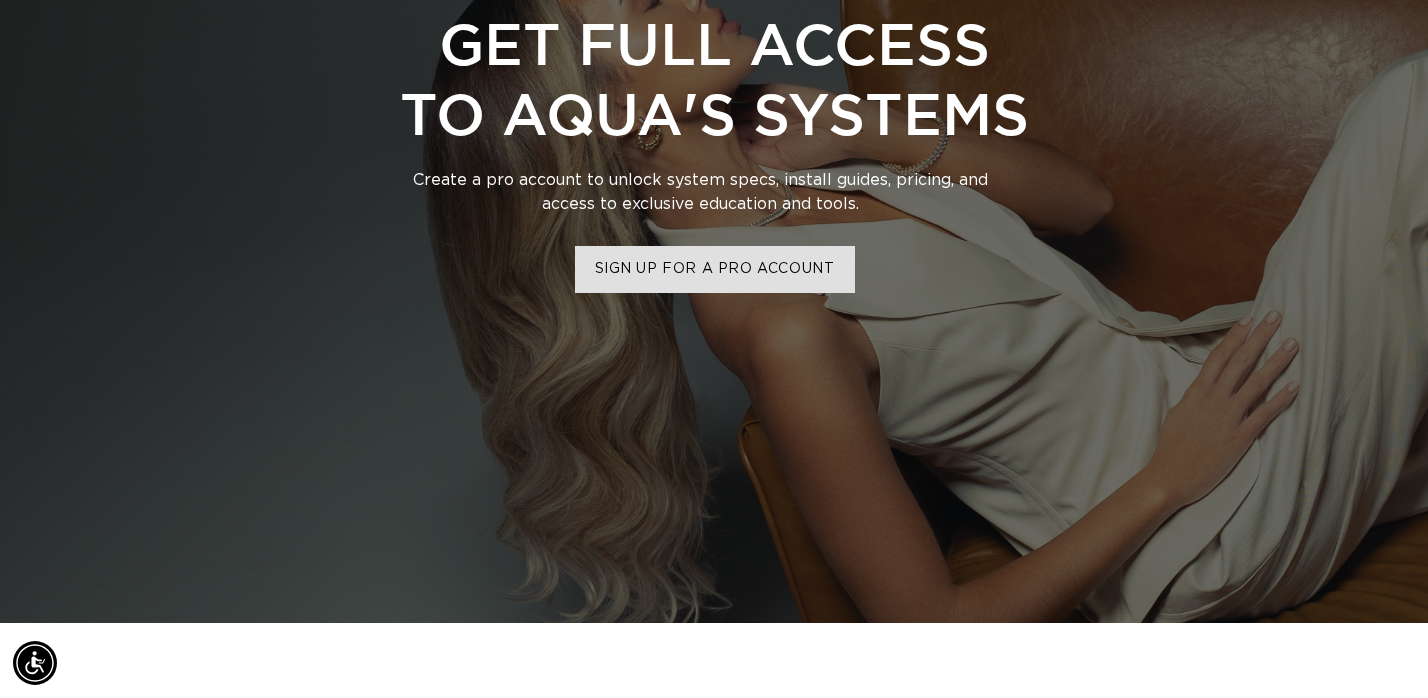 click on "SIGN UP FOR A PRO ACCOUNT" at bounding box center [714, 269] 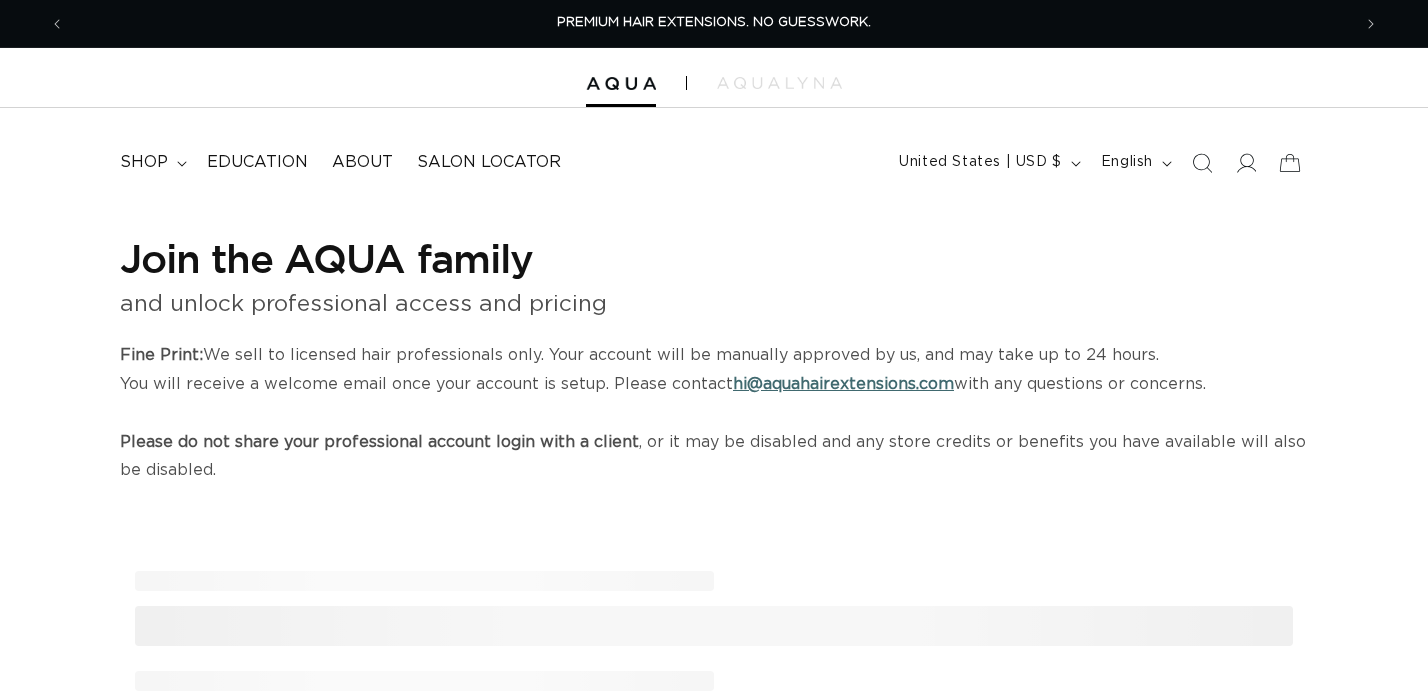 scroll, scrollTop: 0, scrollLeft: 0, axis: both 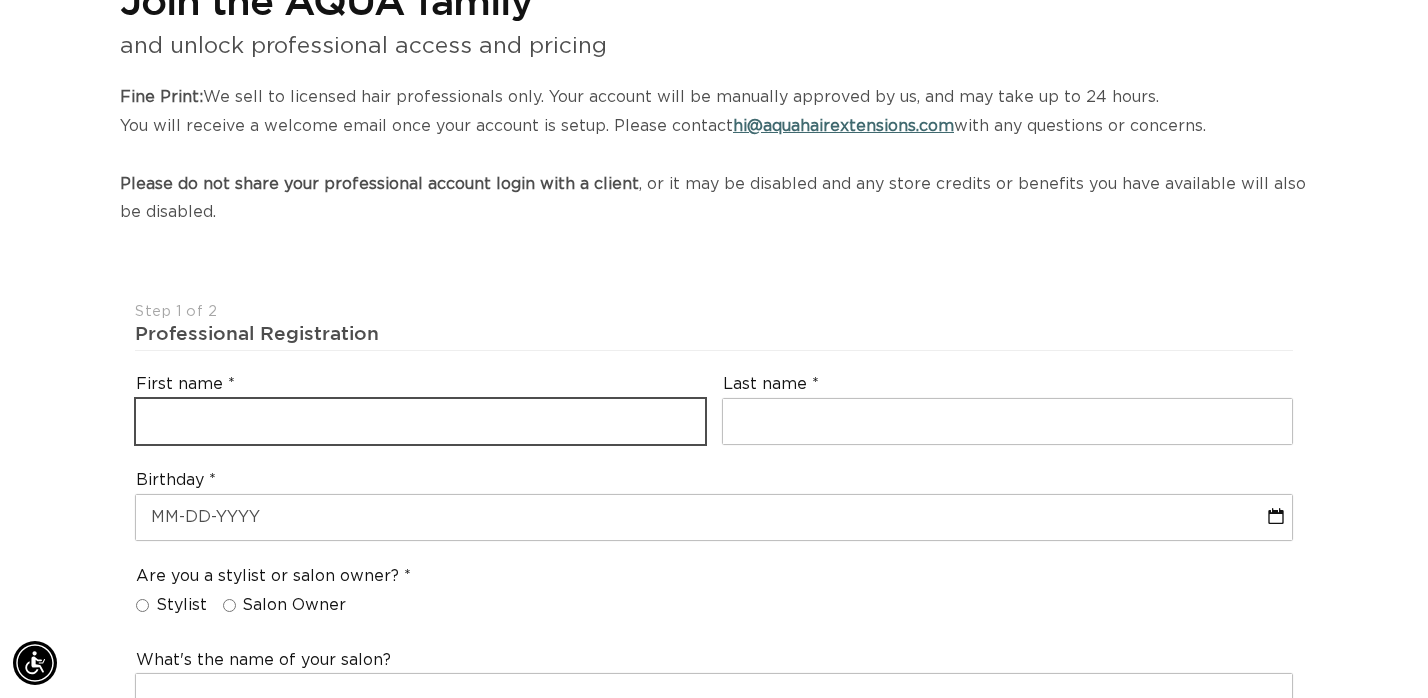 click at bounding box center (420, 421) 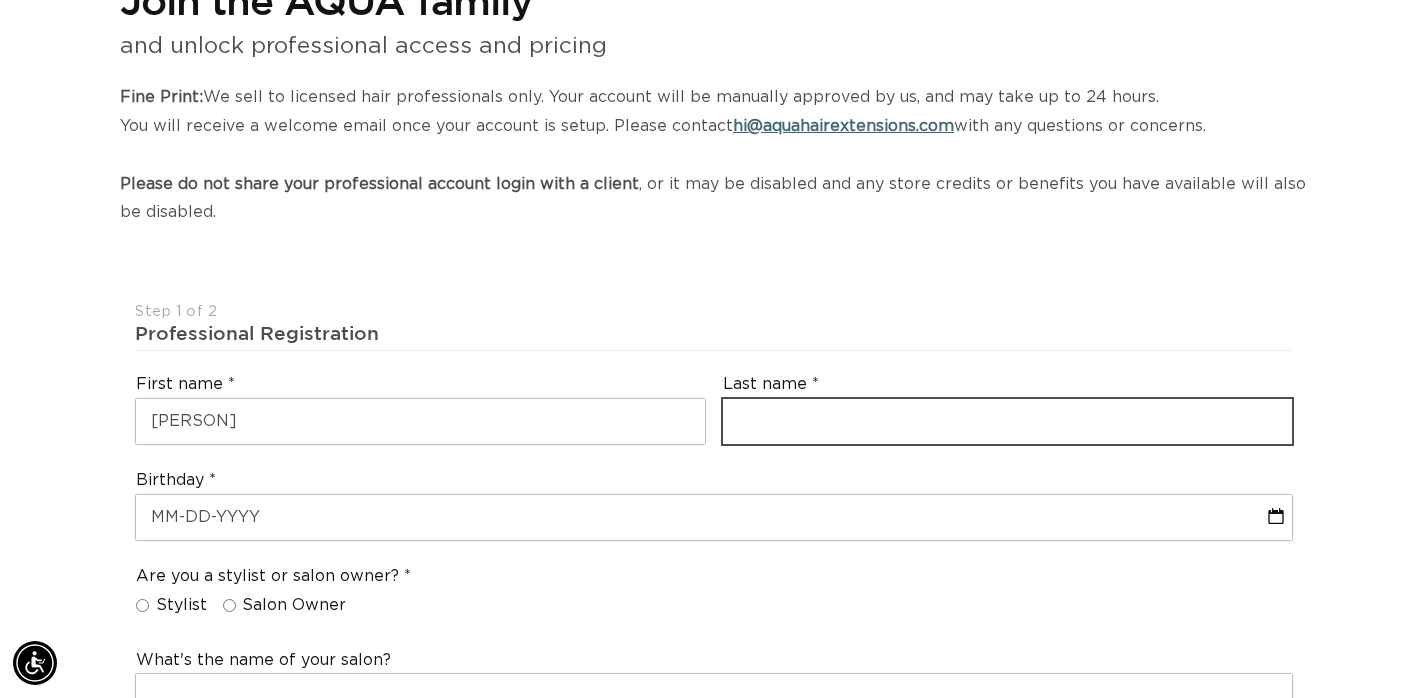 type on "Ullmann" 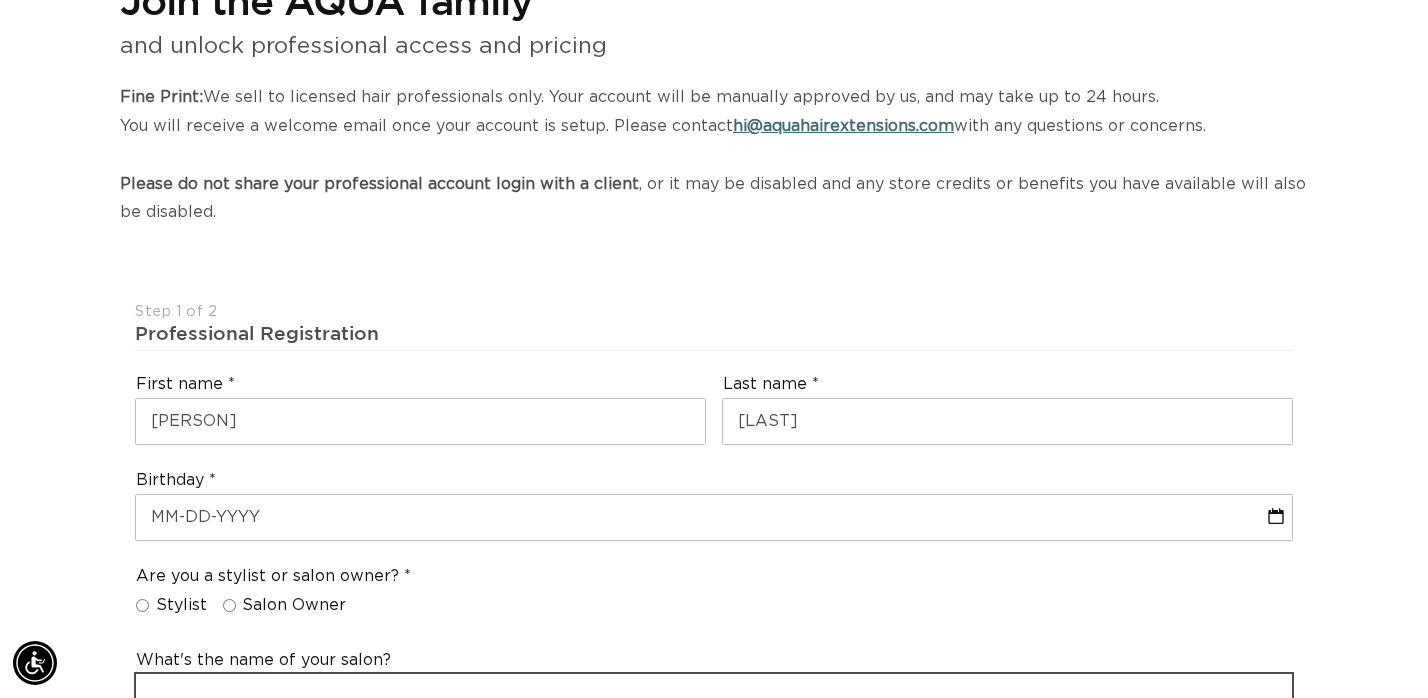 type on "Jennie Ullmann" 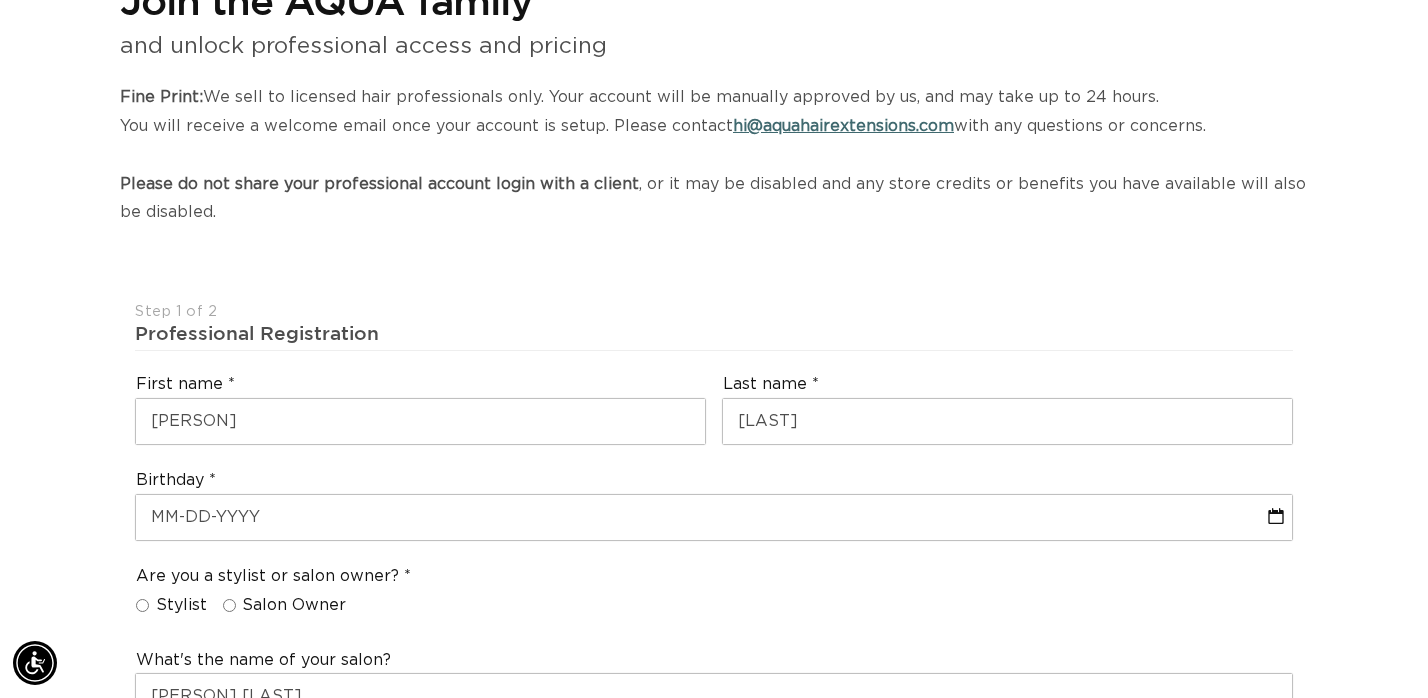 type on "jennieullmann@gmail.com" 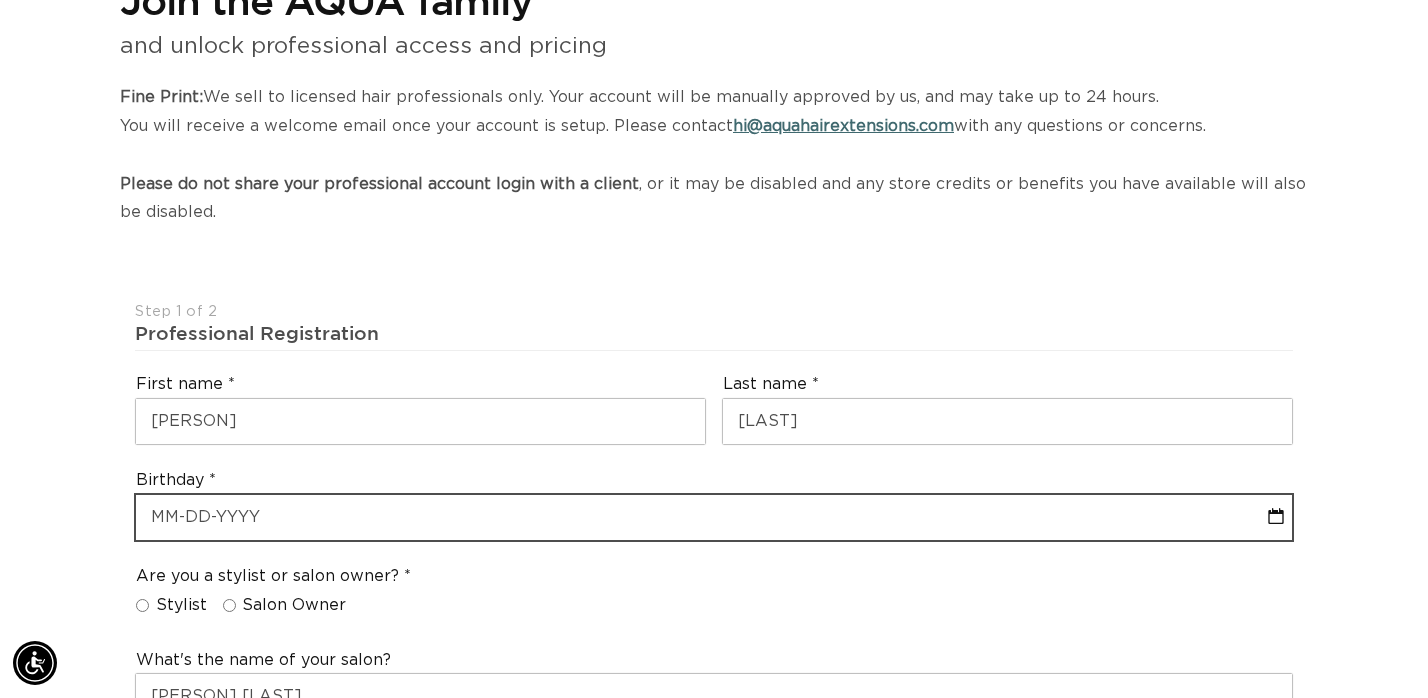 select on "7" 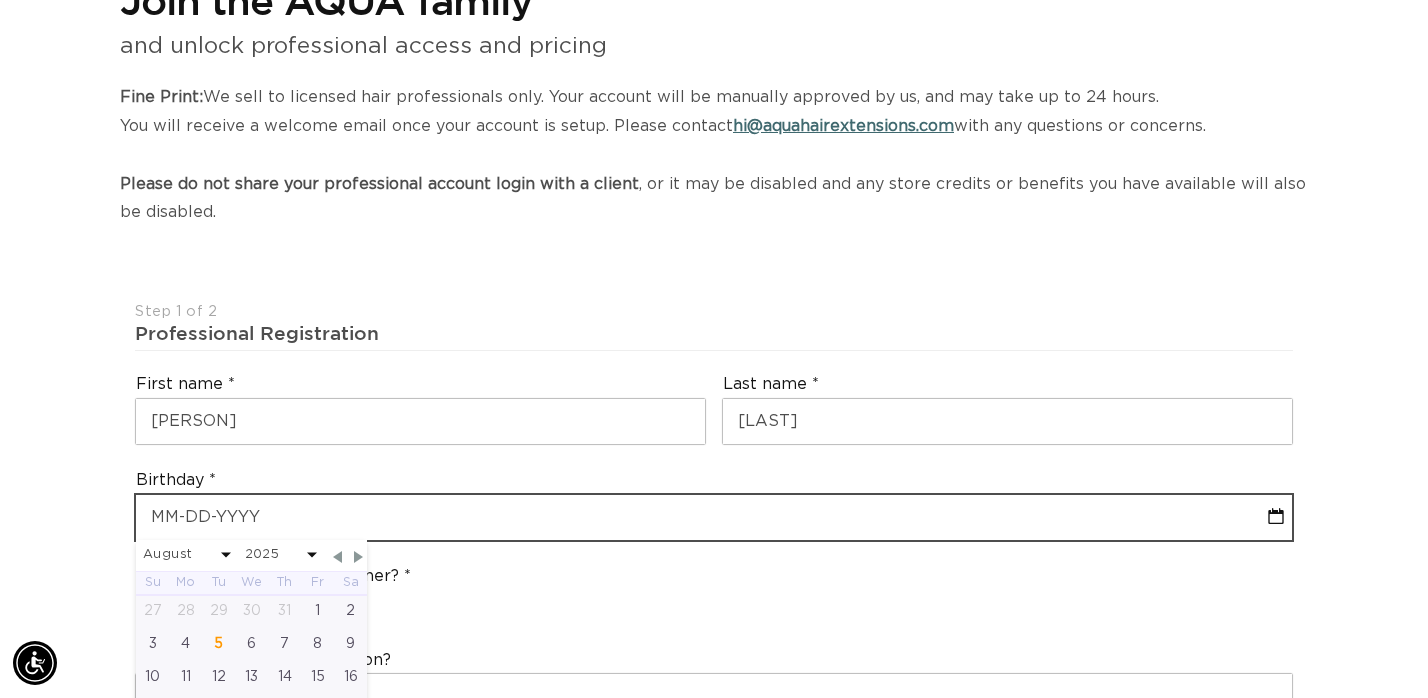 type on "0" 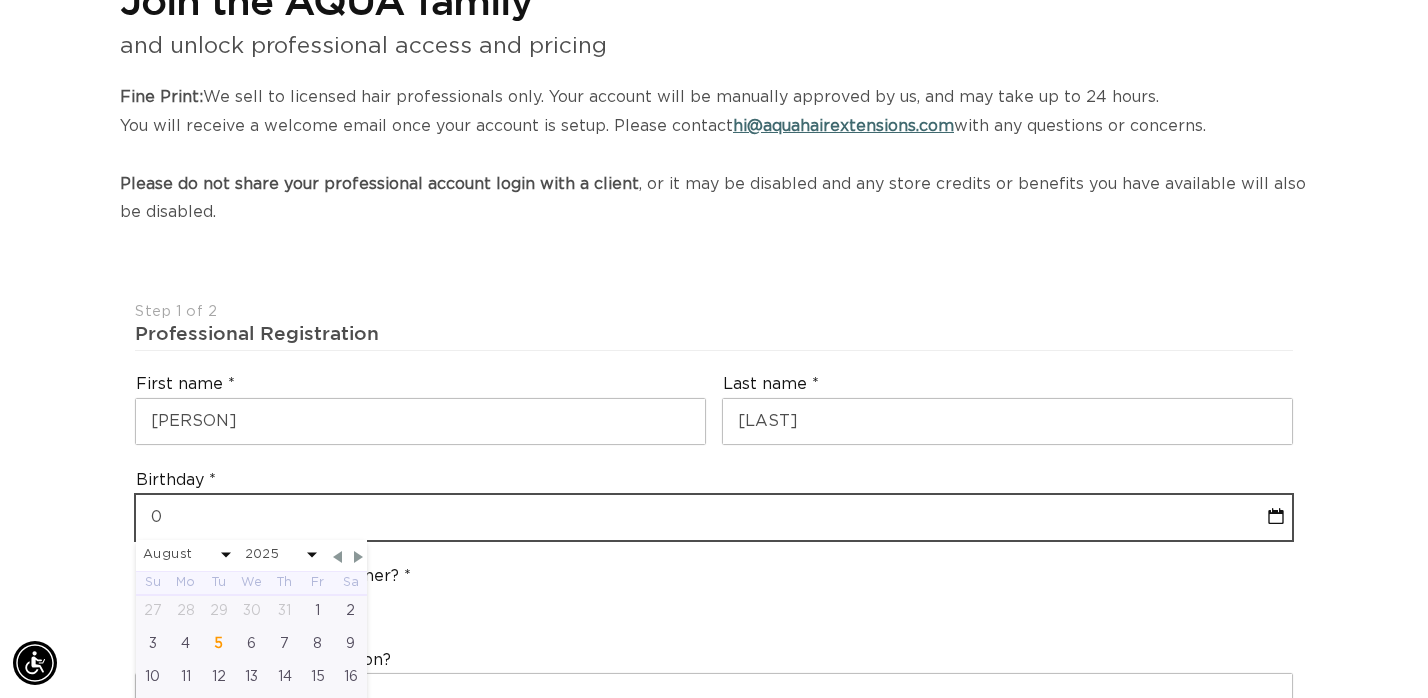 select on "7" 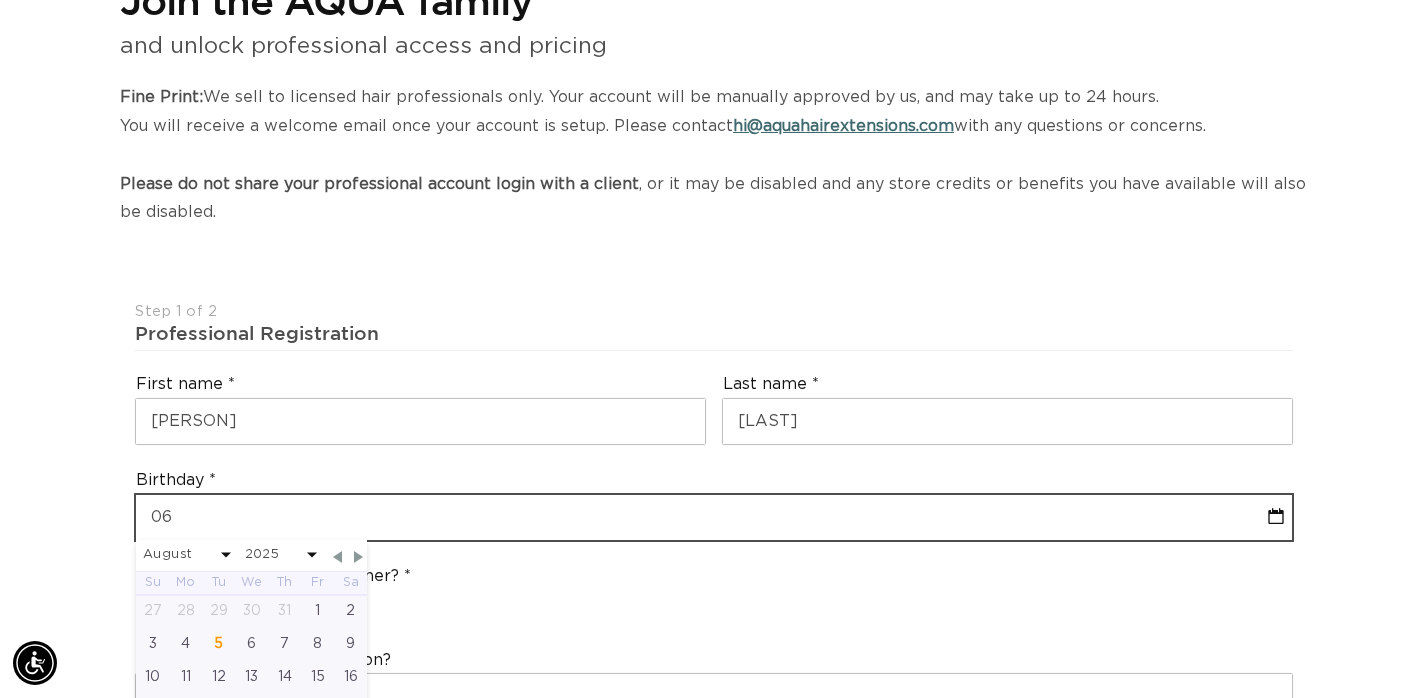select on "7" 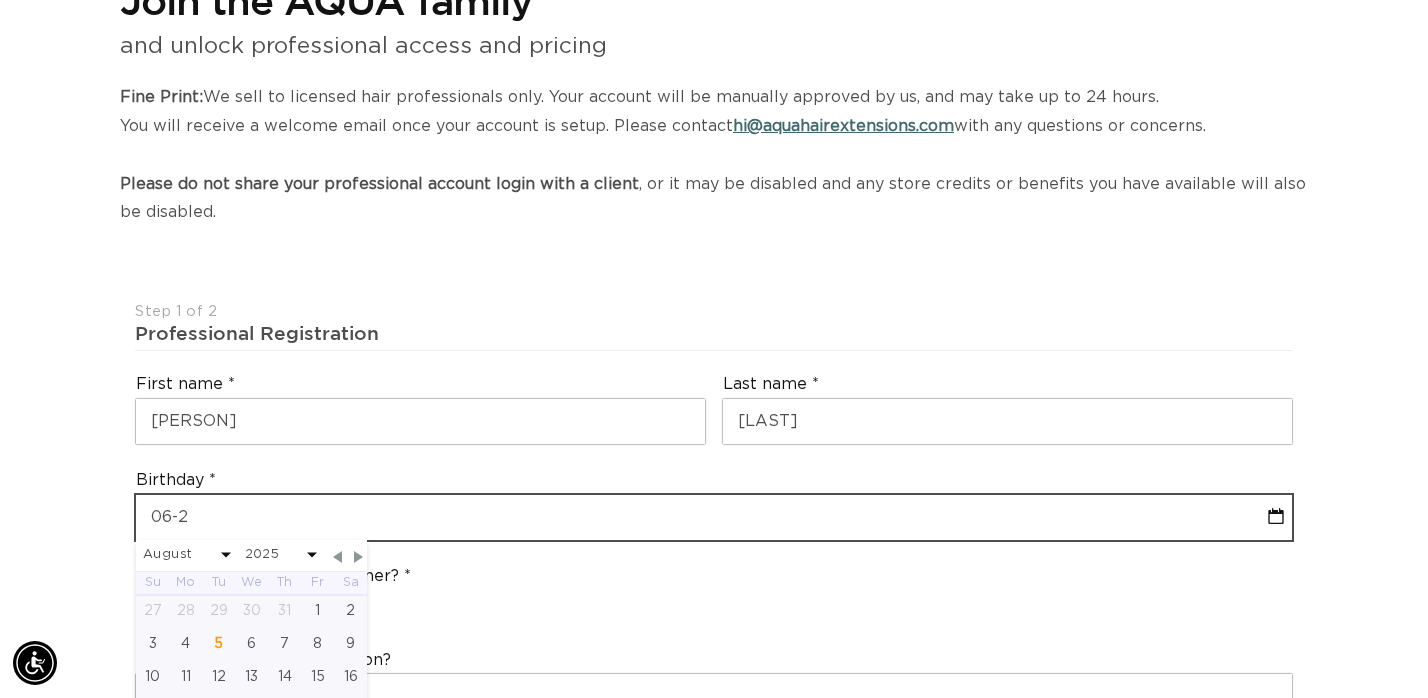 type on "06-23" 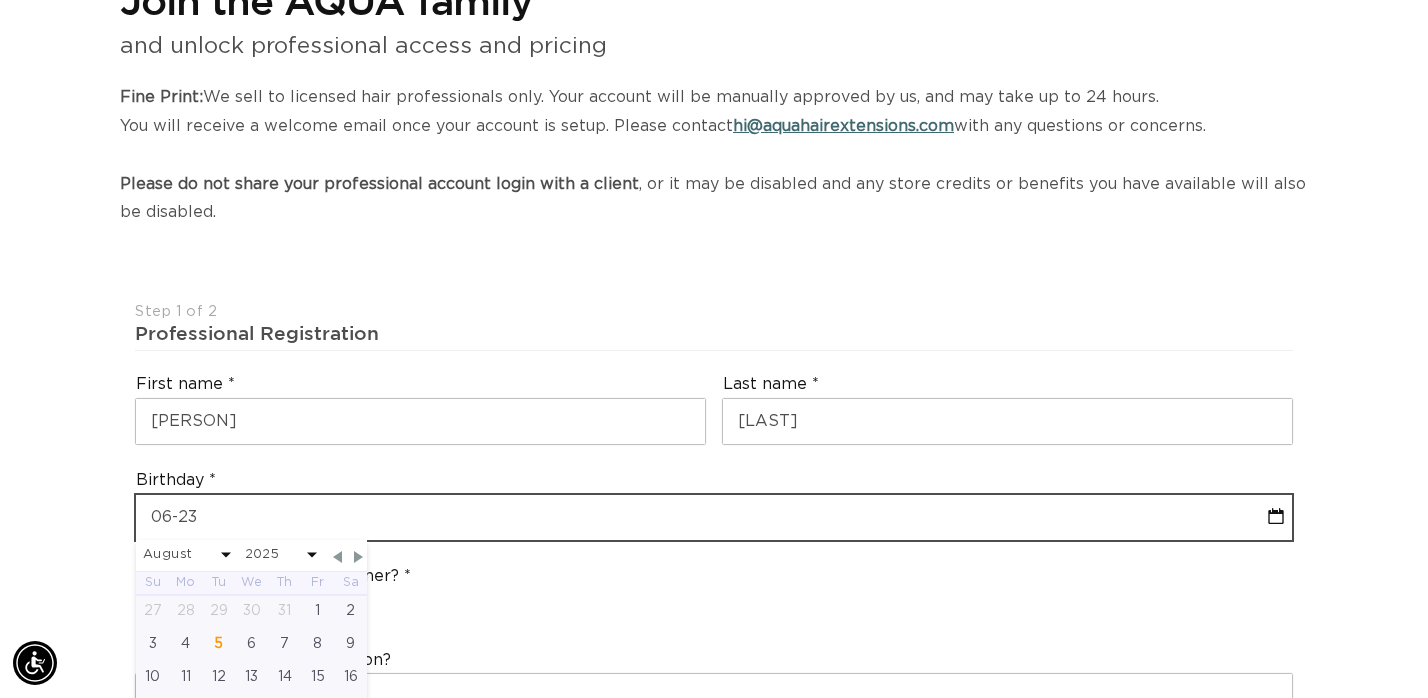 select on "7" 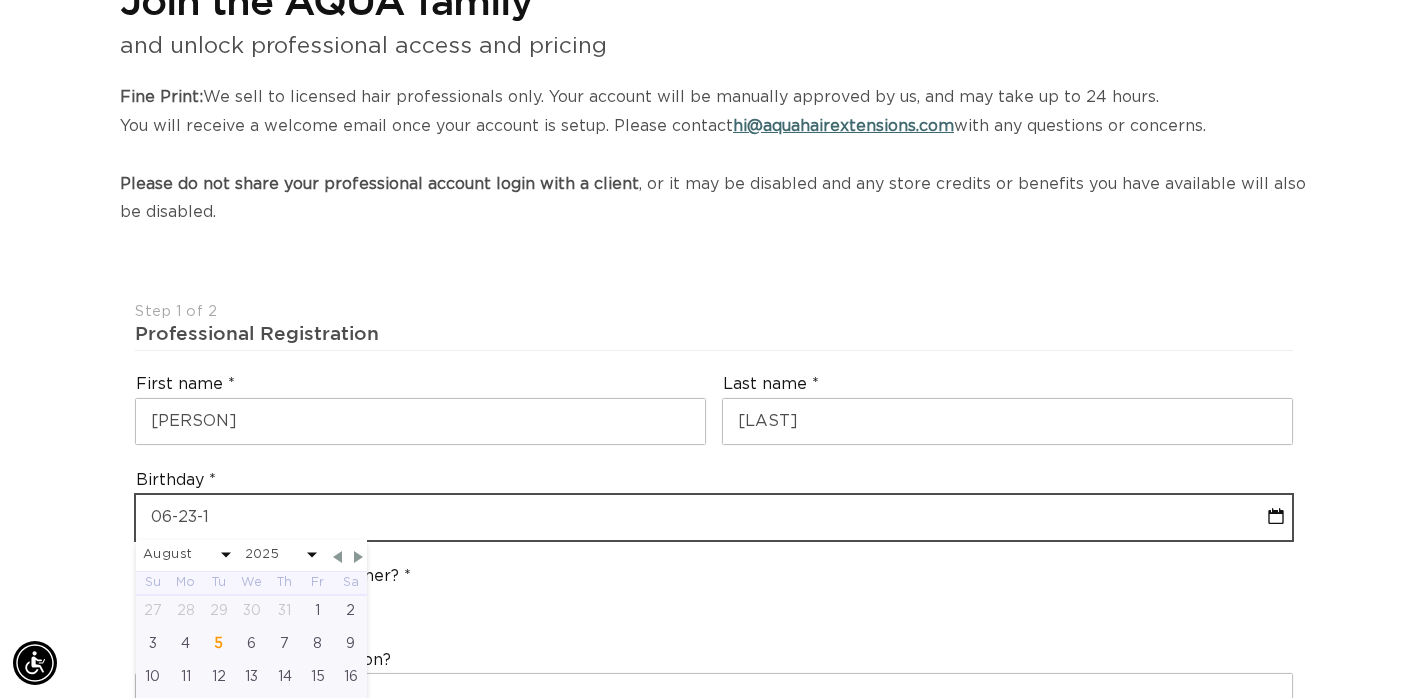 select on "7" 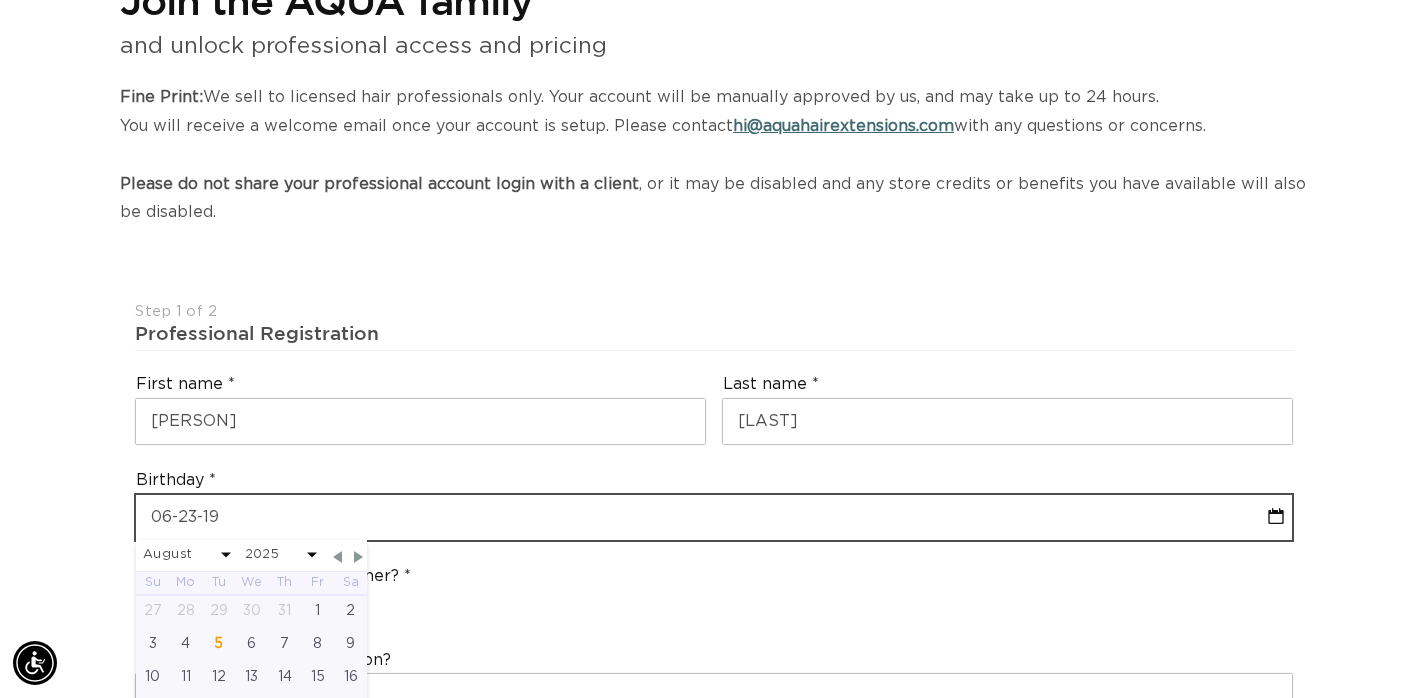 type on "06-23-198" 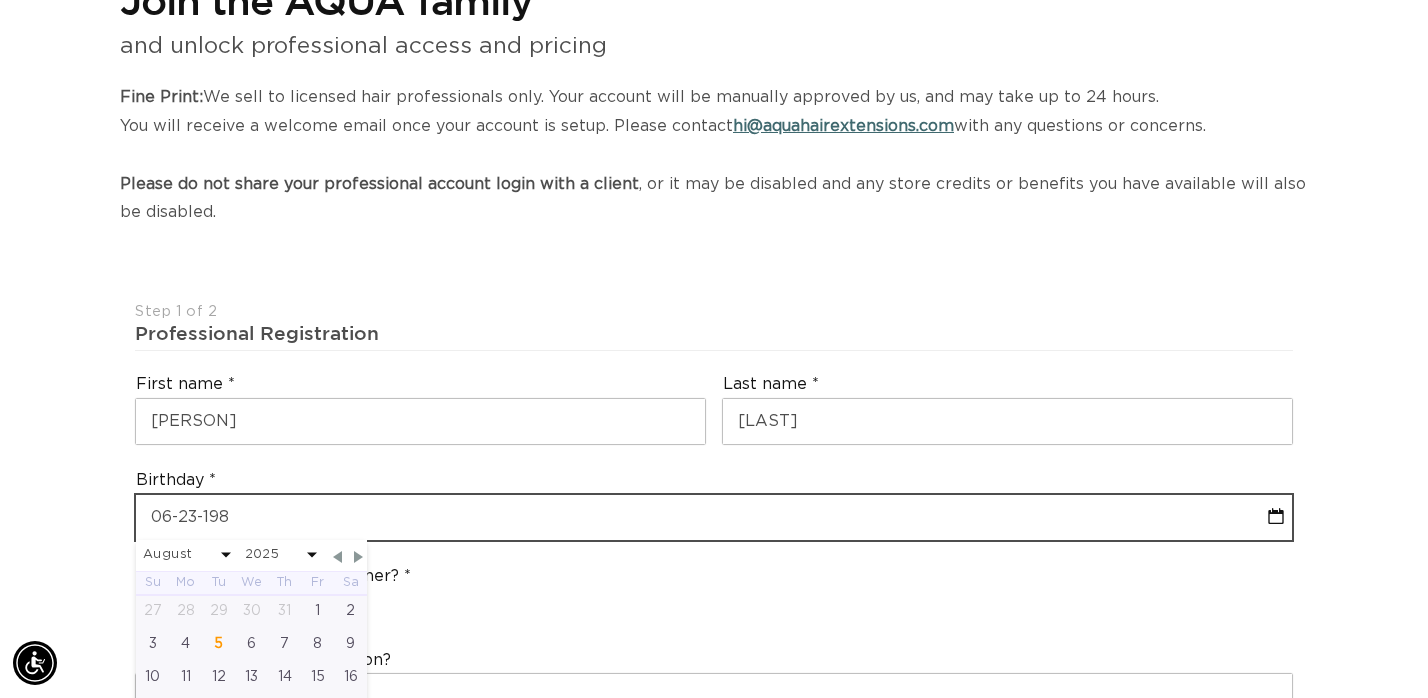 select on "7" 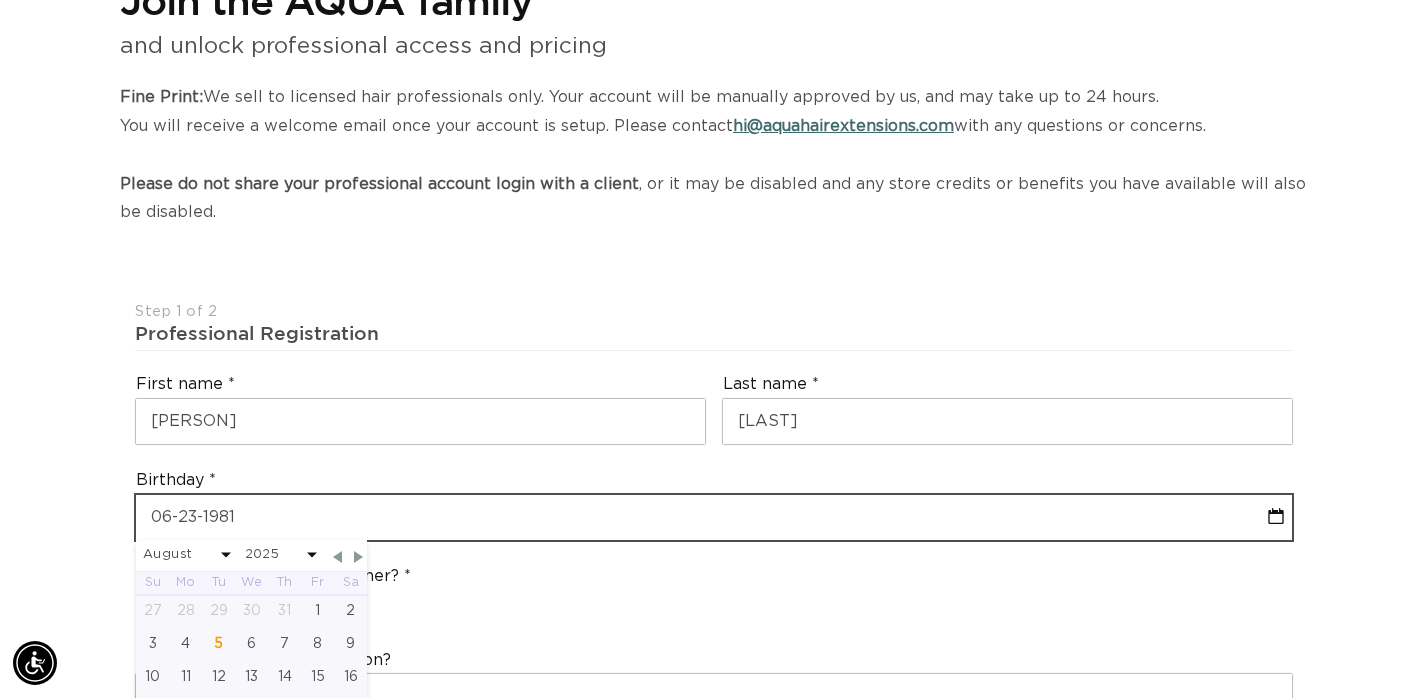 select on "5" 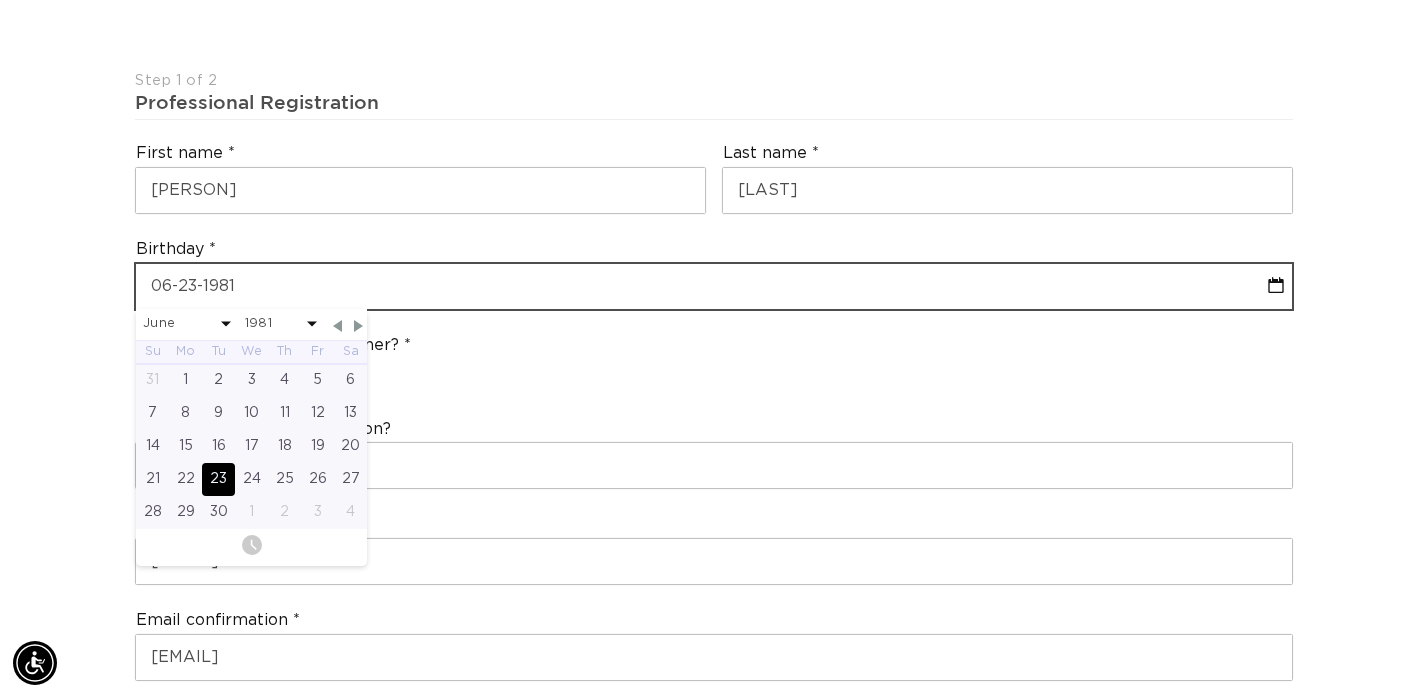 scroll, scrollTop: 492, scrollLeft: 0, axis: vertical 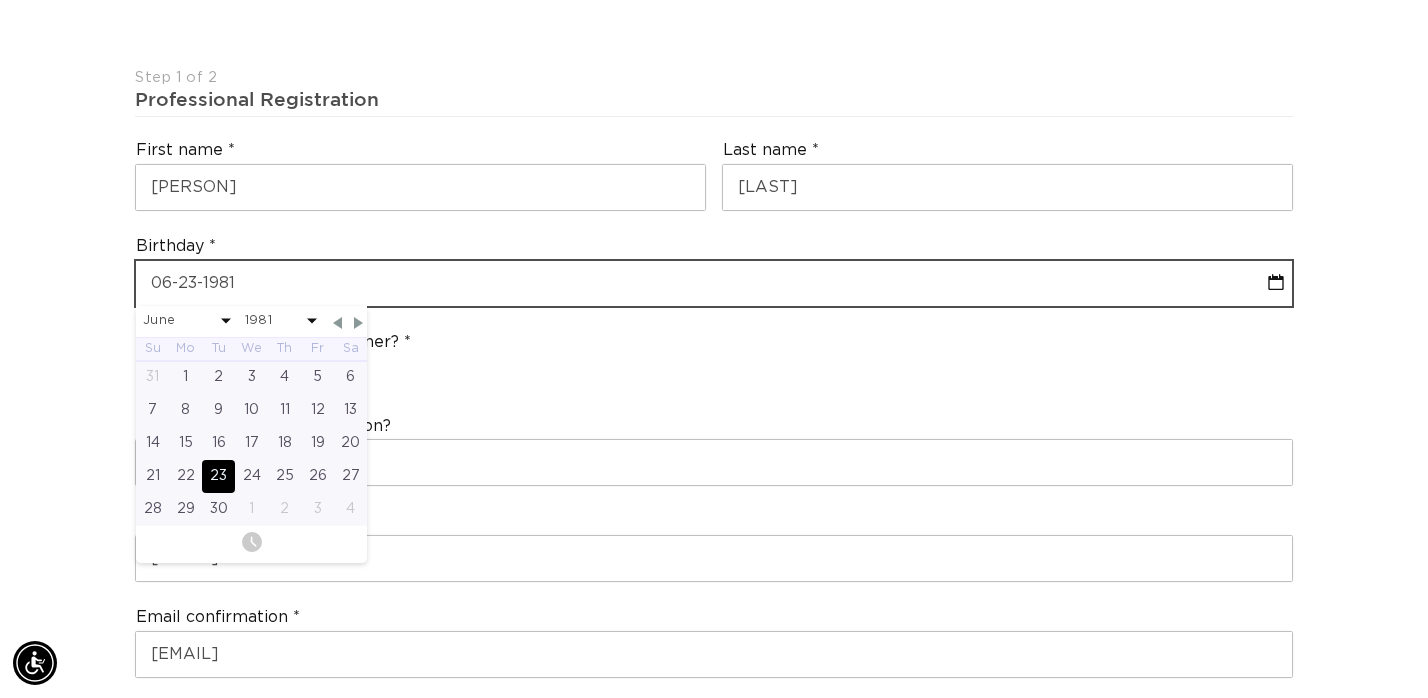 type on "06-23-1981" 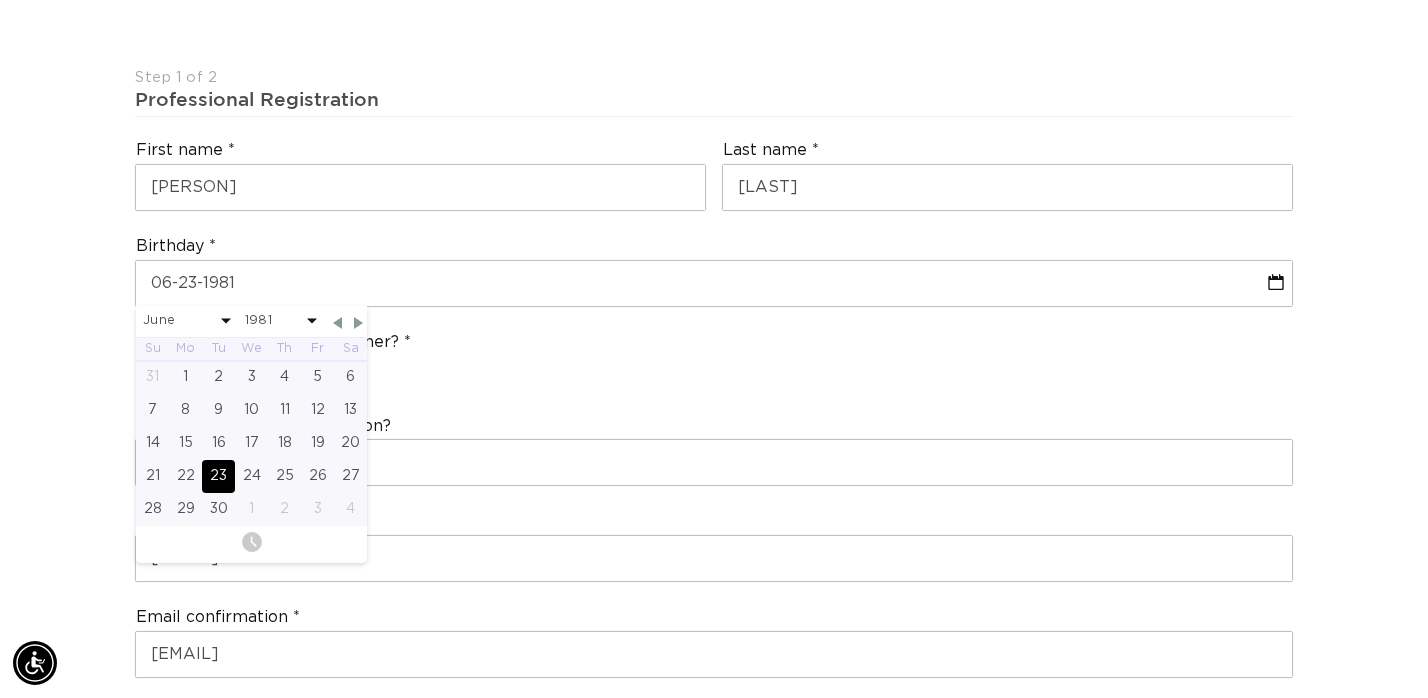 click on "Join the AQUA family
and unlock professional access and pricing
Fine Print:  We sell to licensed hair professionals only. Your account will be manually approved by us, and may take up to 24 hours.  You will receive a welcome email once your account is setup.
Please contact  hi@aquahairextensions.com  with any questions or concerns. Please do not share your professional account login with a client , or it may be disabled and any store credits or benefits you have available will also be disabled.
Step 1 of 2 Professional Registration First name Jennie Last name Ullmann  Birthday 06-23-1981 January February March April May June July August September October November December 2045 2044 2043 2042 2041 2040 2039 2038 2037 2036 2035 2034 2033 2032 2031 2030 2029 2028 2027 2026 2025 2024 2023 2022 2021 2020 2019 2018 2017 2016 2015 2014 2013 2012 2011 2010 2009 2008 2007 2006 2005 2004 2003 2002 2001 2000 1999 1998 1997 1996 1995 1994 1993 1992 1991 1990 1989 1988 1987 1986 1985" at bounding box center [714, 875] 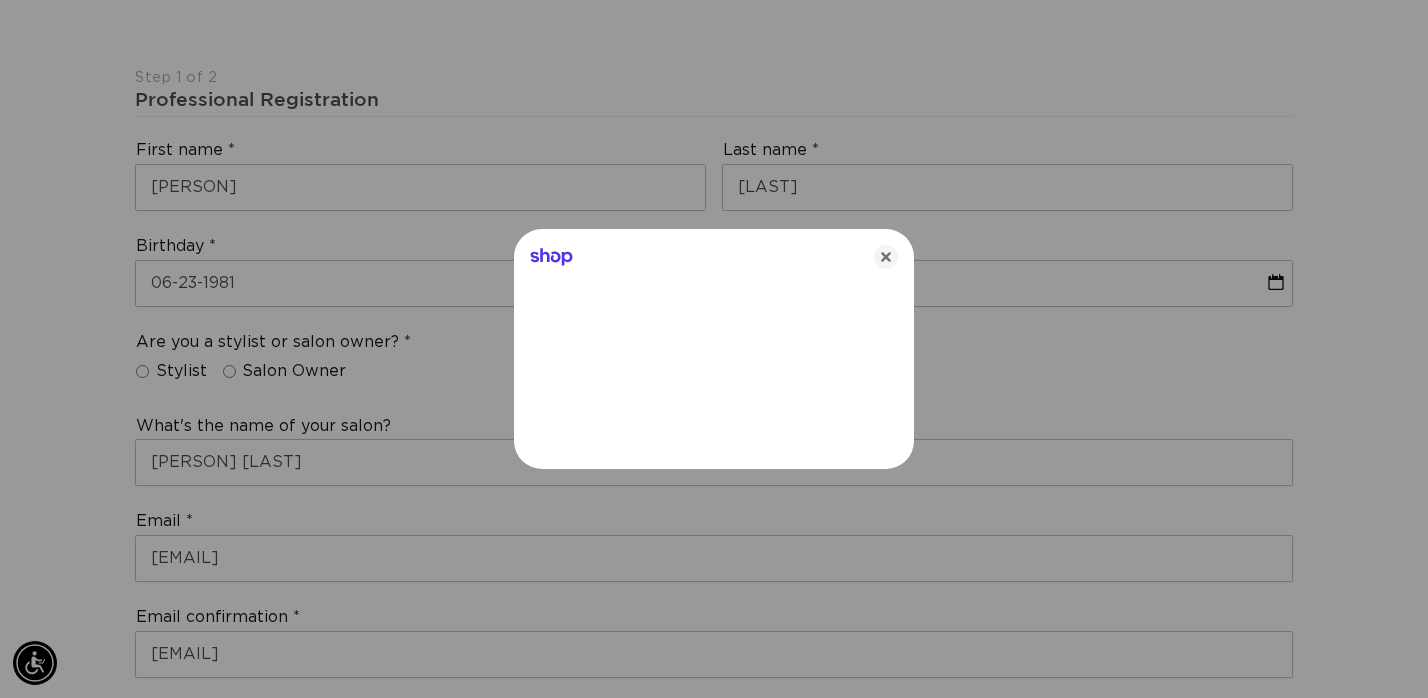 scroll, scrollTop: 0, scrollLeft: 1286, axis: horizontal 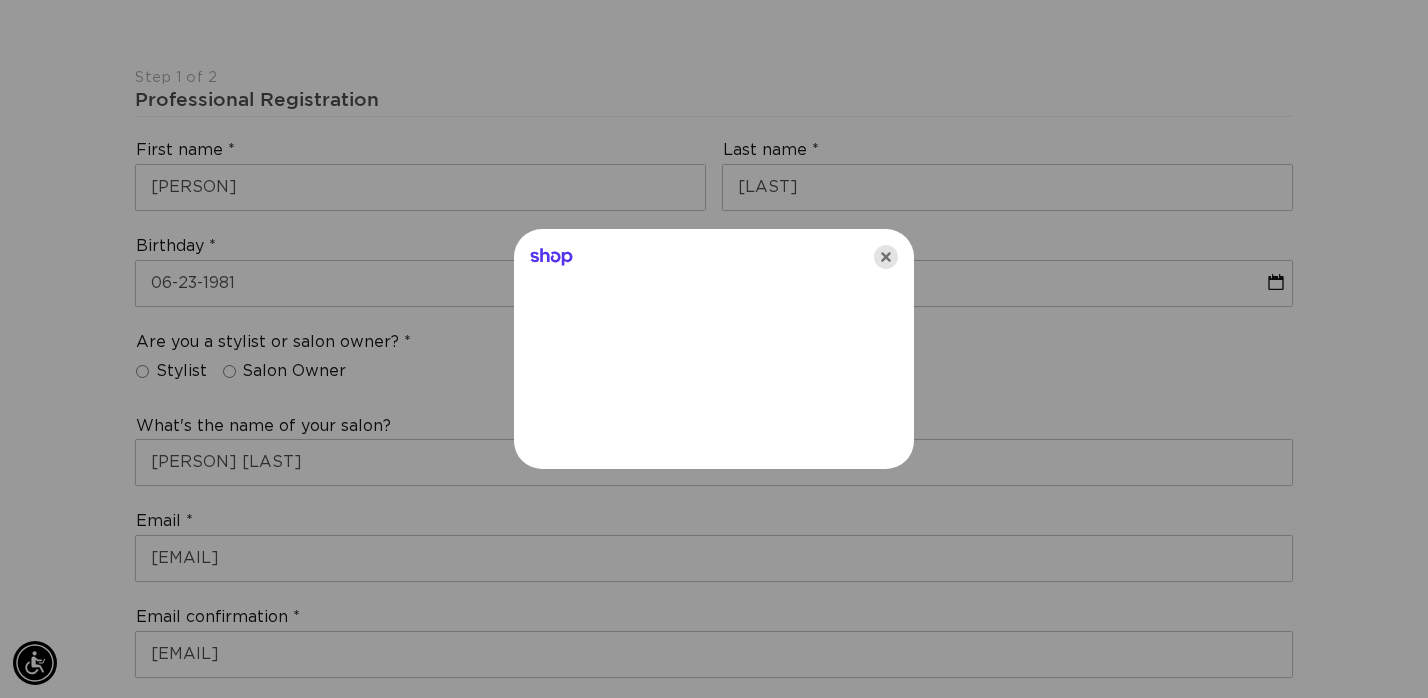 click 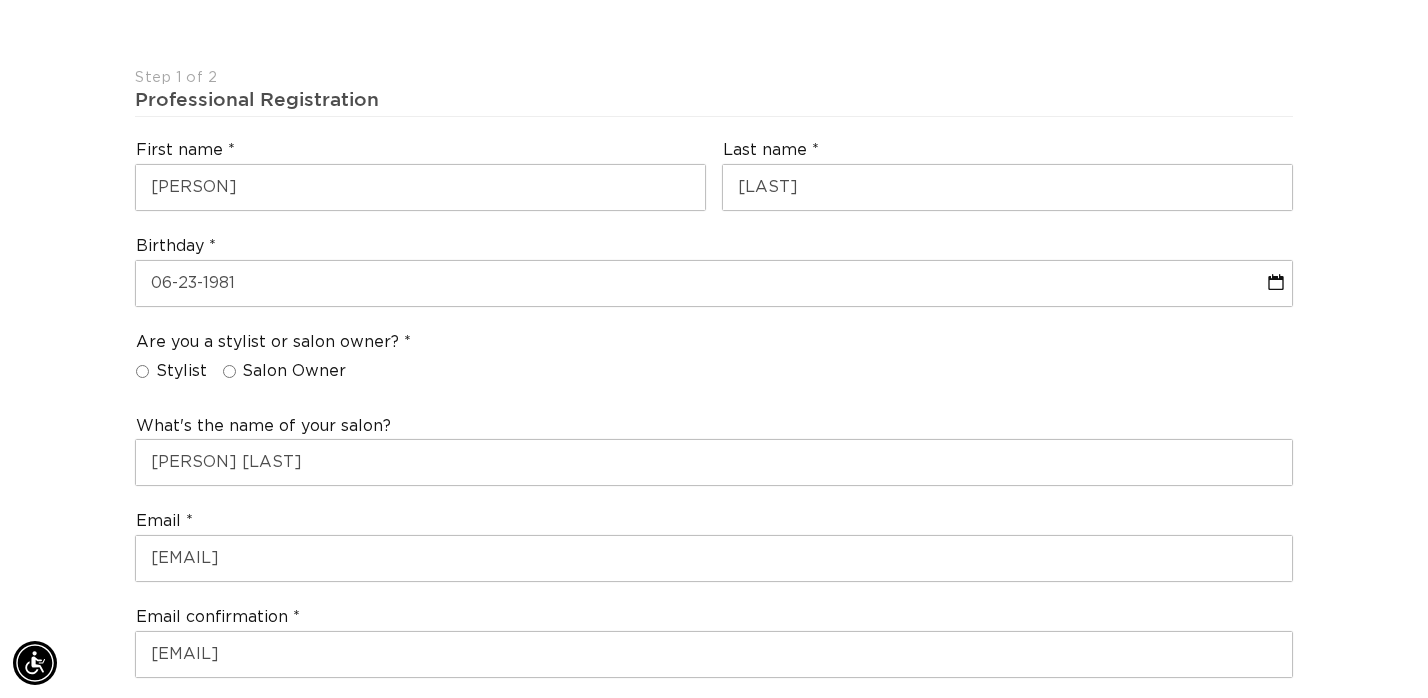 scroll, scrollTop: 0, scrollLeft: 2572, axis: horizontal 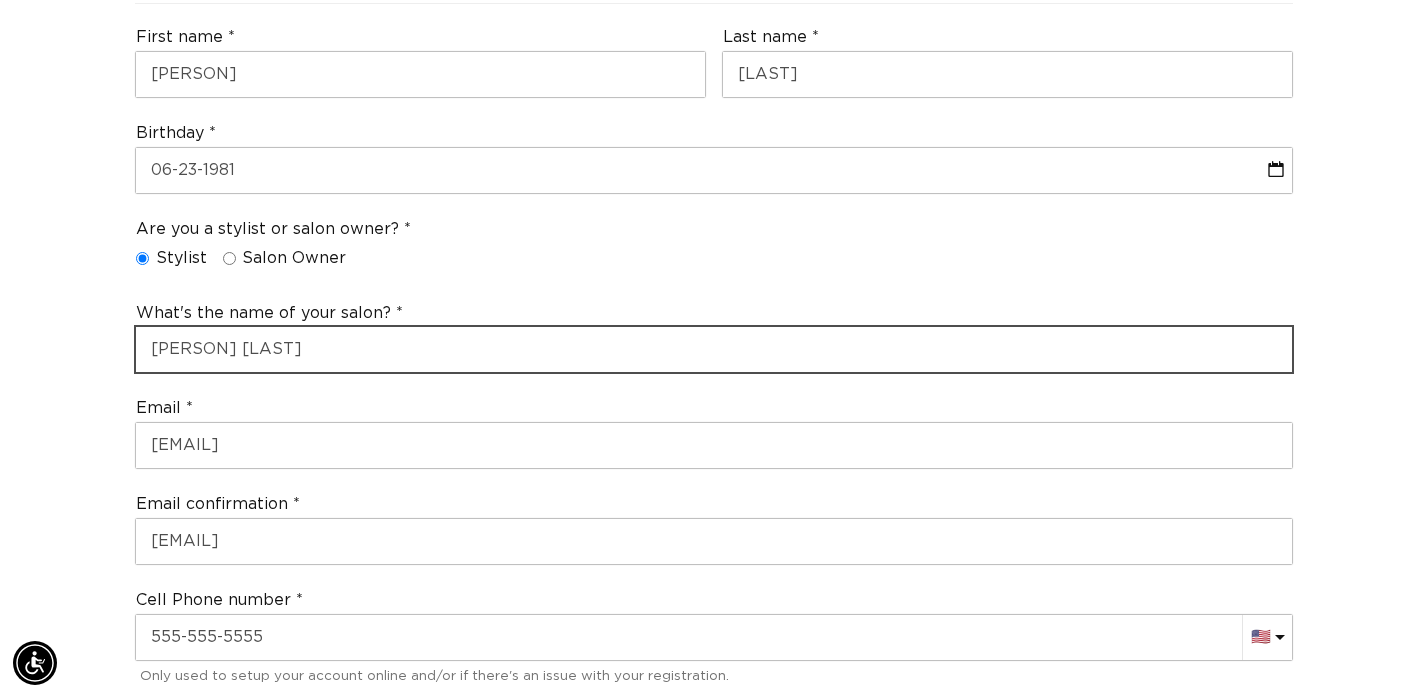 drag, startPoint x: 271, startPoint y: 344, endPoint x: 128, endPoint y: 336, distance: 143.2236 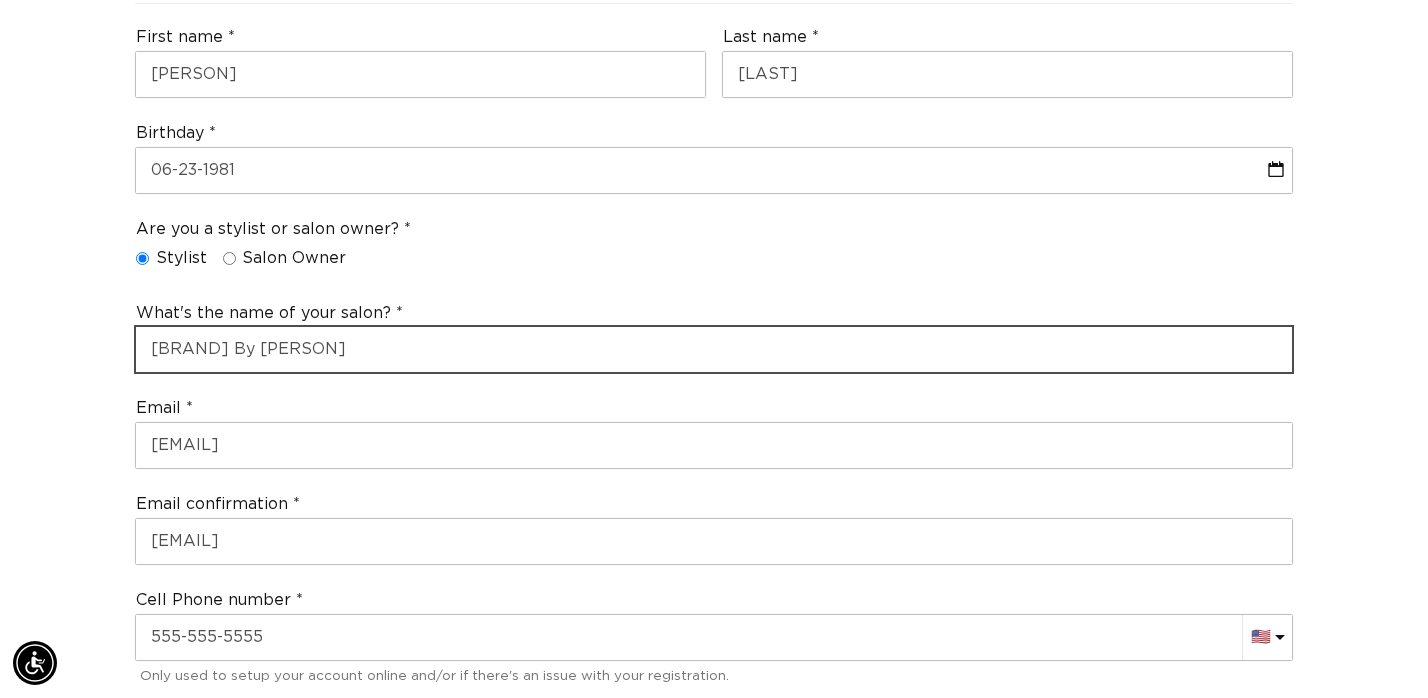 scroll, scrollTop: 0, scrollLeft: 0, axis: both 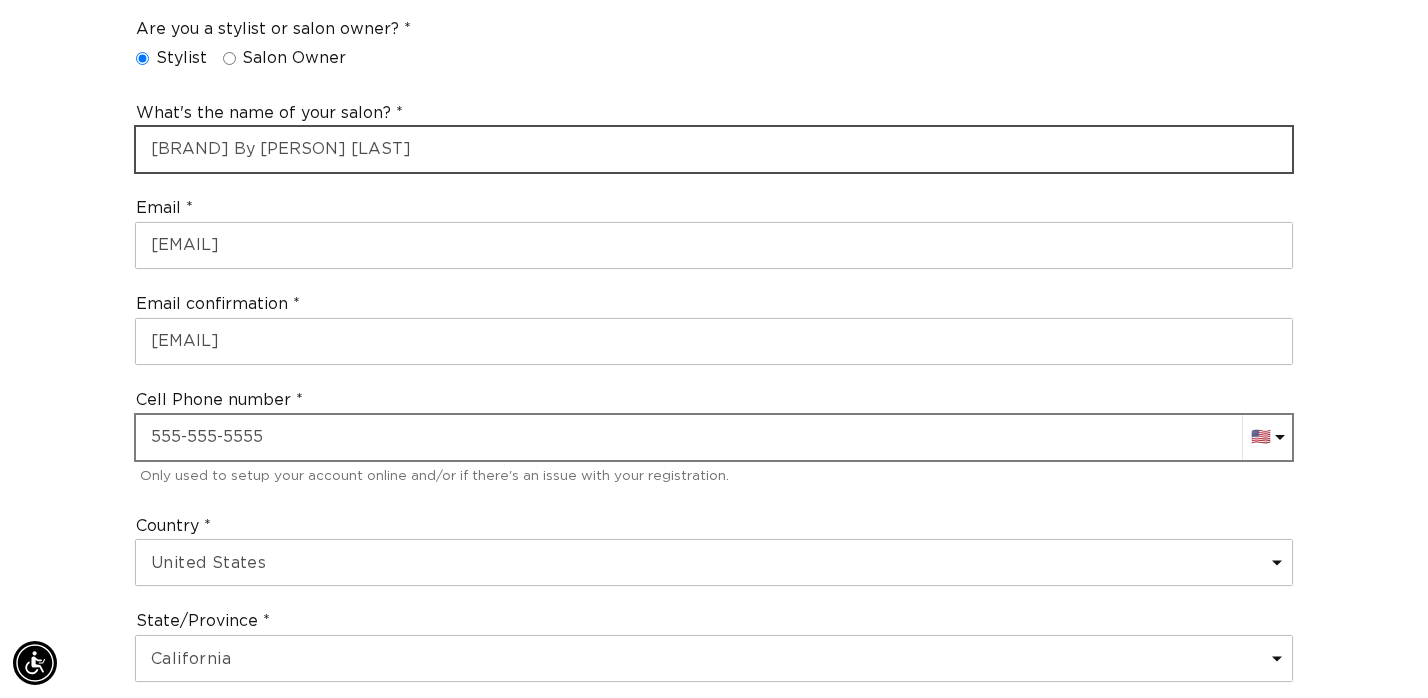 type on "Bair By Jennie Ullmann" 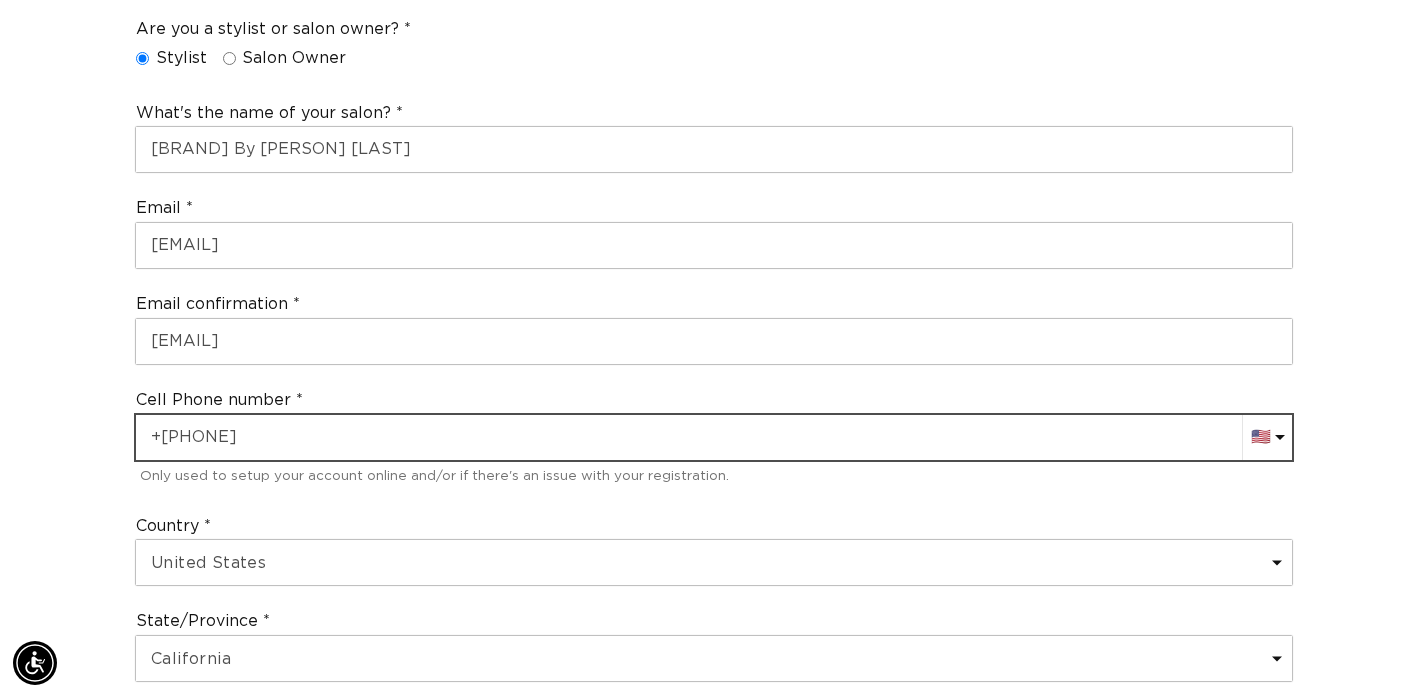 scroll, scrollTop: 0, scrollLeft: 2572, axis: horizontal 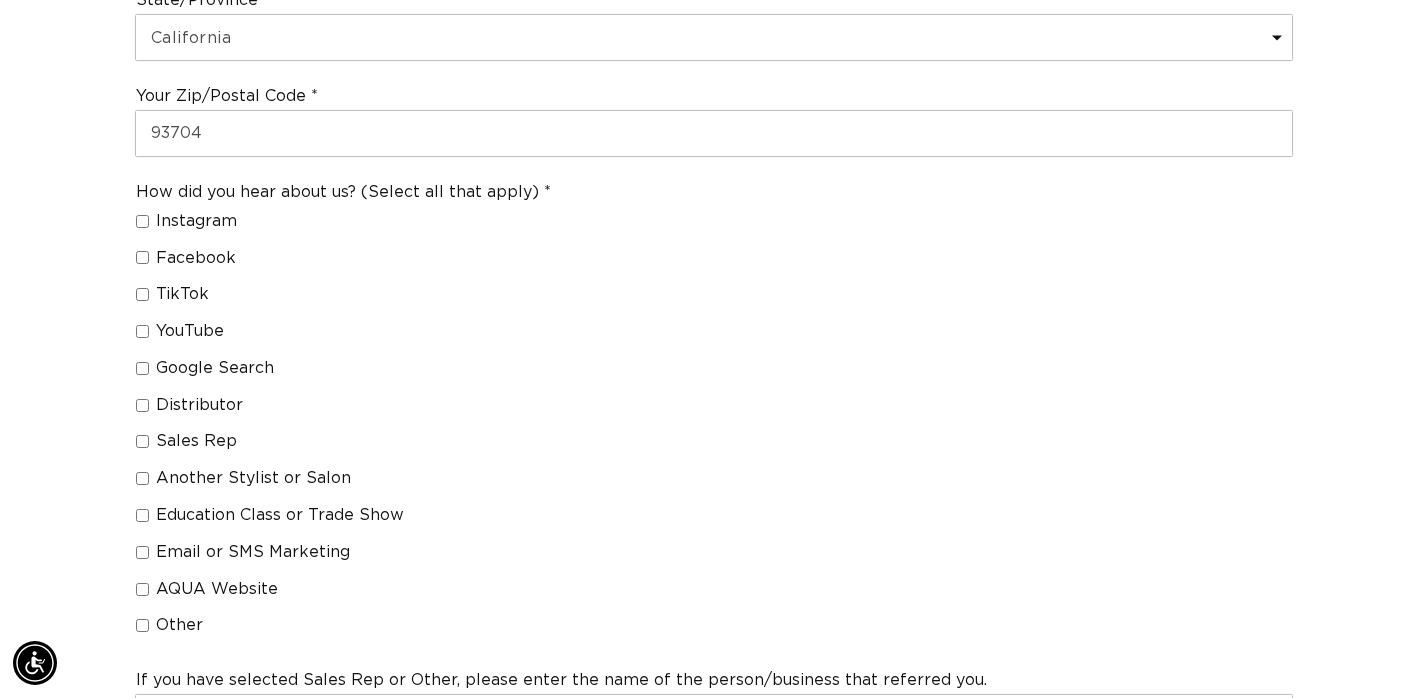 click on "Google Search" at bounding box center (142, 368) 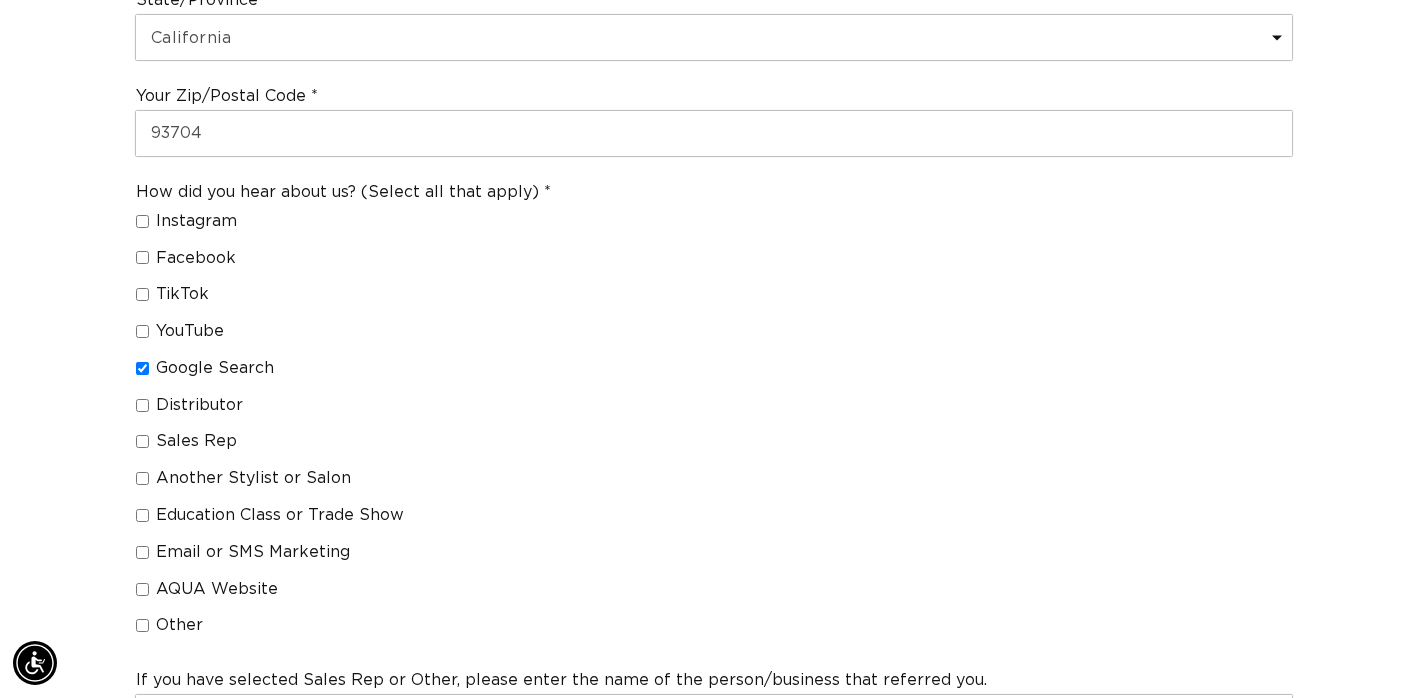 checkbox on "true" 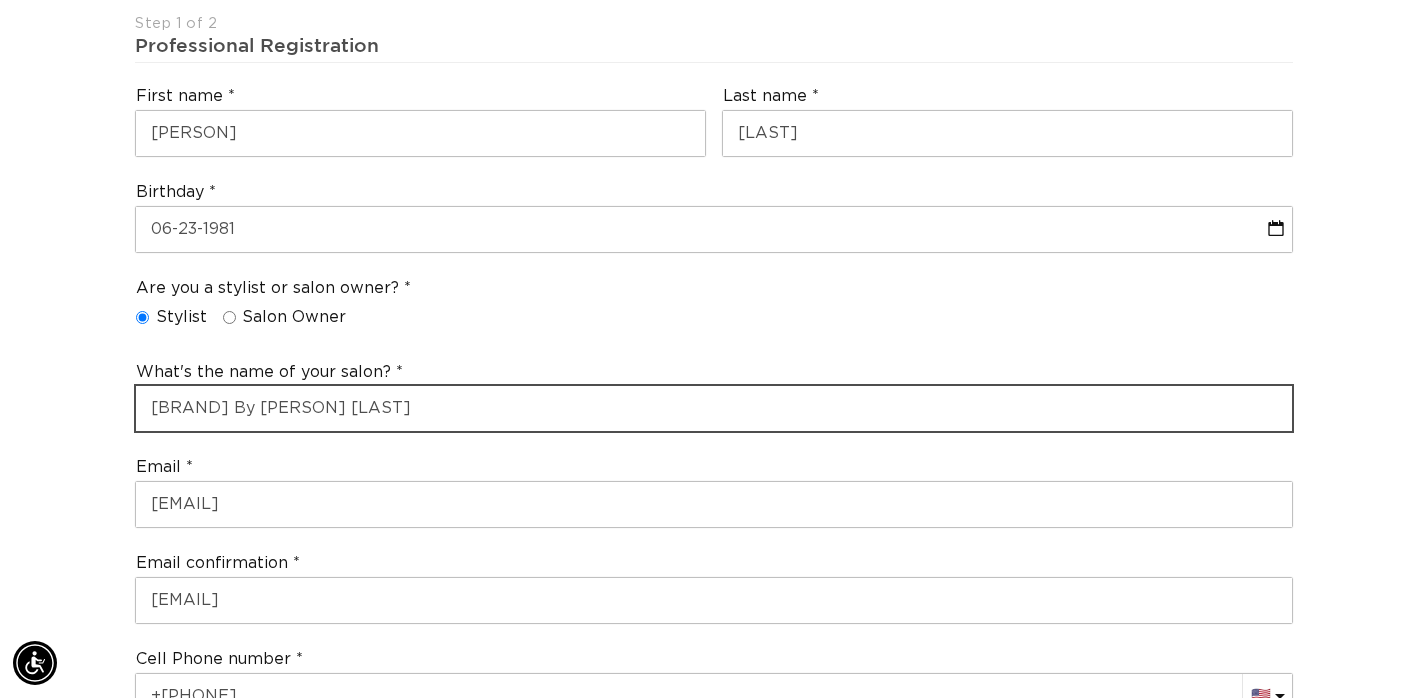 click on "Bair By Jennie Ullmann" at bounding box center [714, 408] 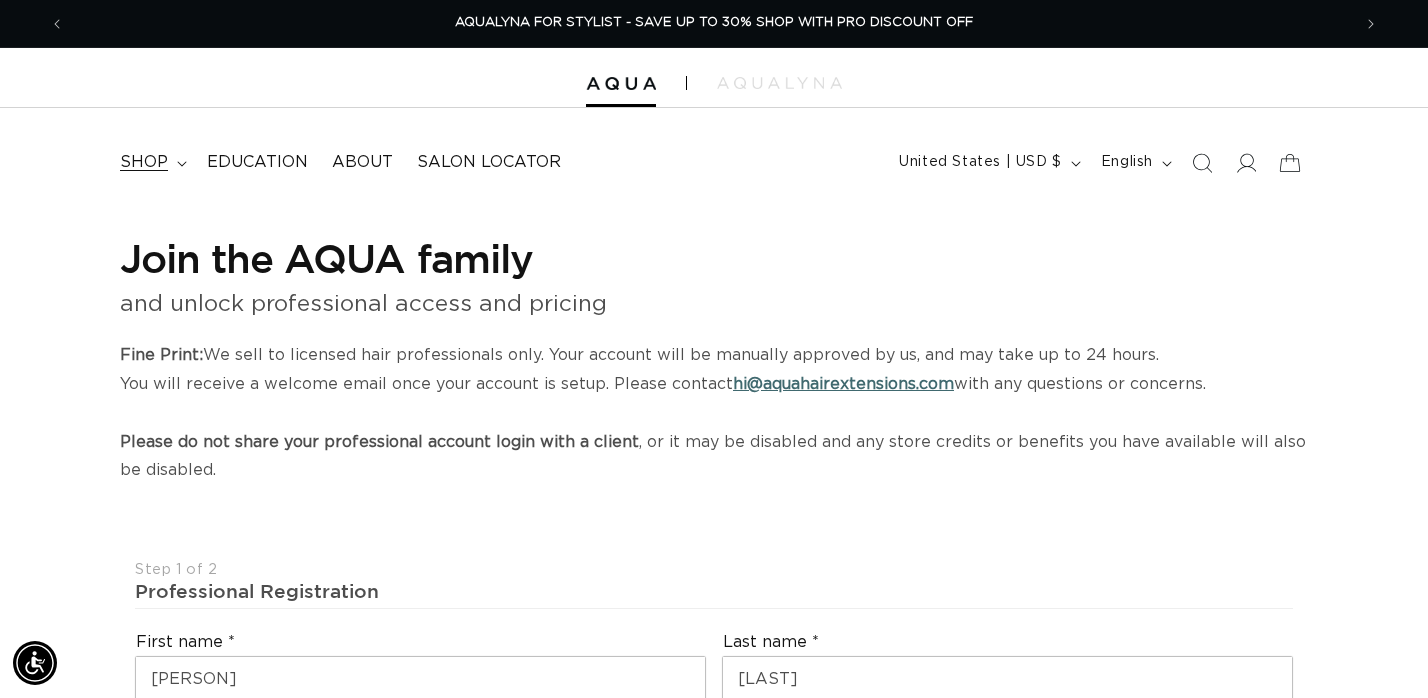 click on "shop" at bounding box center [144, 162] 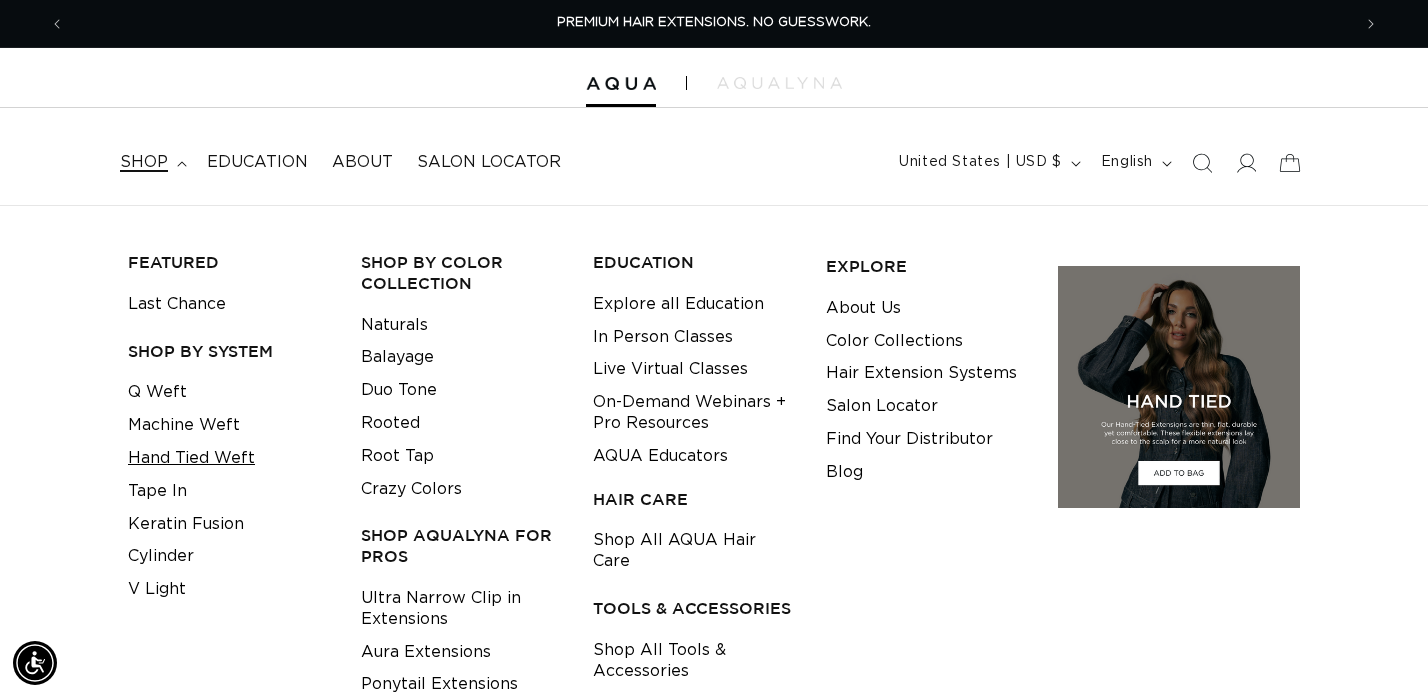 click on "Hand Tied Weft" at bounding box center (191, 458) 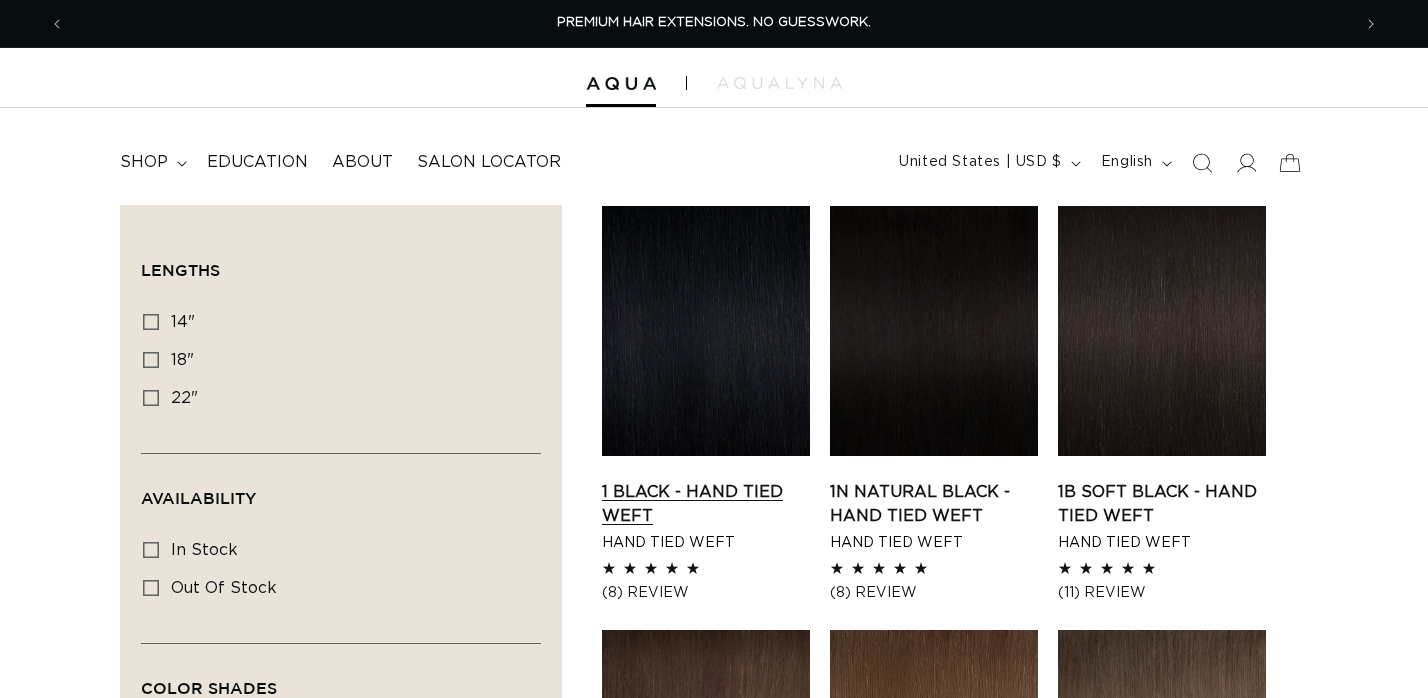 scroll, scrollTop: 0, scrollLeft: 0, axis: both 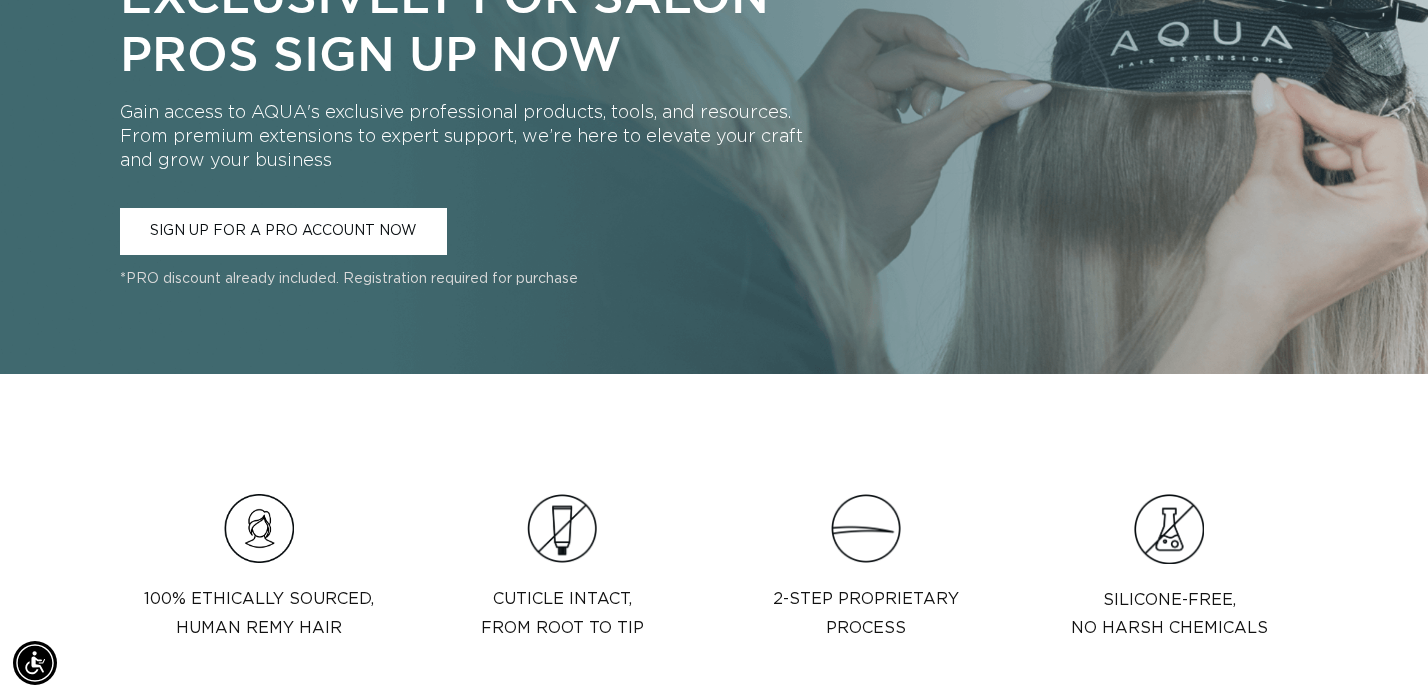 click on "SIGN UP FOR A PRO ACCOUNT NOW" at bounding box center [283, 232] 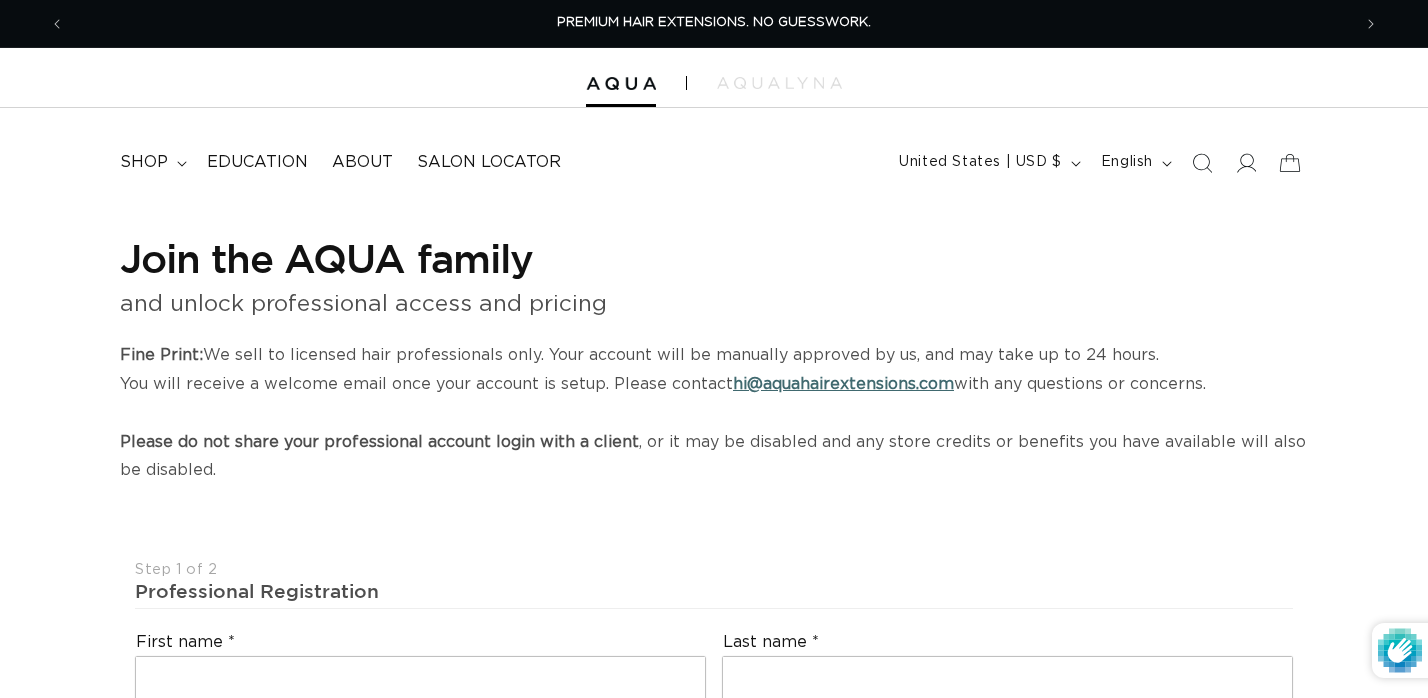 select on "US" 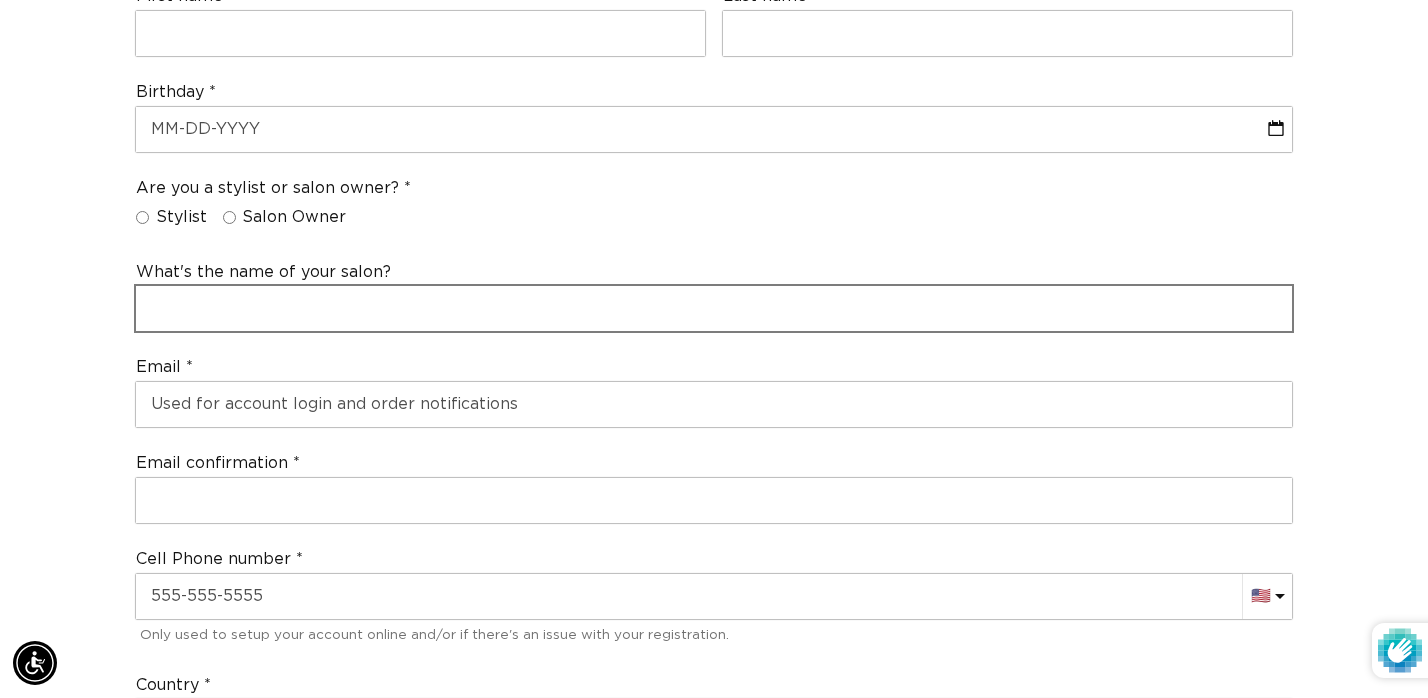 scroll, scrollTop: 721, scrollLeft: 0, axis: vertical 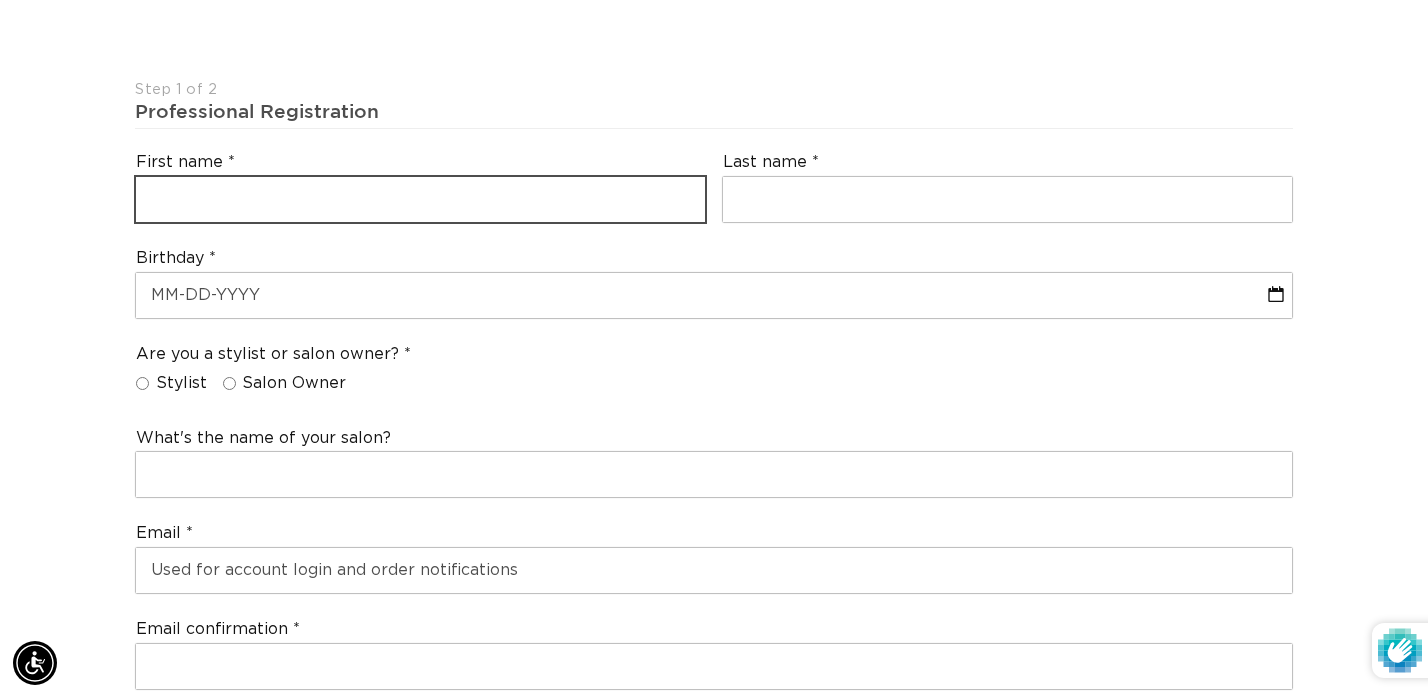 click at bounding box center (420, 199) 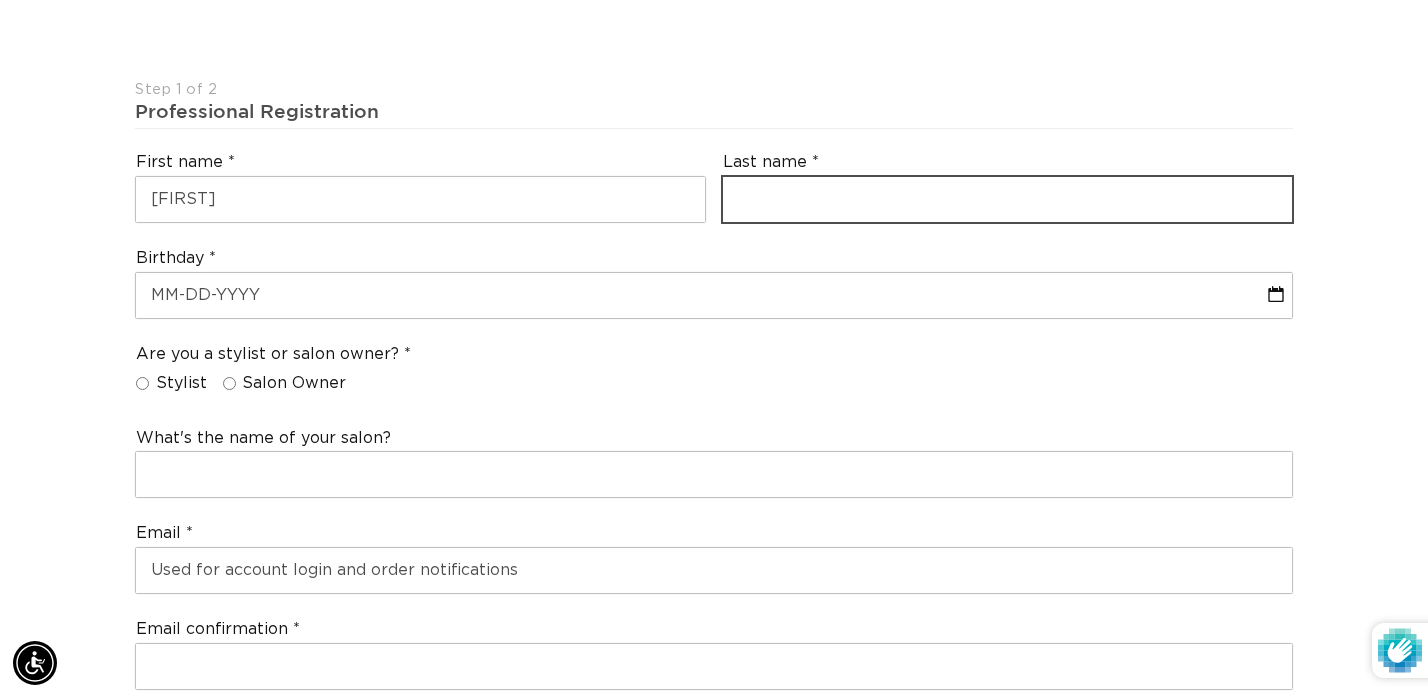 type on "[LAST]" 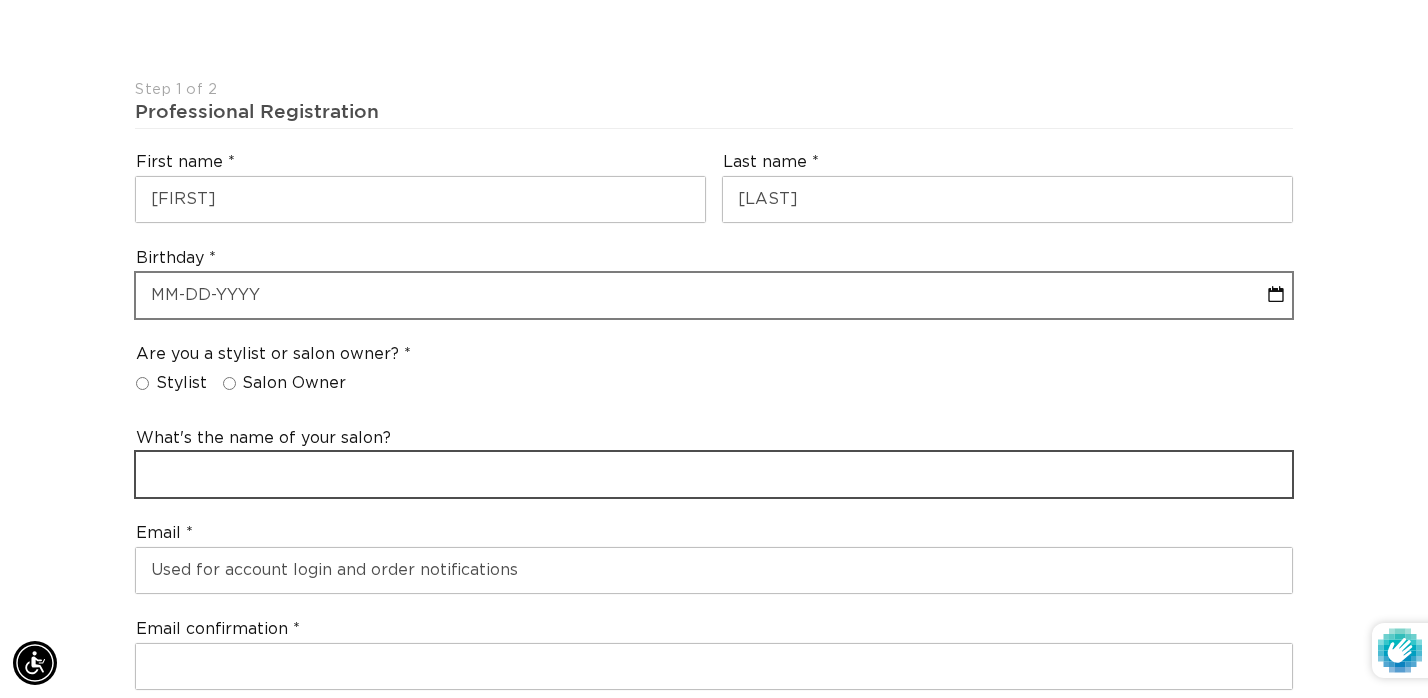 type on "[FIRST] [LAST]" 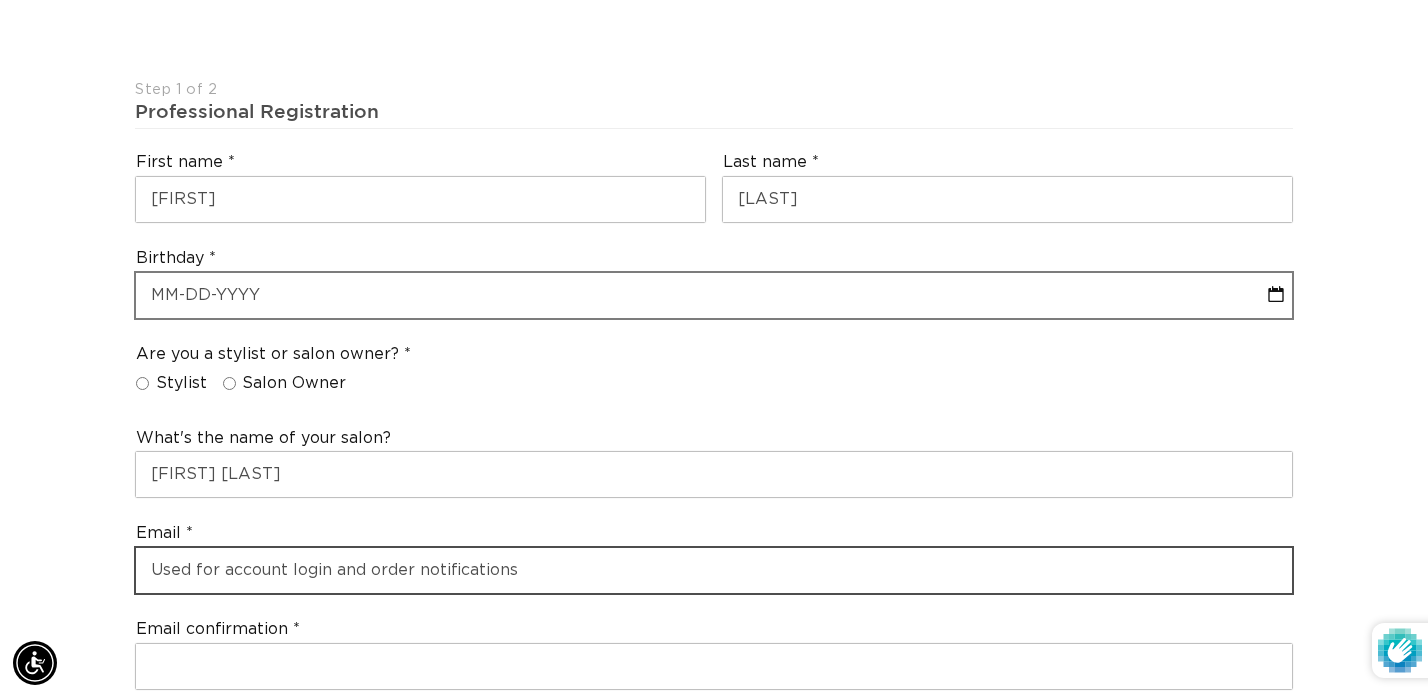 type on "[EMAIL]" 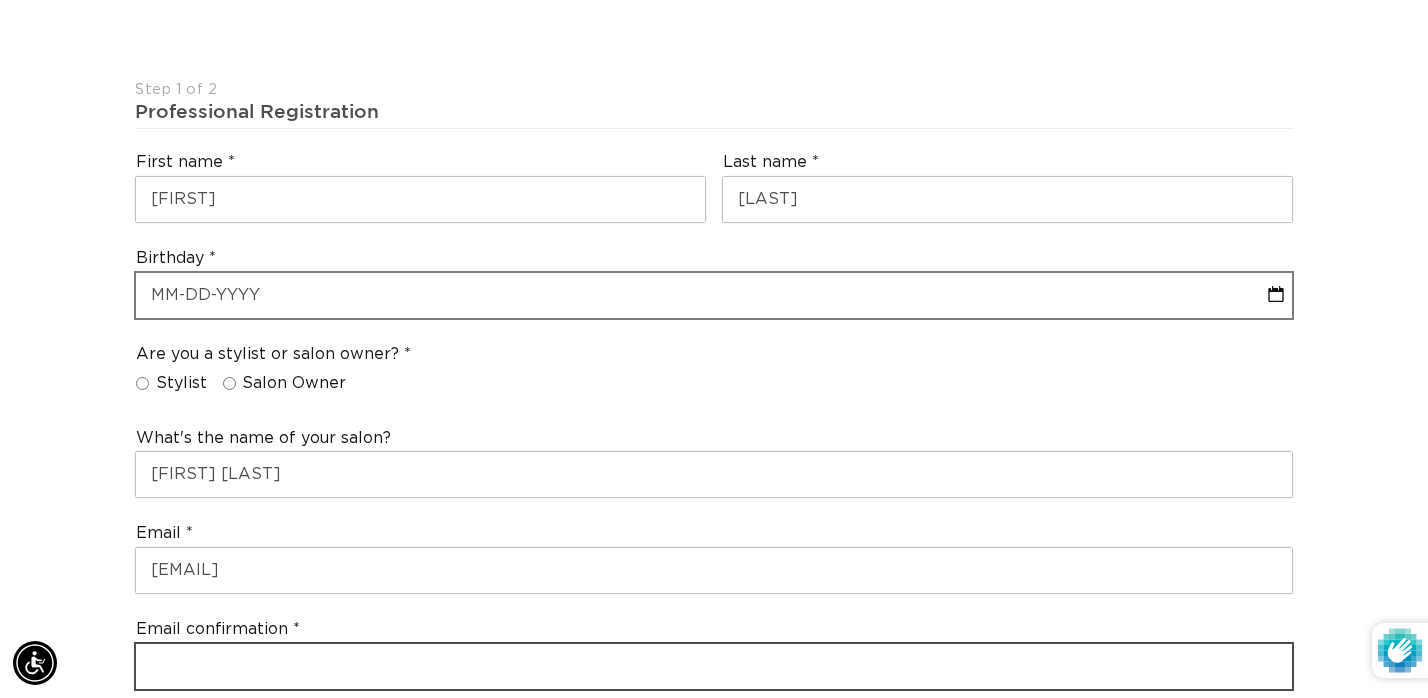 select on "7" 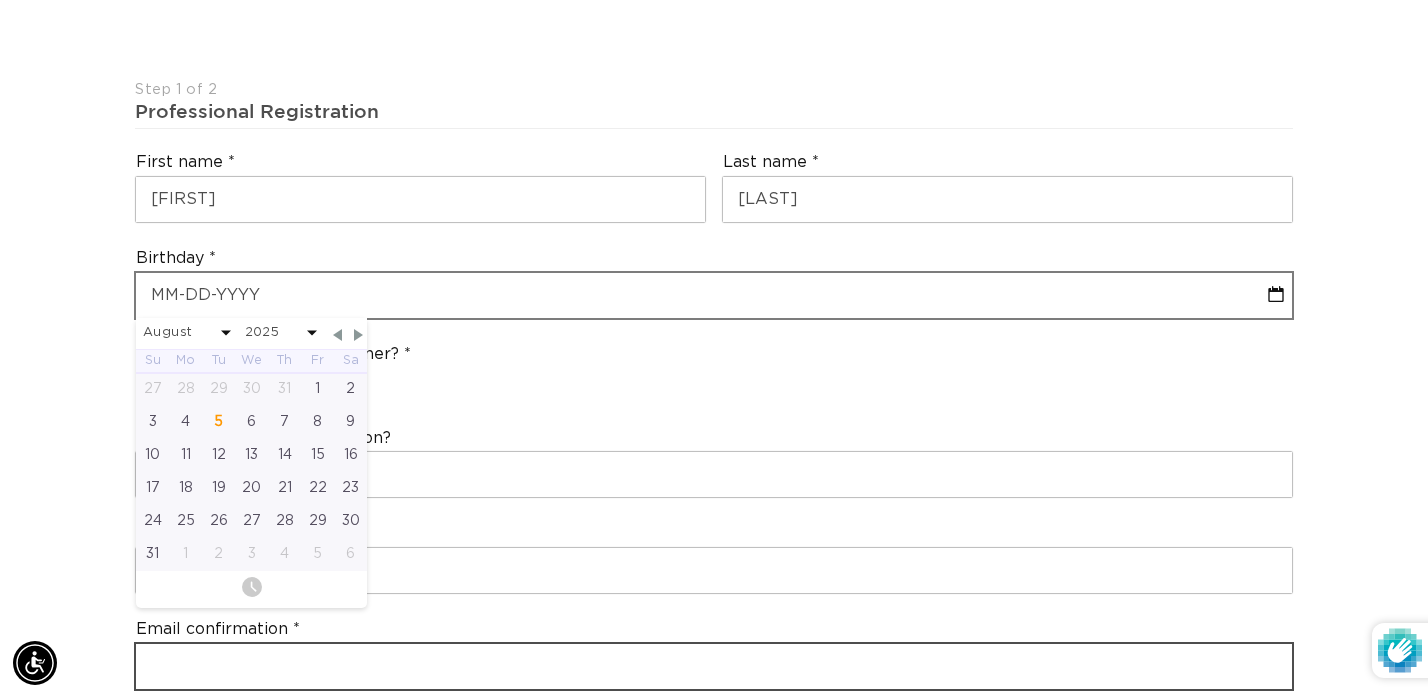 scroll, scrollTop: 0, scrollLeft: 0, axis: both 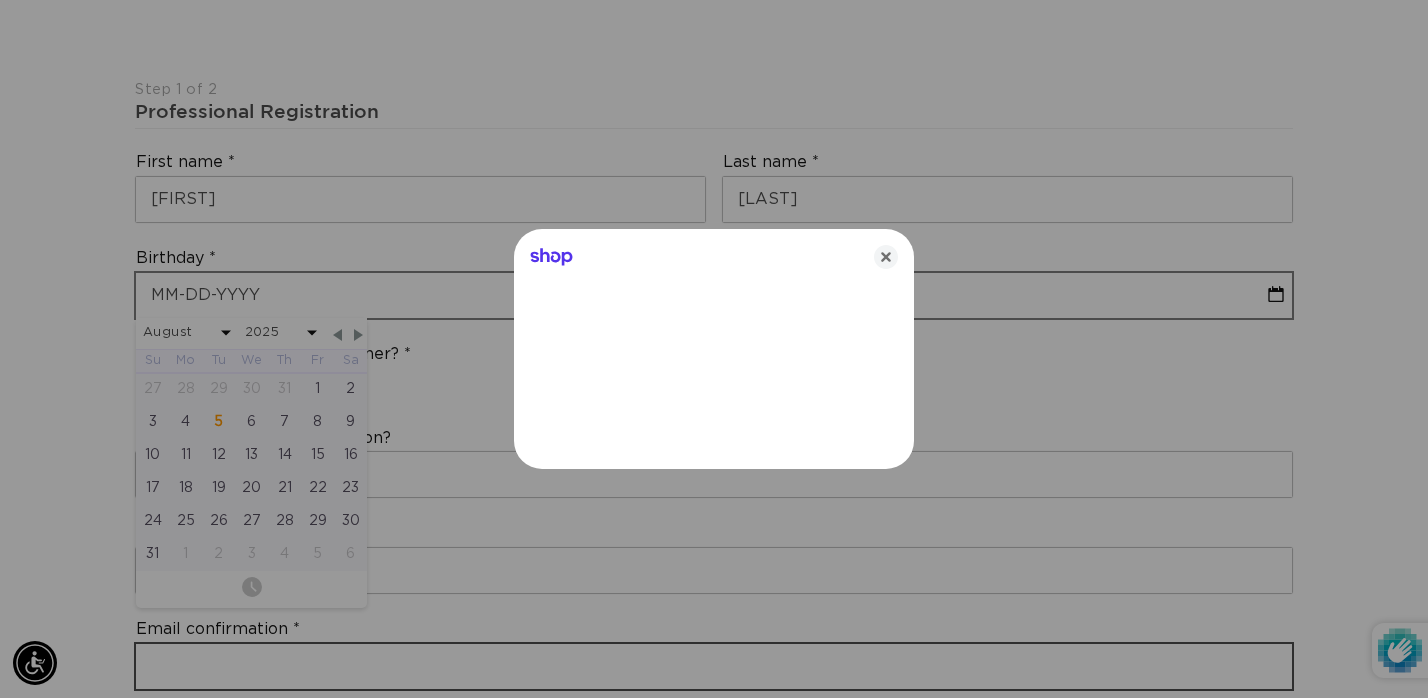 type on "[EMAIL]" 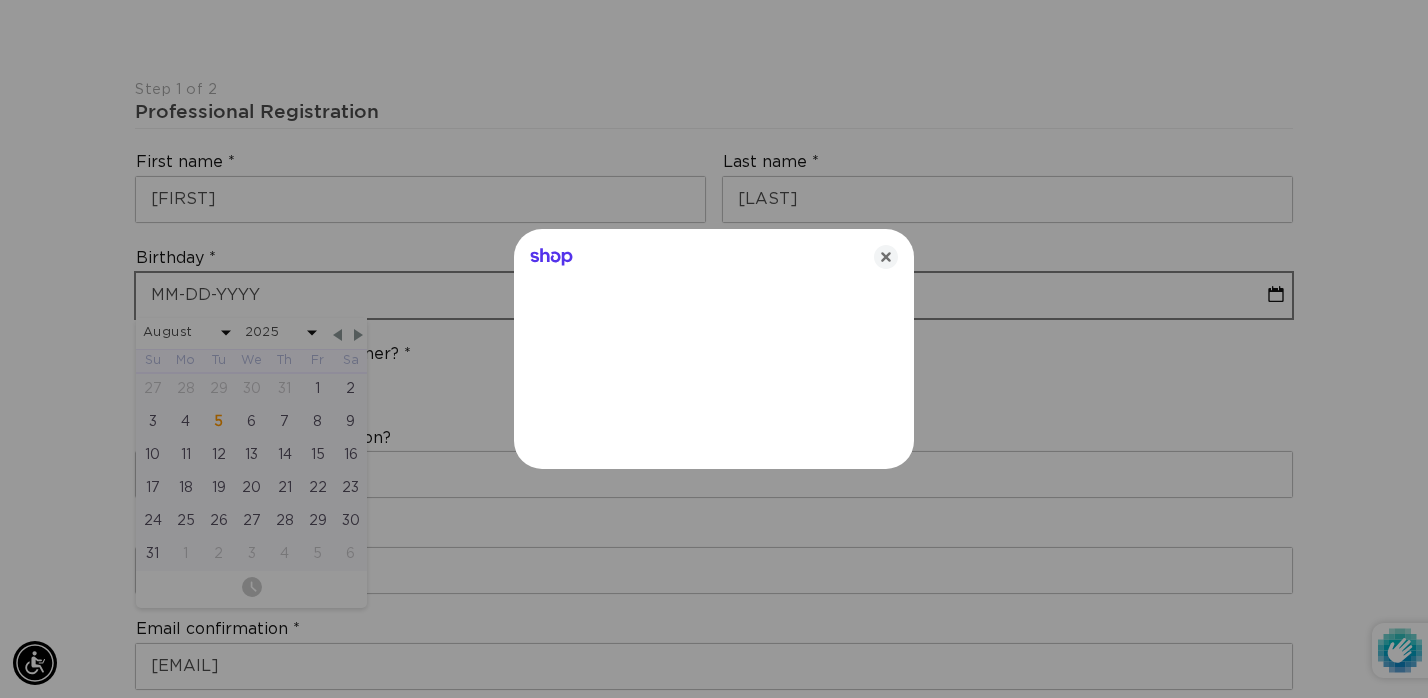 type on "0" 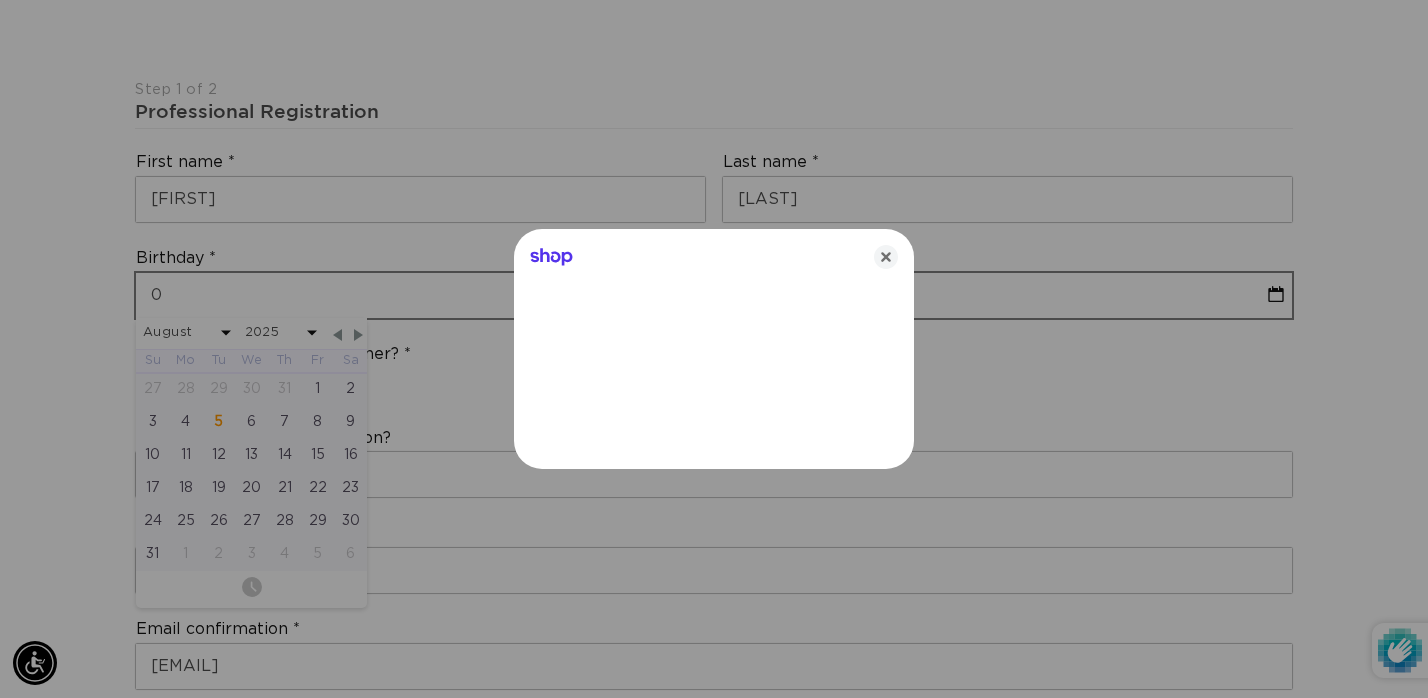 select on "California" 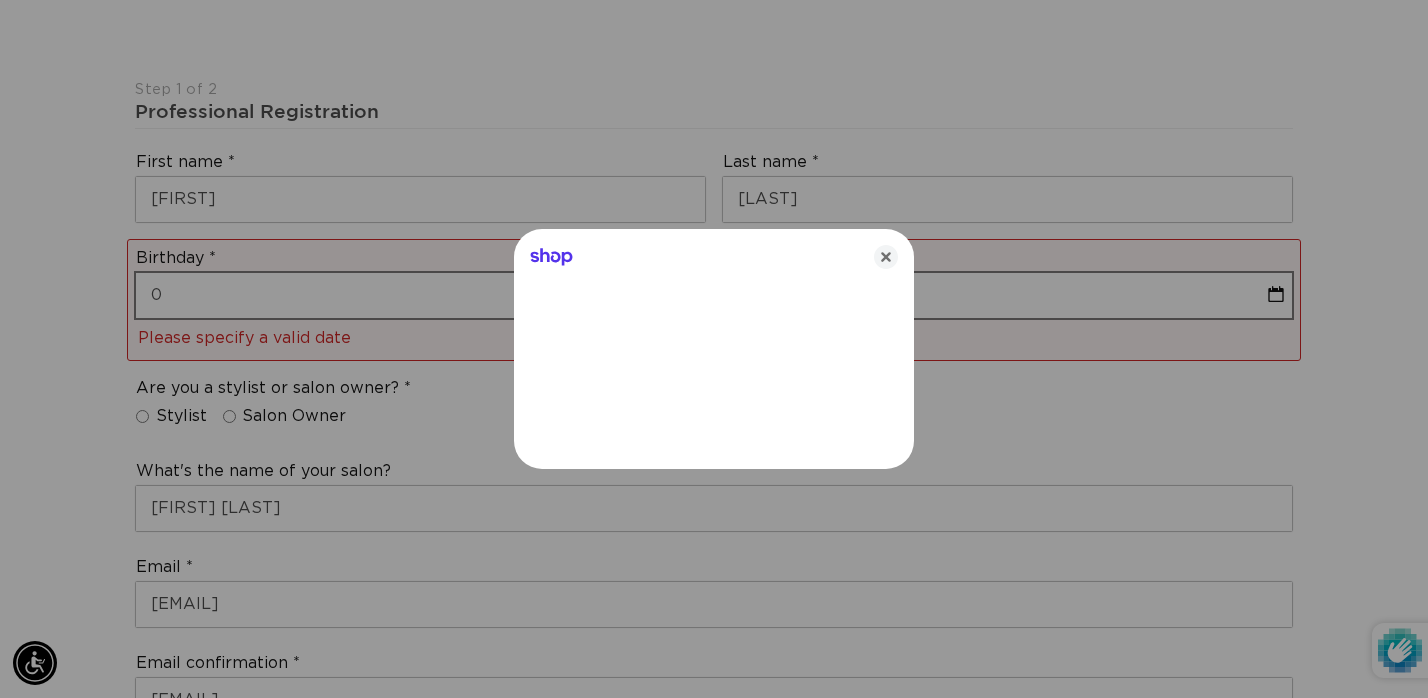 type on "0" 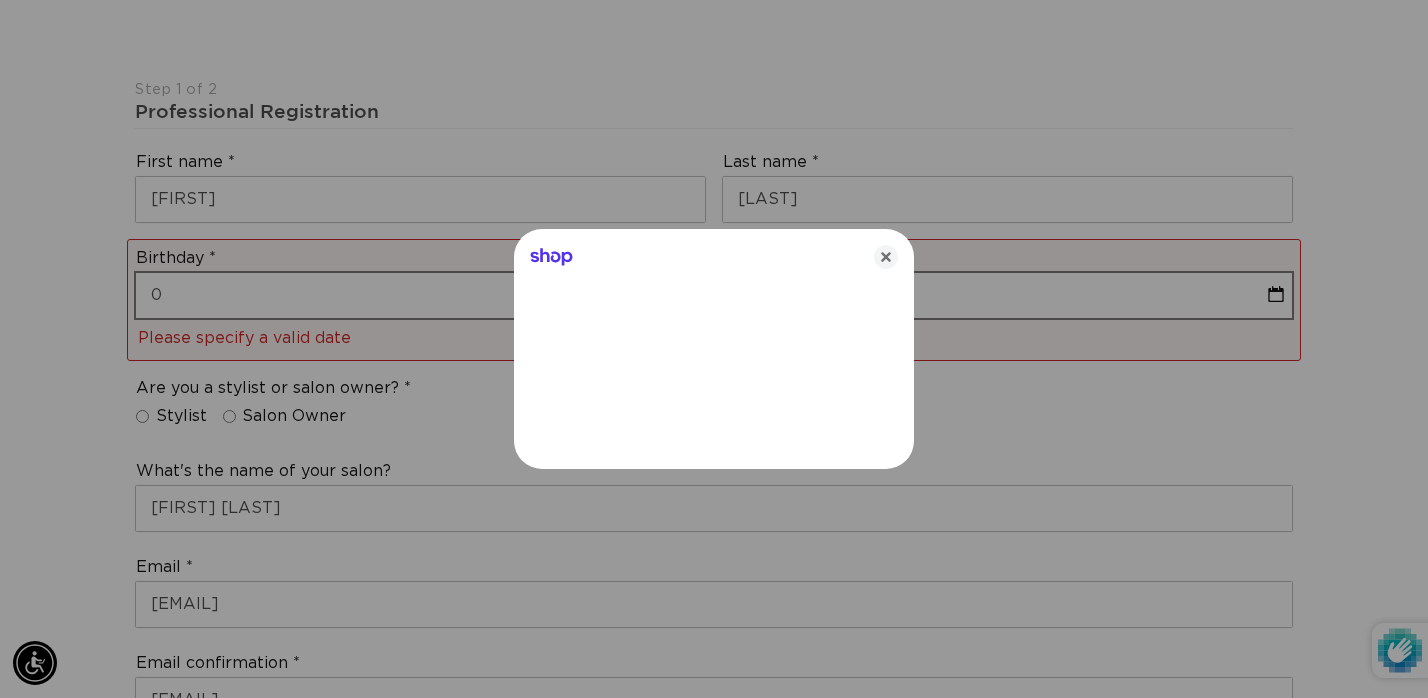 type on "93704" 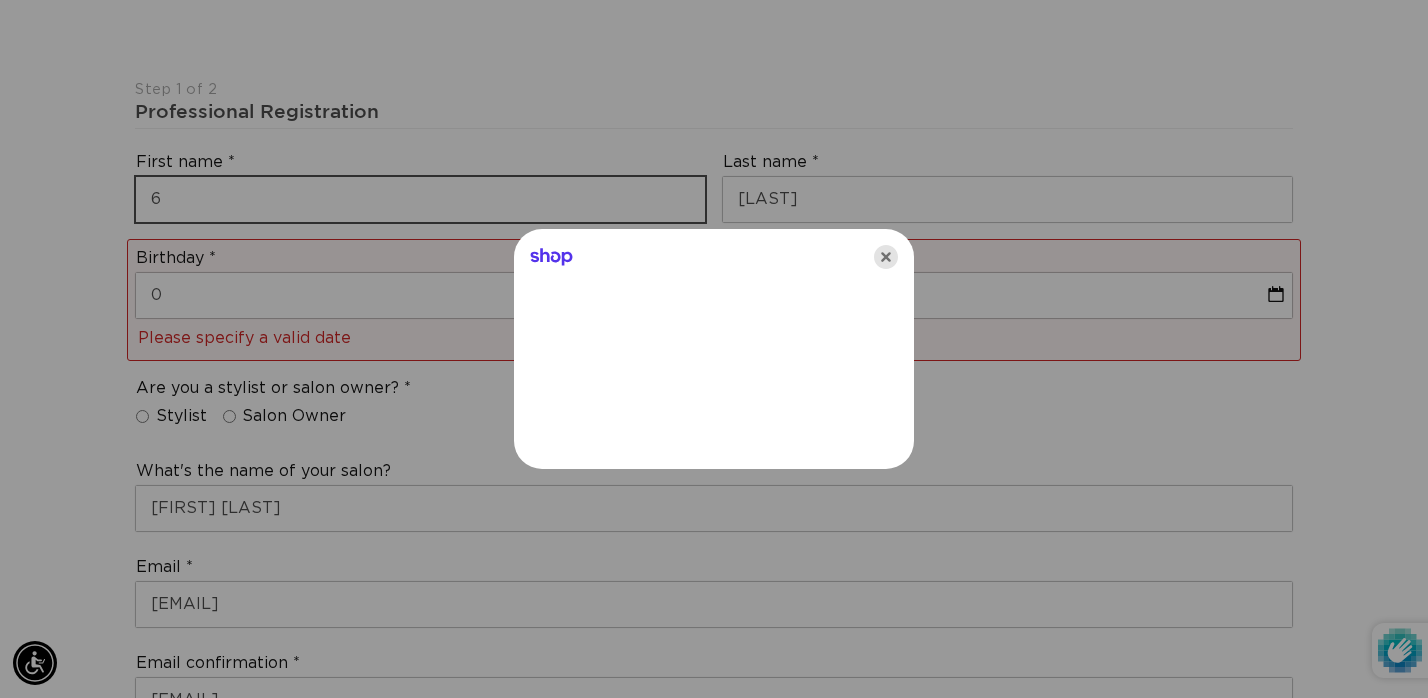 type on "6" 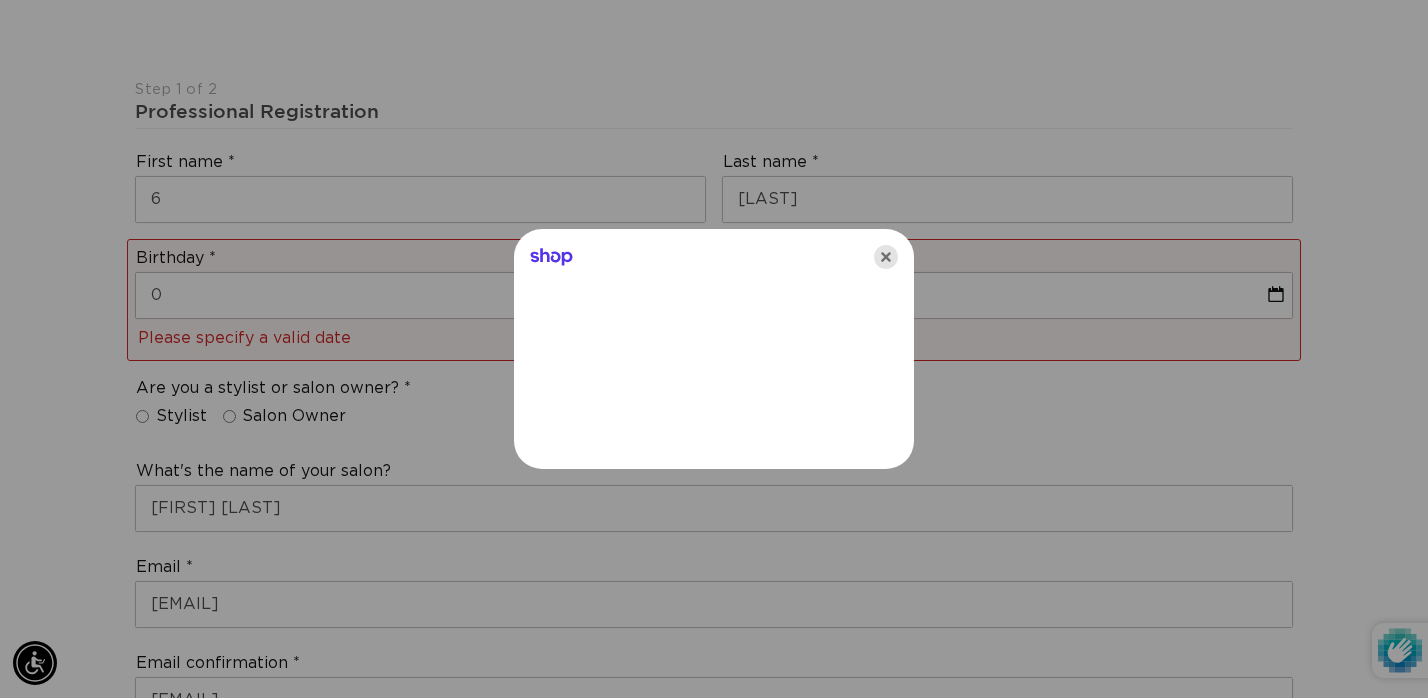 click 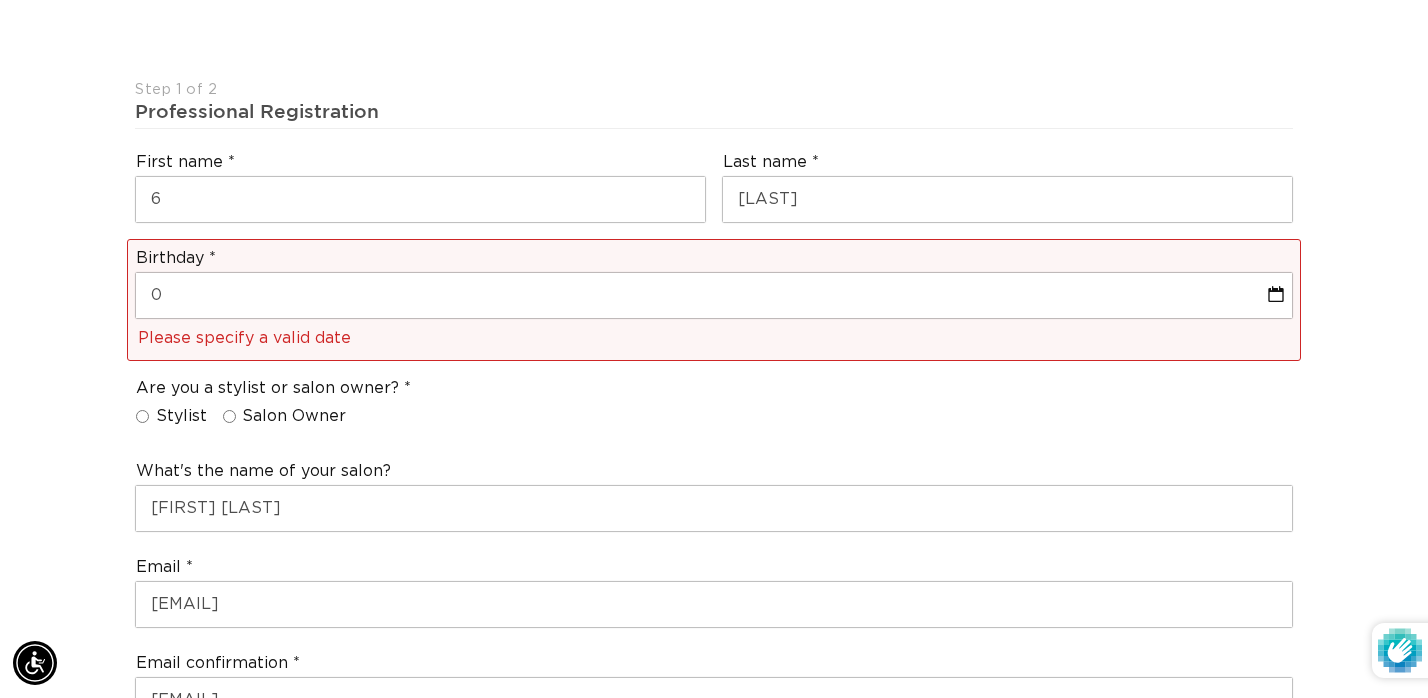scroll, scrollTop: 0, scrollLeft: 1286, axis: horizontal 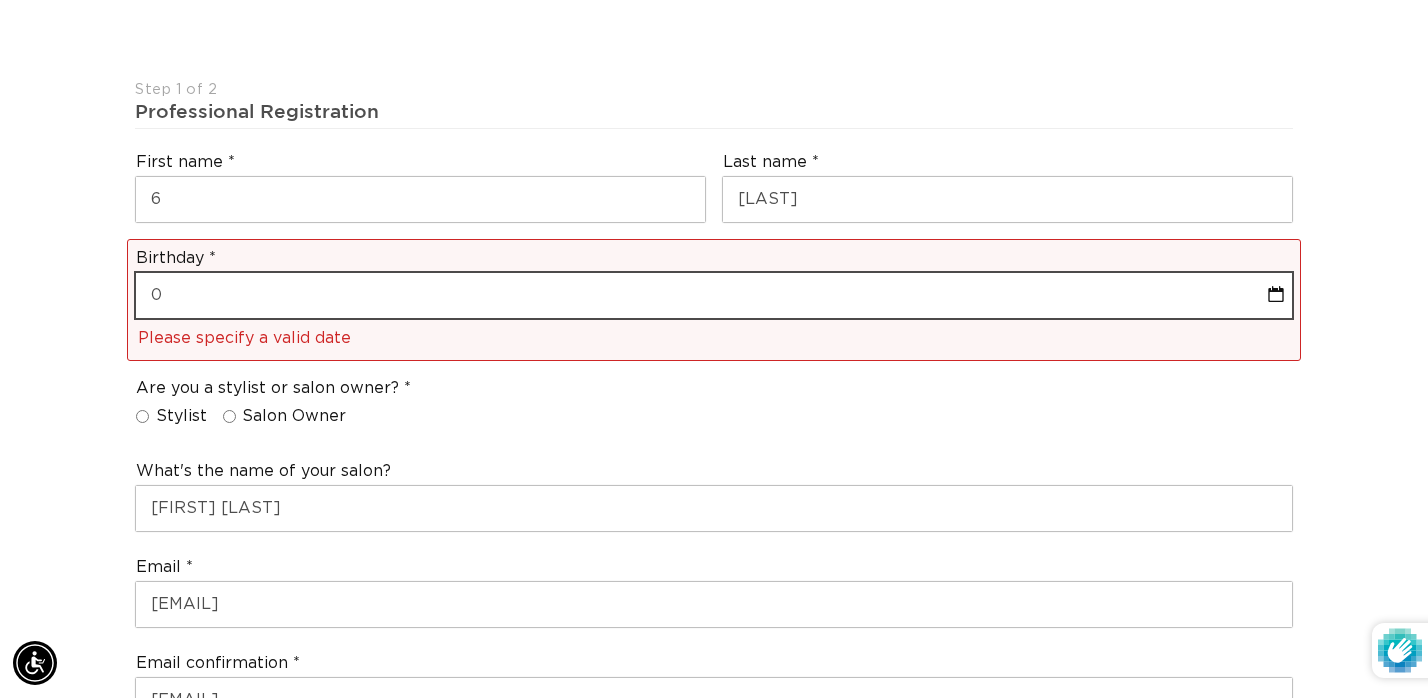 select on "7" 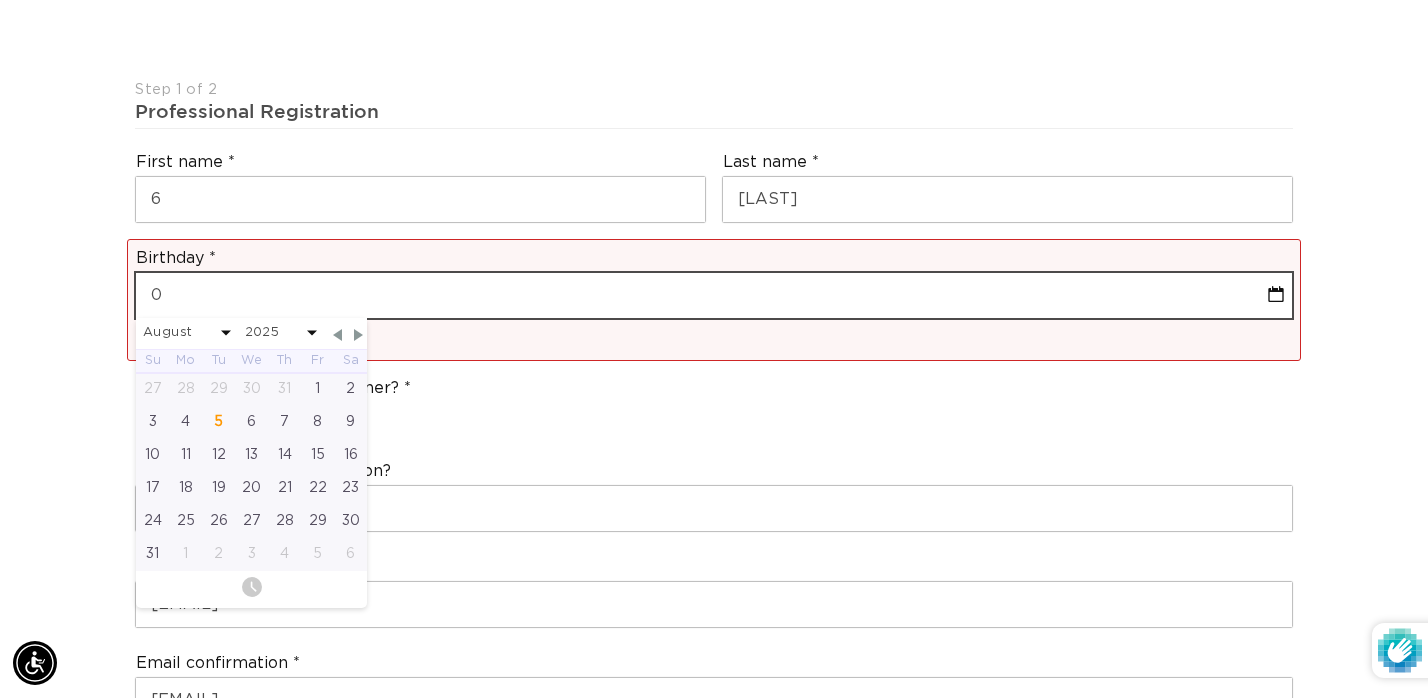 click on "0" at bounding box center (714, 295) 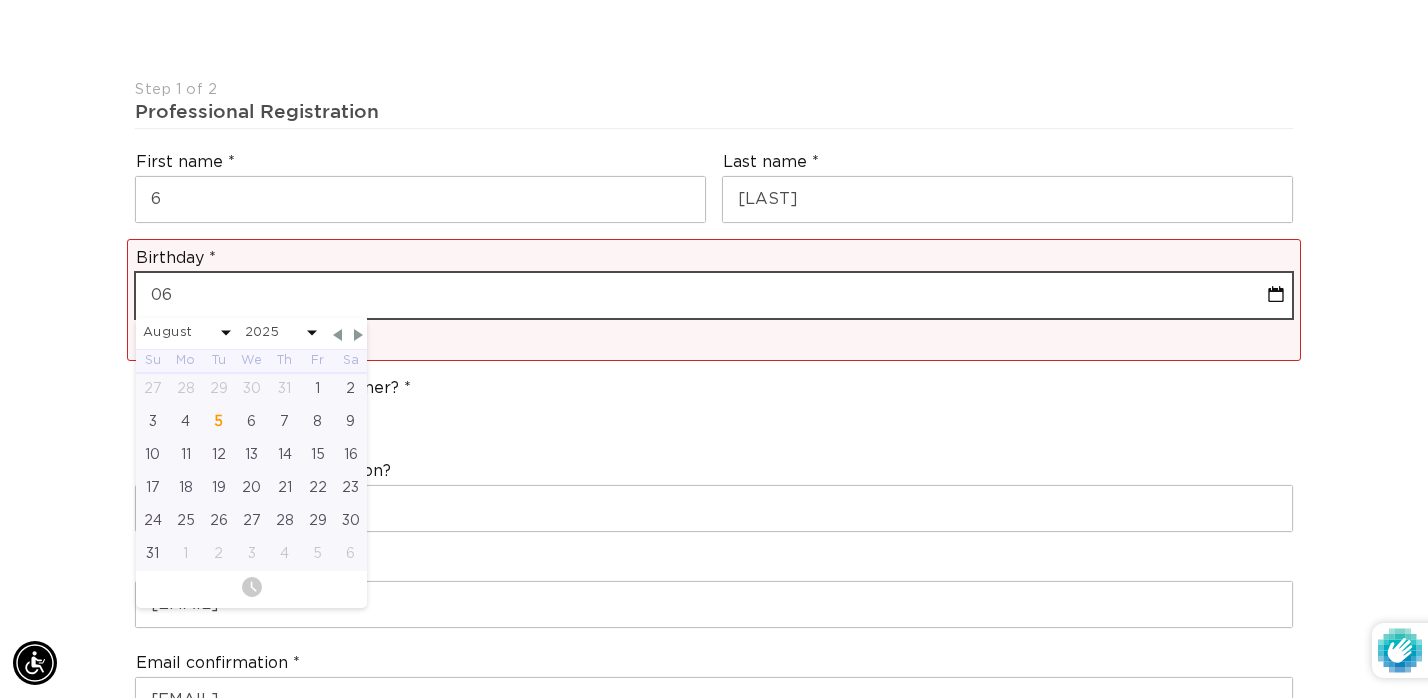 select on "7" 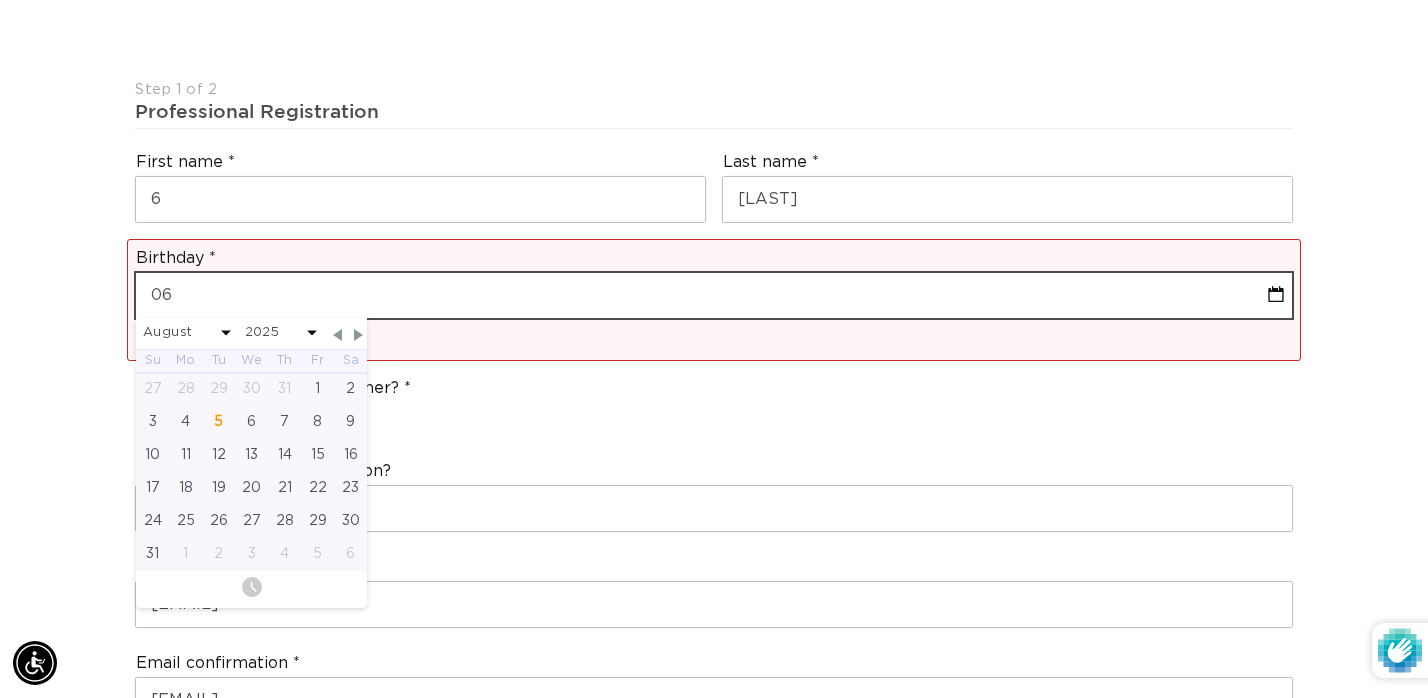 select on "2025" 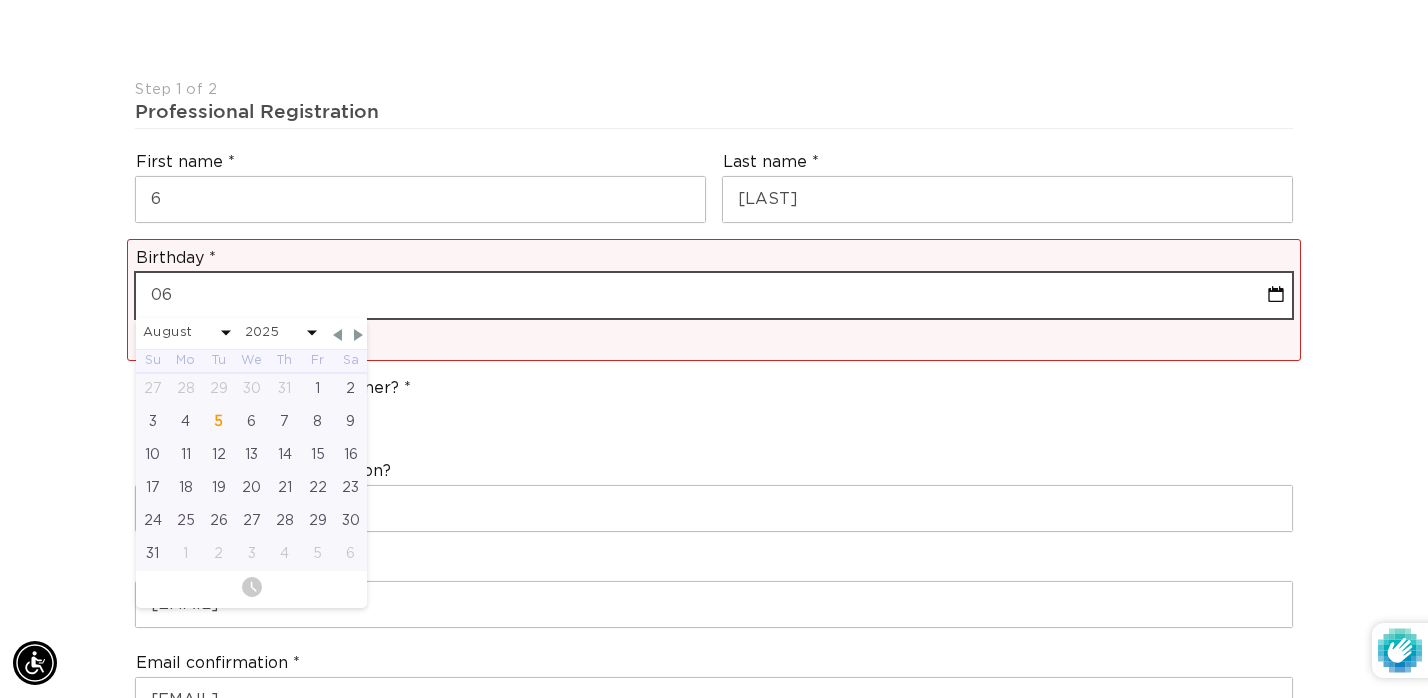 type on "06-2" 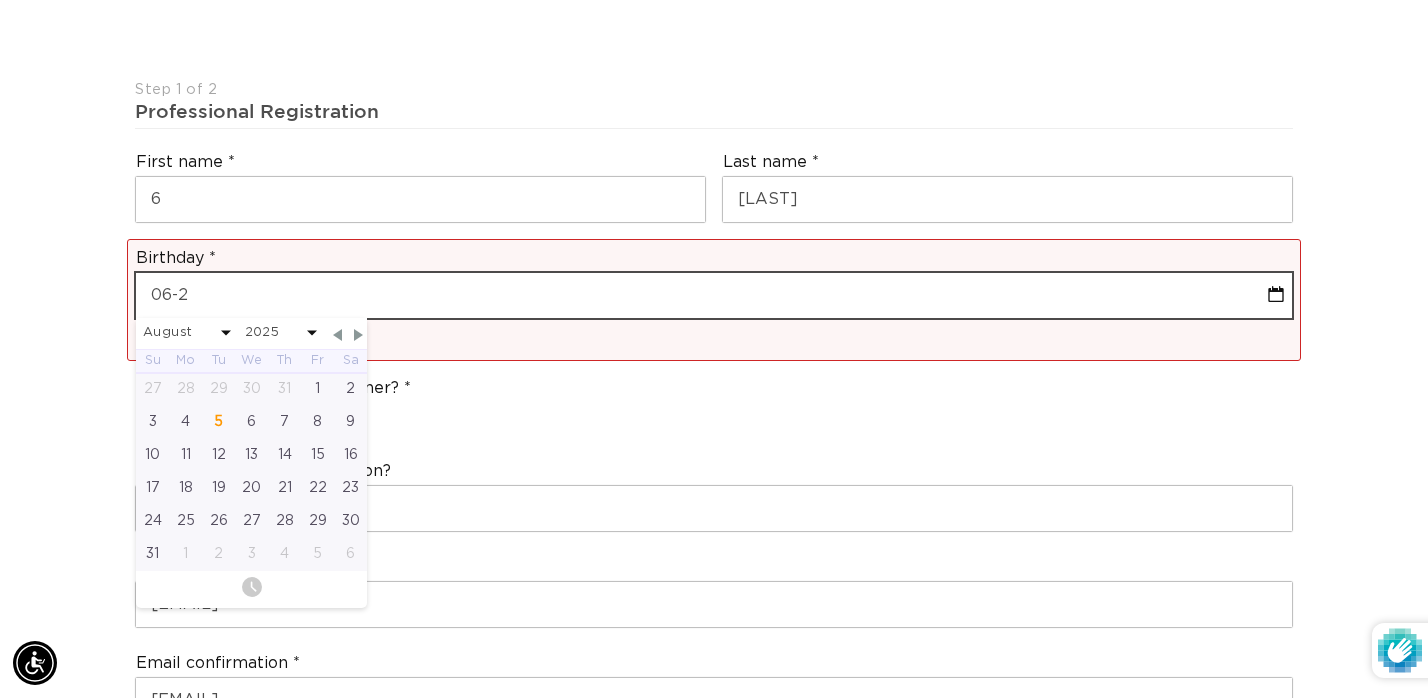 select on "7" 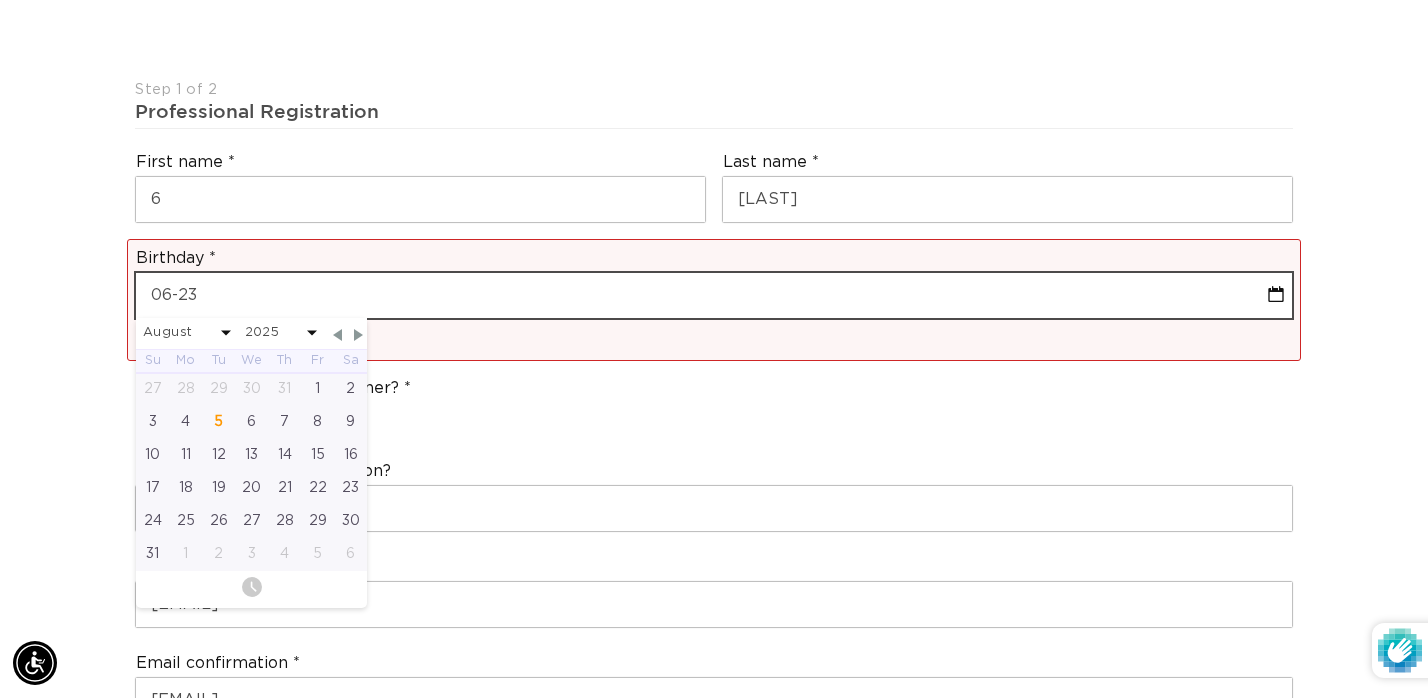 select on "7" 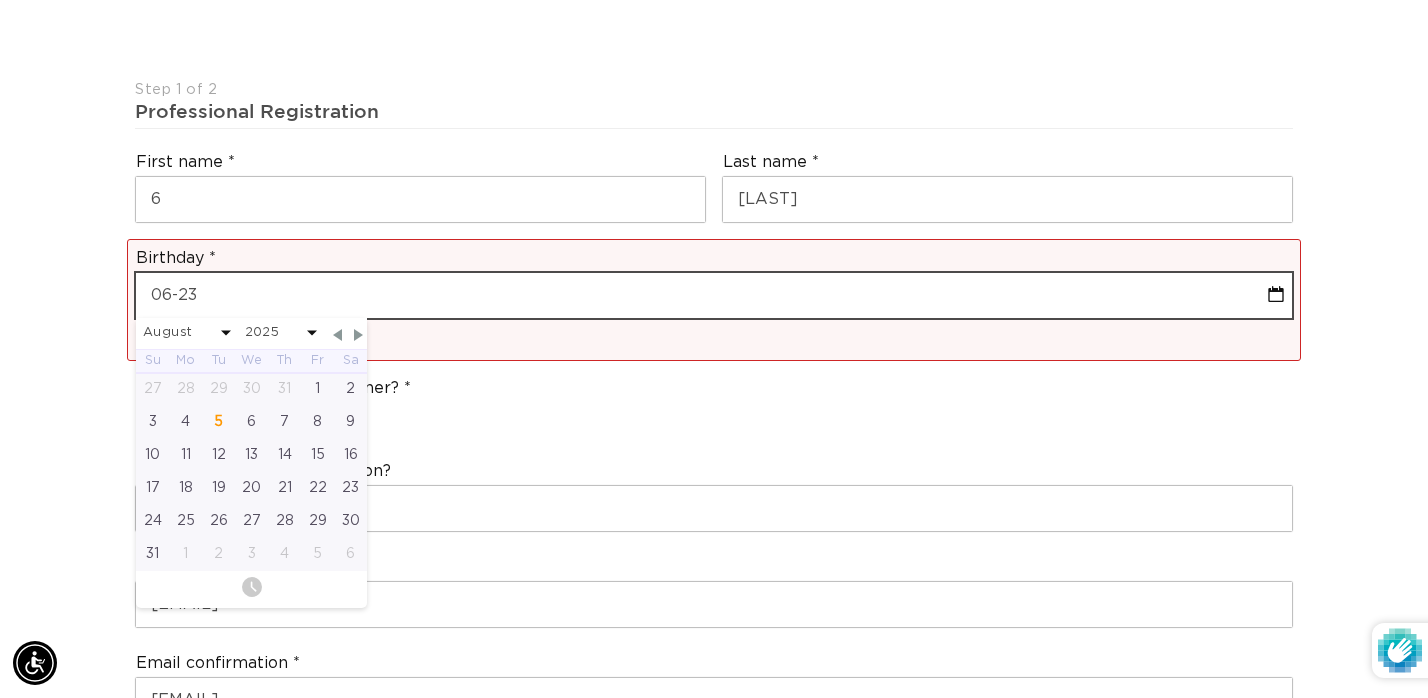 select on "2025" 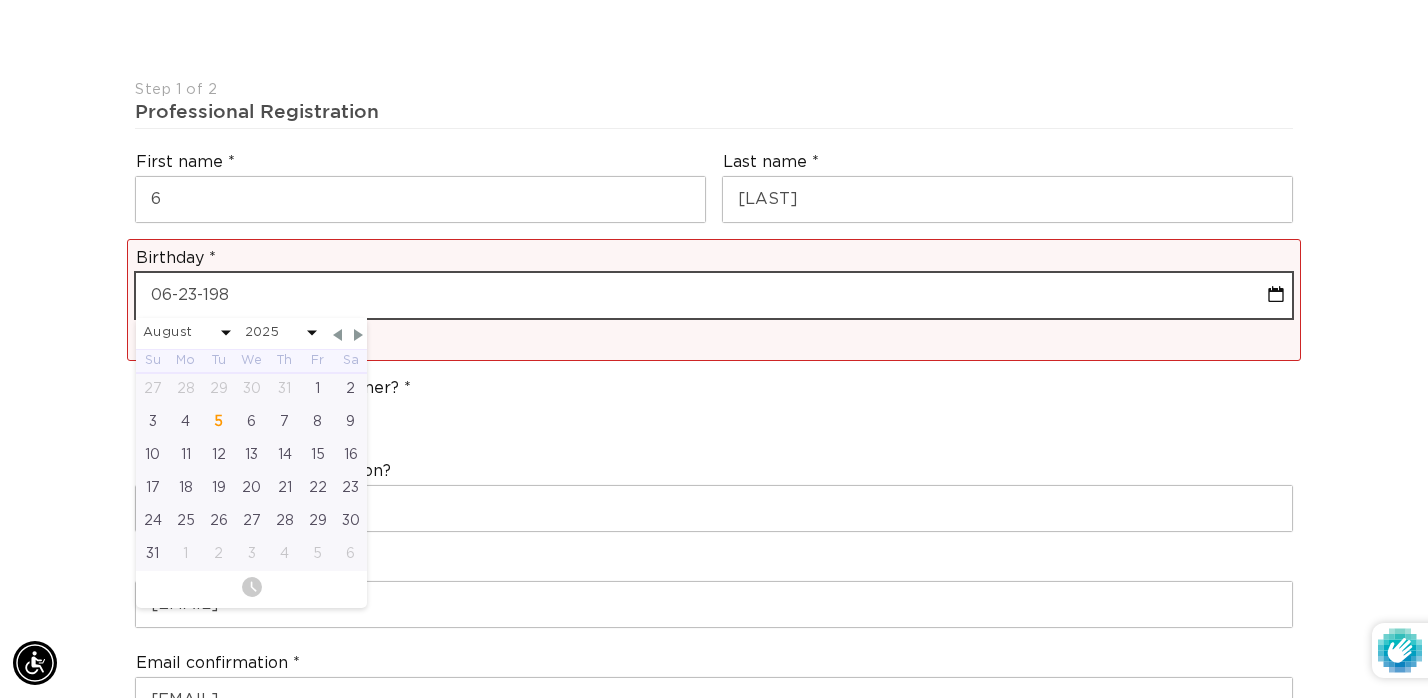 type on "06-23-1981" 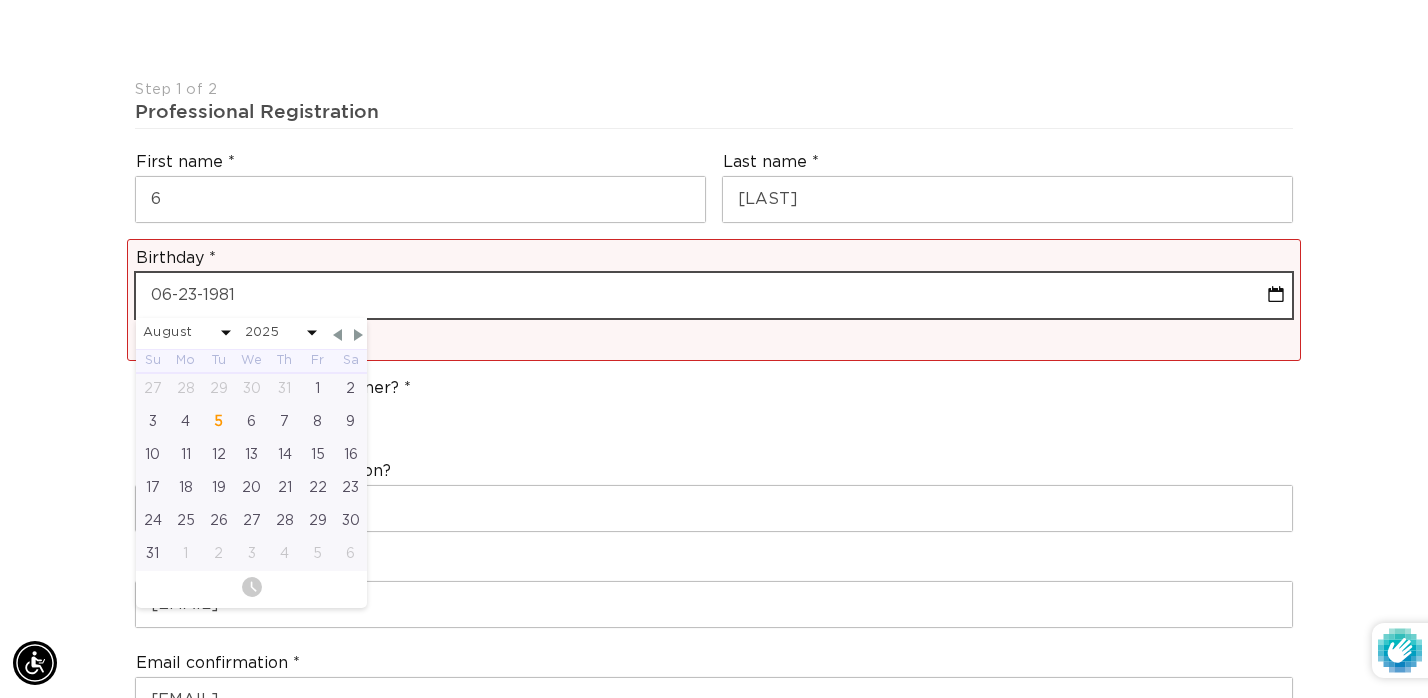 select on "5" 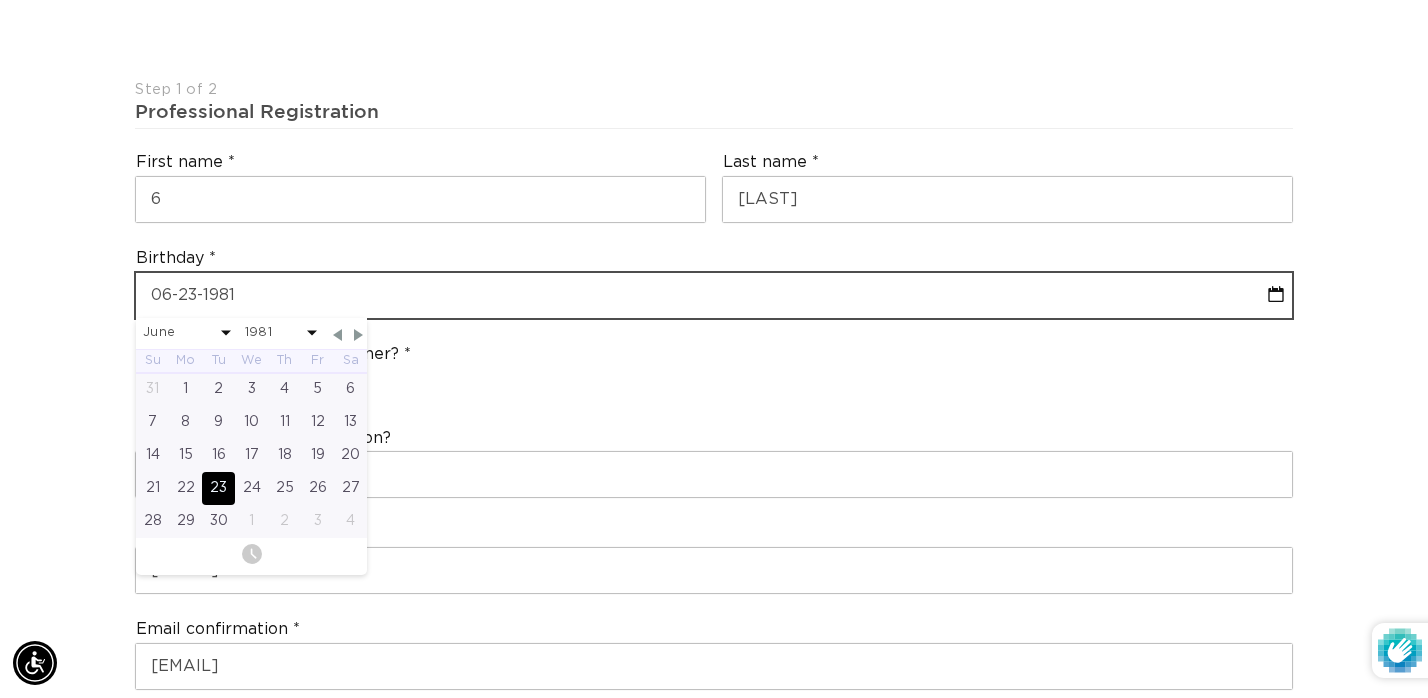 type on "06-23-1981" 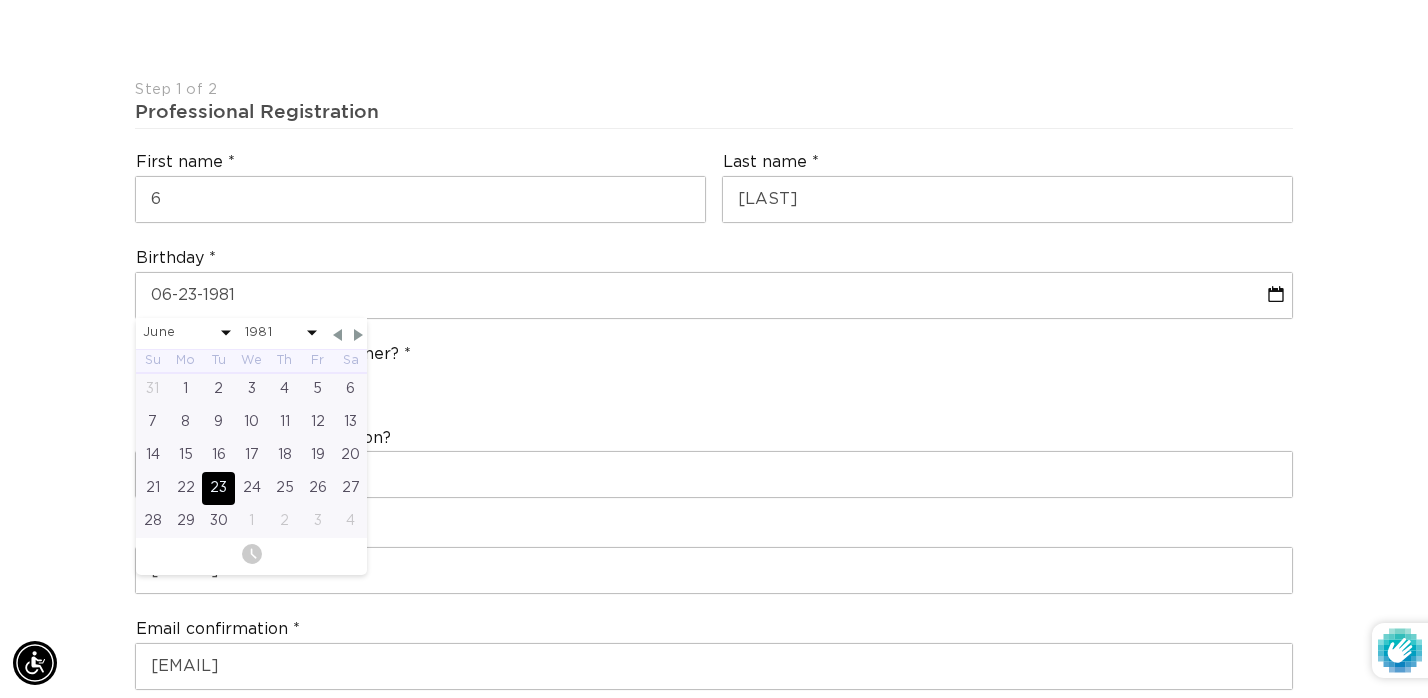 click on "Are you a stylist or salon owner? Stylist Salon Owner" at bounding box center [714, 373] 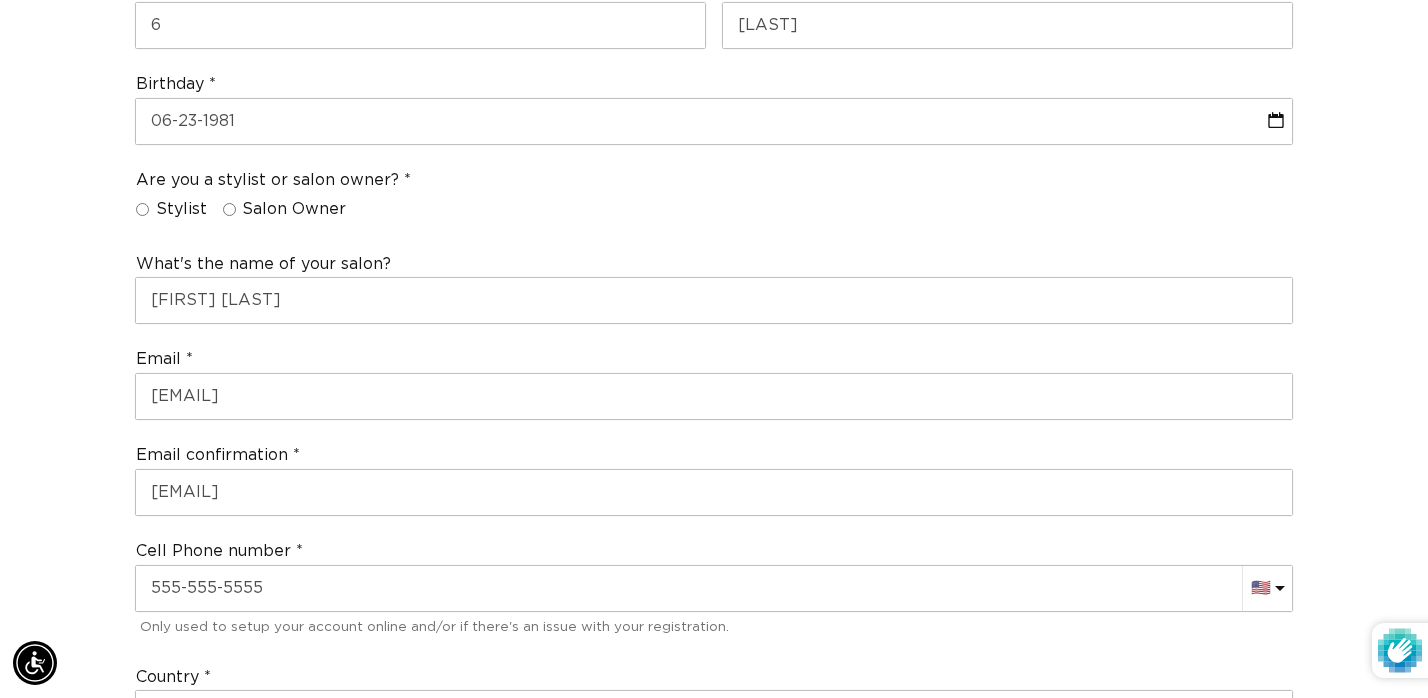 scroll, scrollTop: 658, scrollLeft: 0, axis: vertical 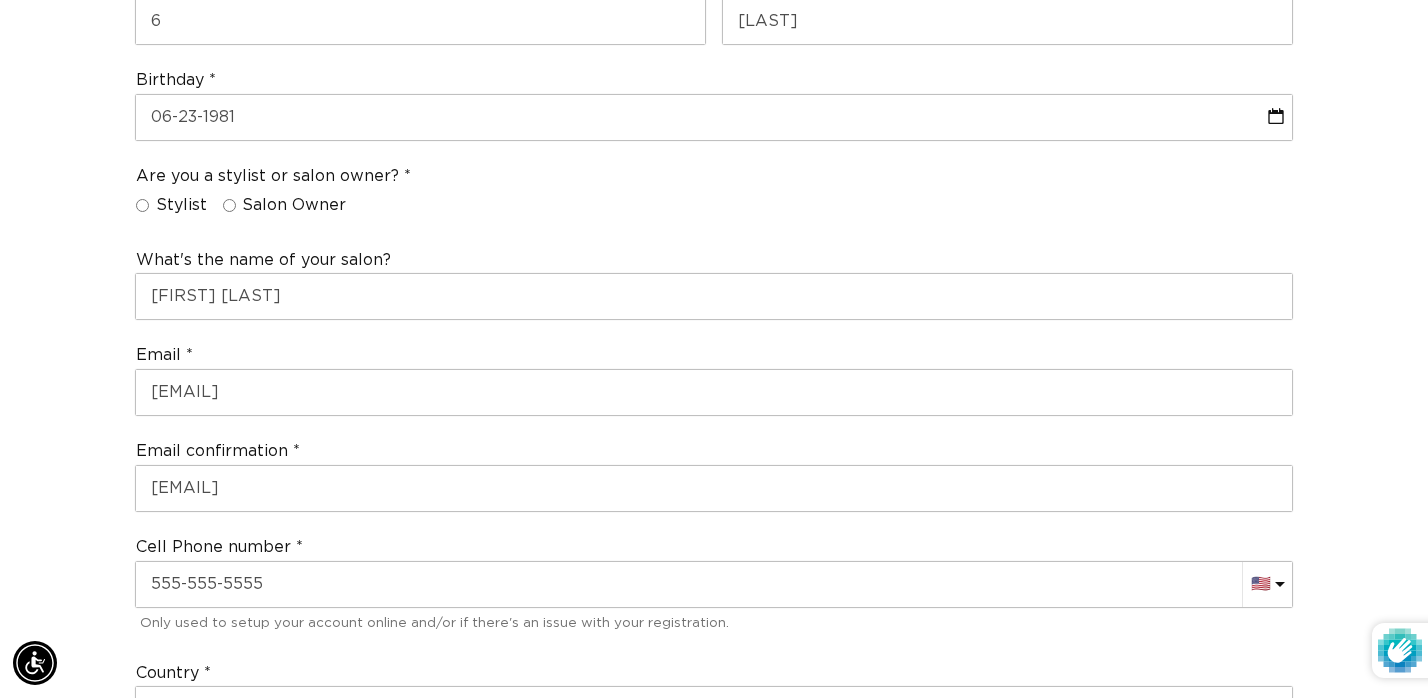 click on "Stylist" at bounding box center (142, 205) 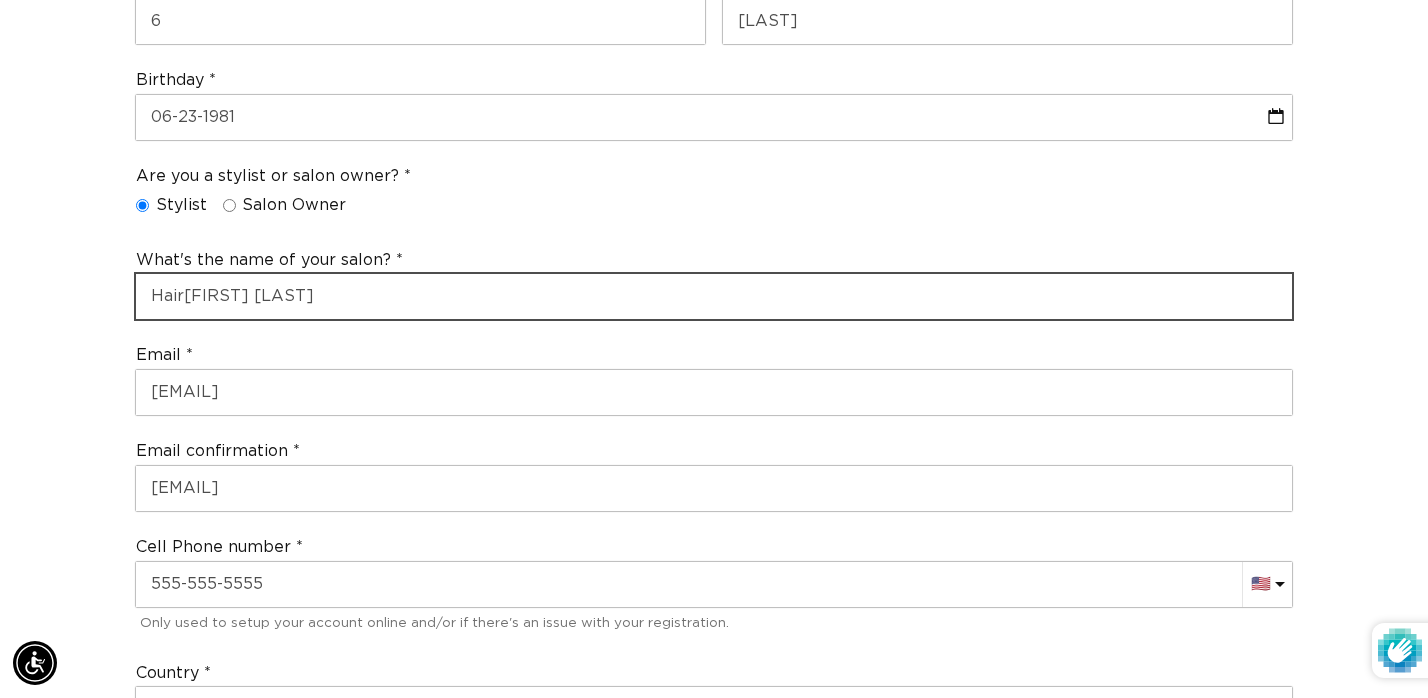 scroll, scrollTop: 0, scrollLeft: 1286, axis: horizontal 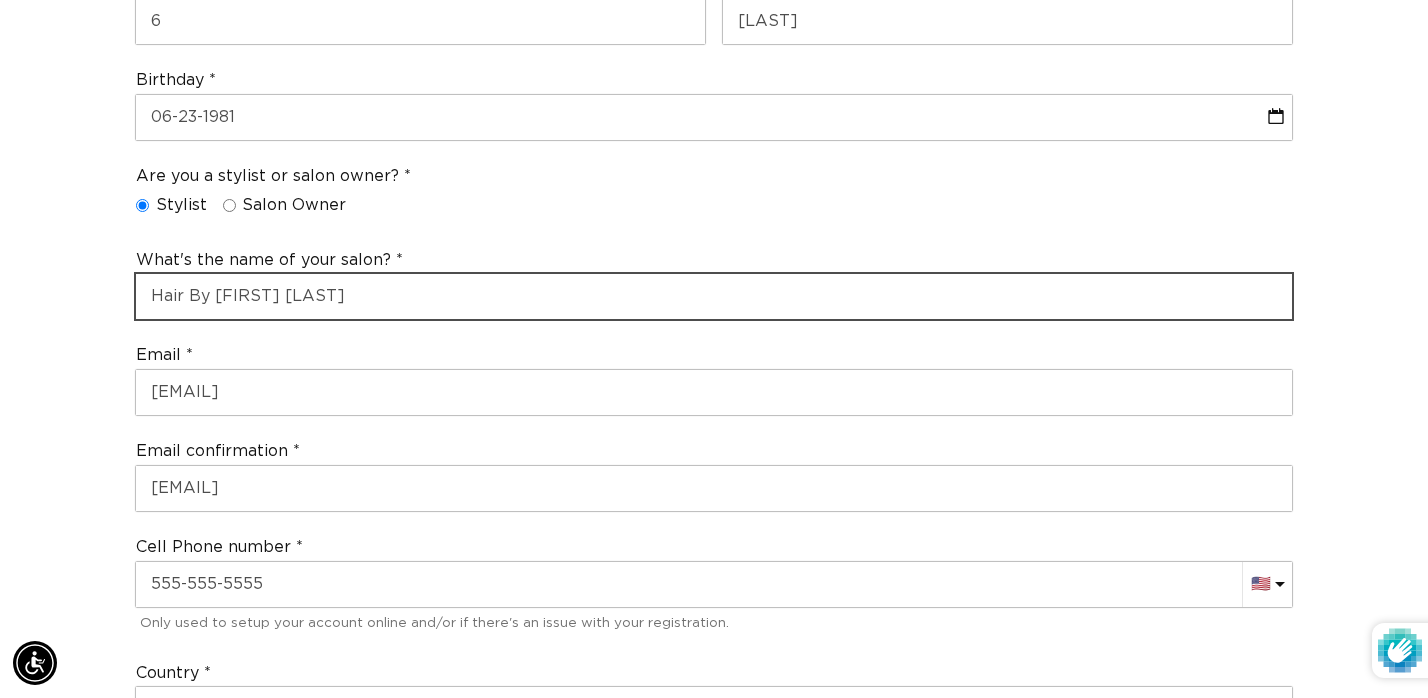 type on "Hair By [FIRST] [LAST]" 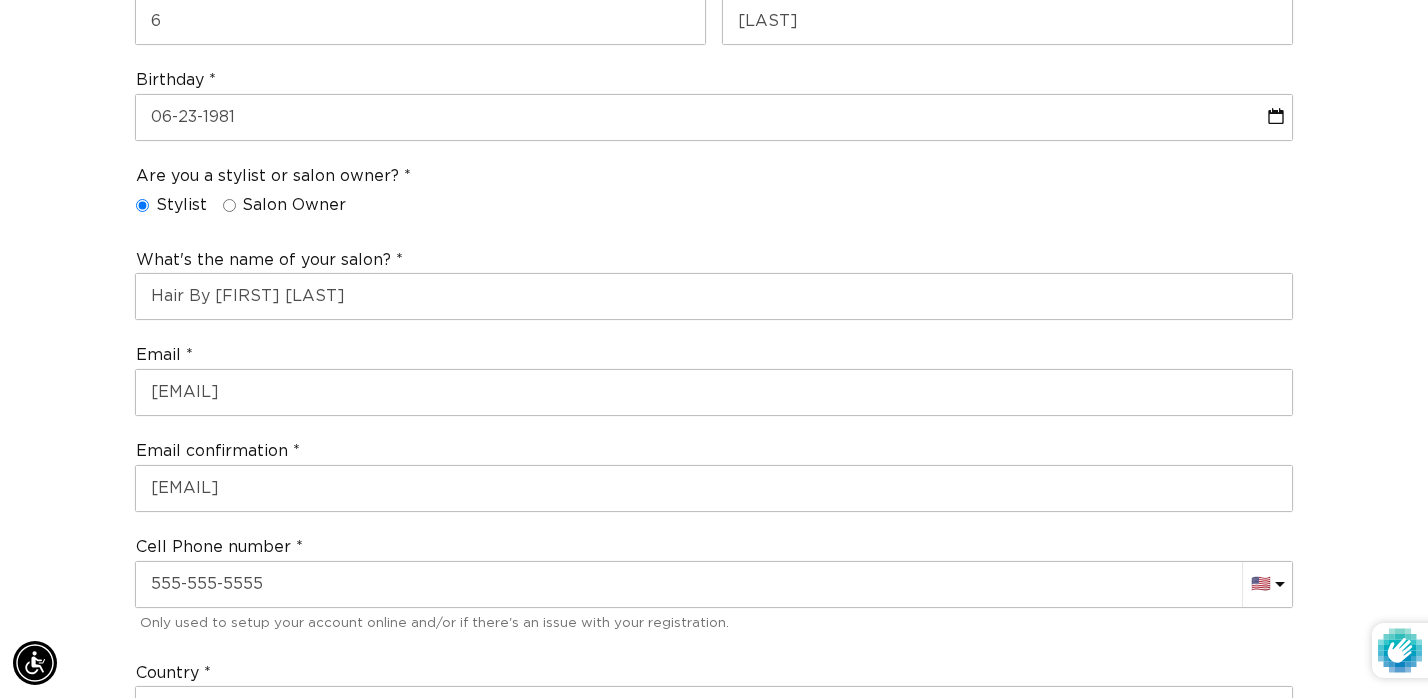 click on "Join the AQUA family
and unlock professional access and pricing
Fine Print:  We sell to licensed hair professionals only. Your account will be manually approved by us, and may take up to 24 hours.  You will receive a welcome email once your account is setup.
Please contact  [EMAIL]  with any questions or concerns. Please do not share your professional account login with a client , or it may be disabled and any store credits or benefits you have available will also be disabled.
Step 1 of 2 Professional Registration First name 6 Last name [LAST]  Birthday [DATE] Are you a stylist or salon owner? Stylist Salon Owner What's the name of your salon? Hair By [FIRST] [LAST] Email [EMAIL] Email confirmation [EMAIL] Cell Phone number AC (+247)  Afghanistan (+93) 🇦🇫 Albania (+355) 🇦🇱 Algeria (+213) 🇩🇿 American Samoa (+1) 🇦🇸 Andorra (+376) 🇦🇩 Angola (+244) 🇦🇴 Anguilla (+1) 🇦🇮 TA (+290)" at bounding box center (714, 709) 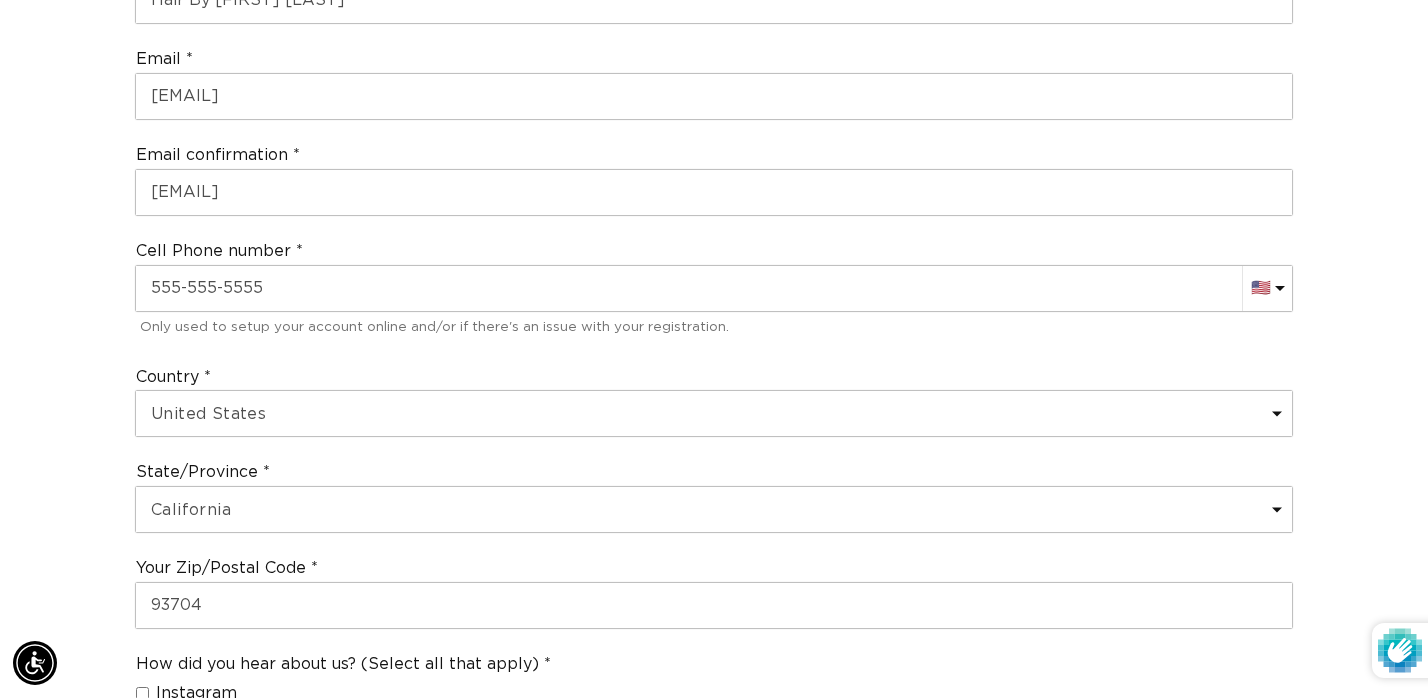 scroll, scrollTop: 1011, scrollLeft: 1, axis: both 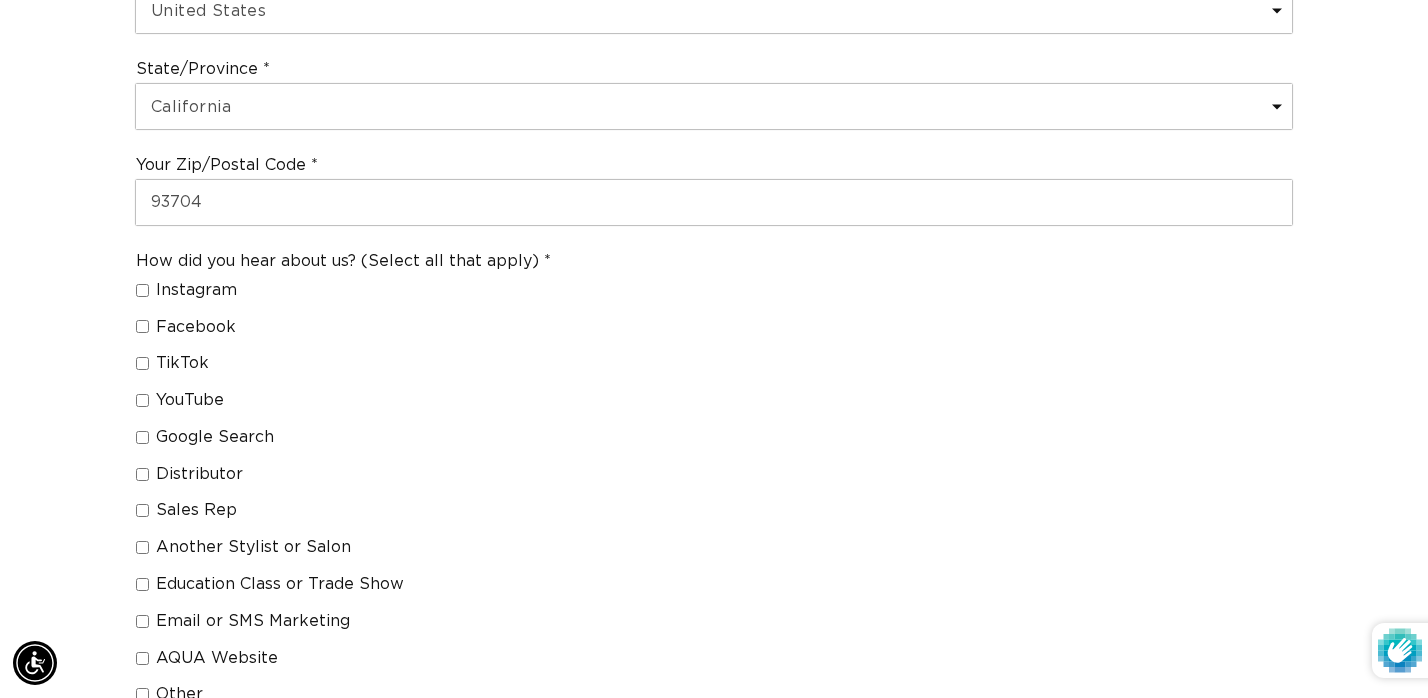 click on "Google Search" at bounding box center [142, 437] 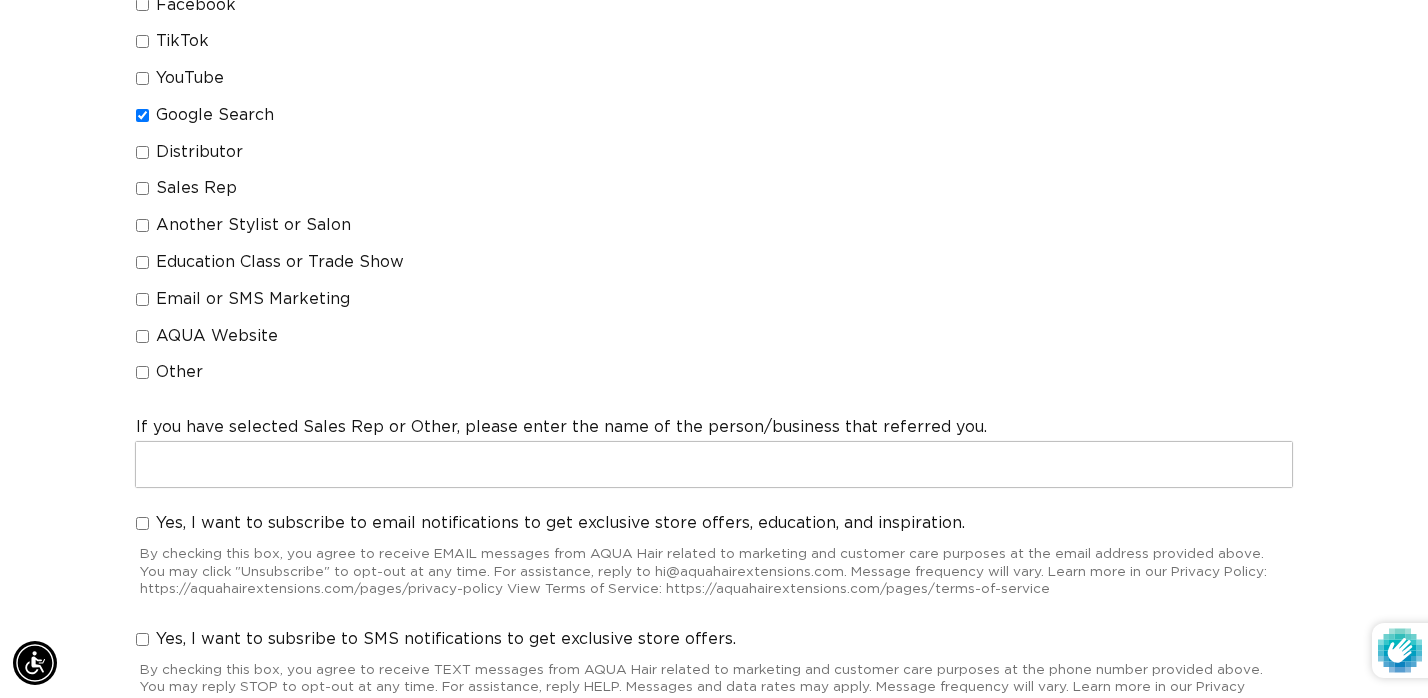scroll, scrollTop: 1695, scrollLeft: 1, axis: both 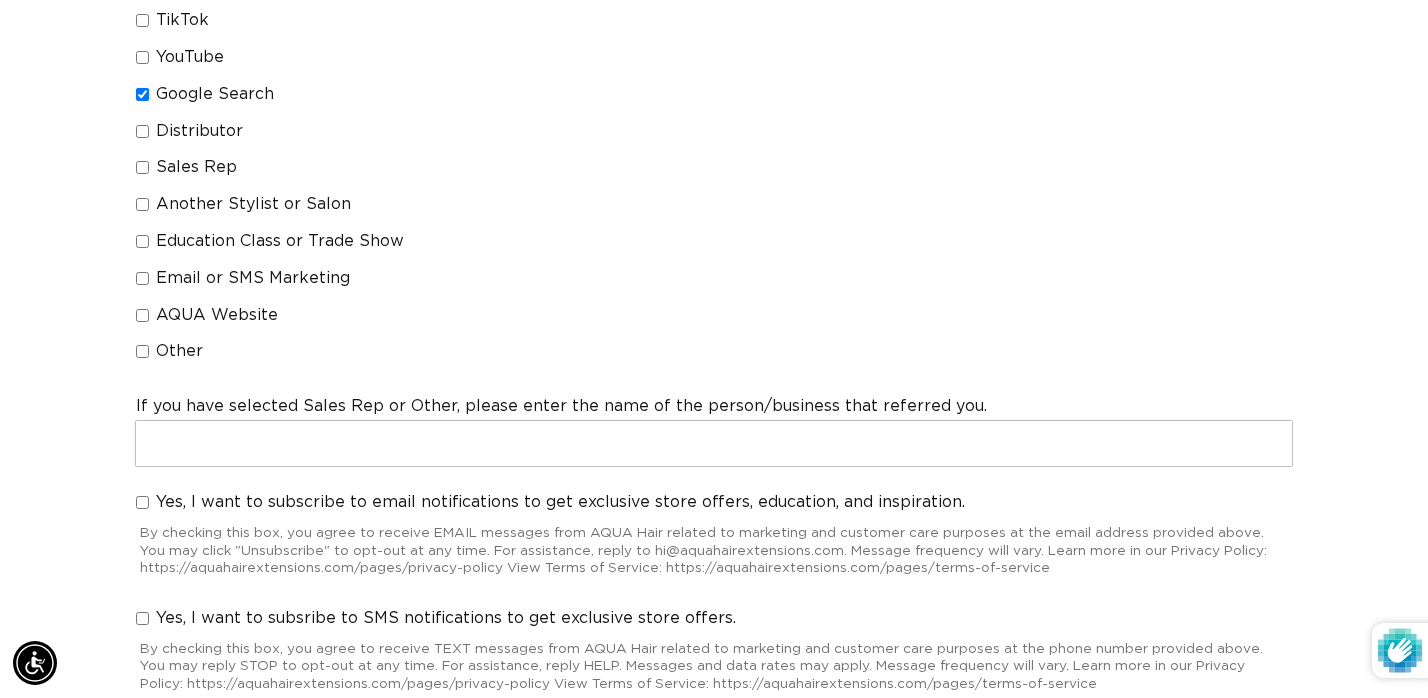 click on "Yes, I want to subscribe to email notifications to get exclusive store offers, education, and inspiration." at bounding box center (142, 502) 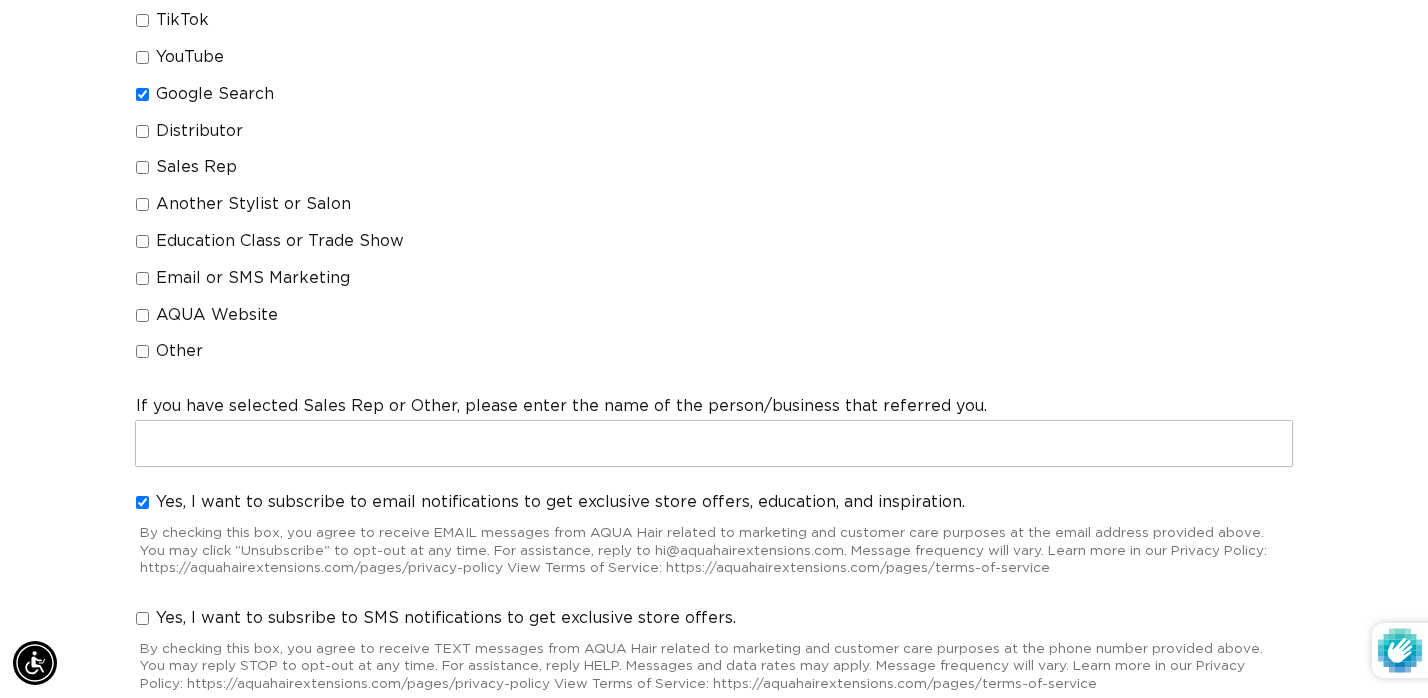 click on "Yes, I want to subsribe to SMS notifications to get exclusive store offers." at bounding box center [142, 618] 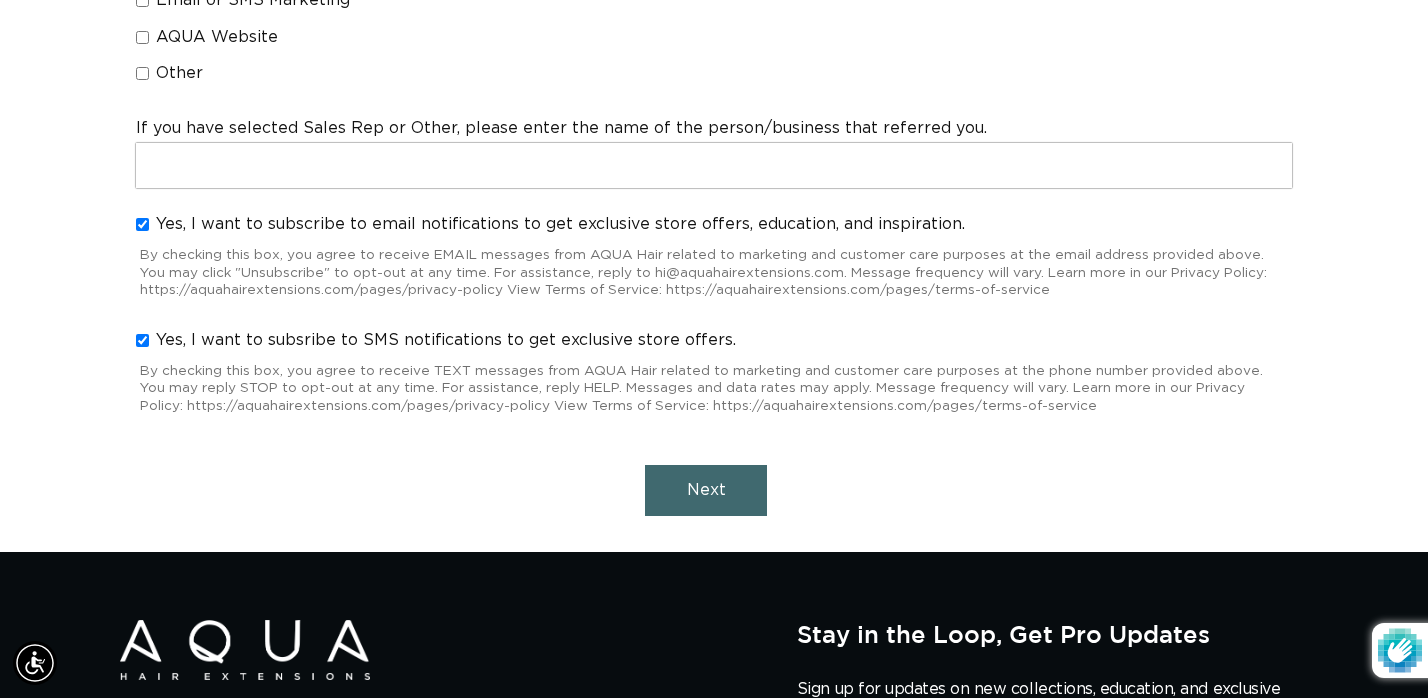 scroll 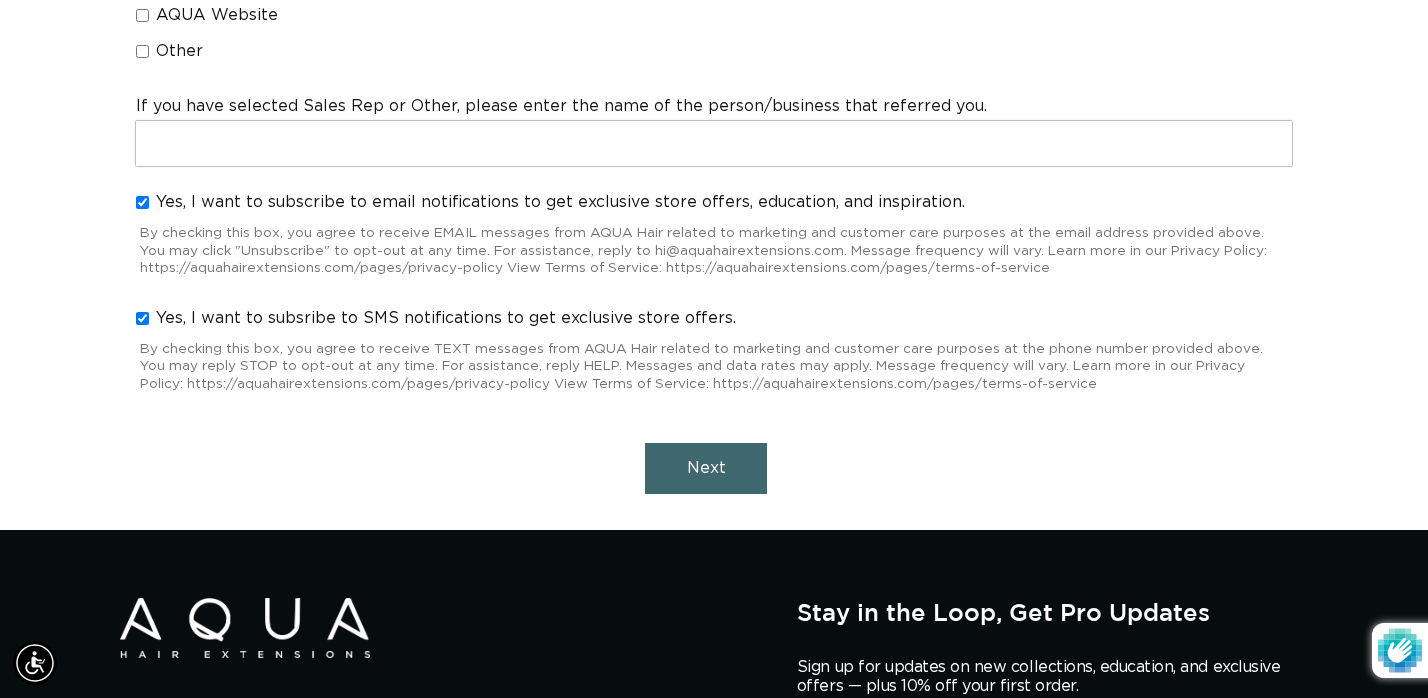 click on "Next" at bounding box center (706, 468) 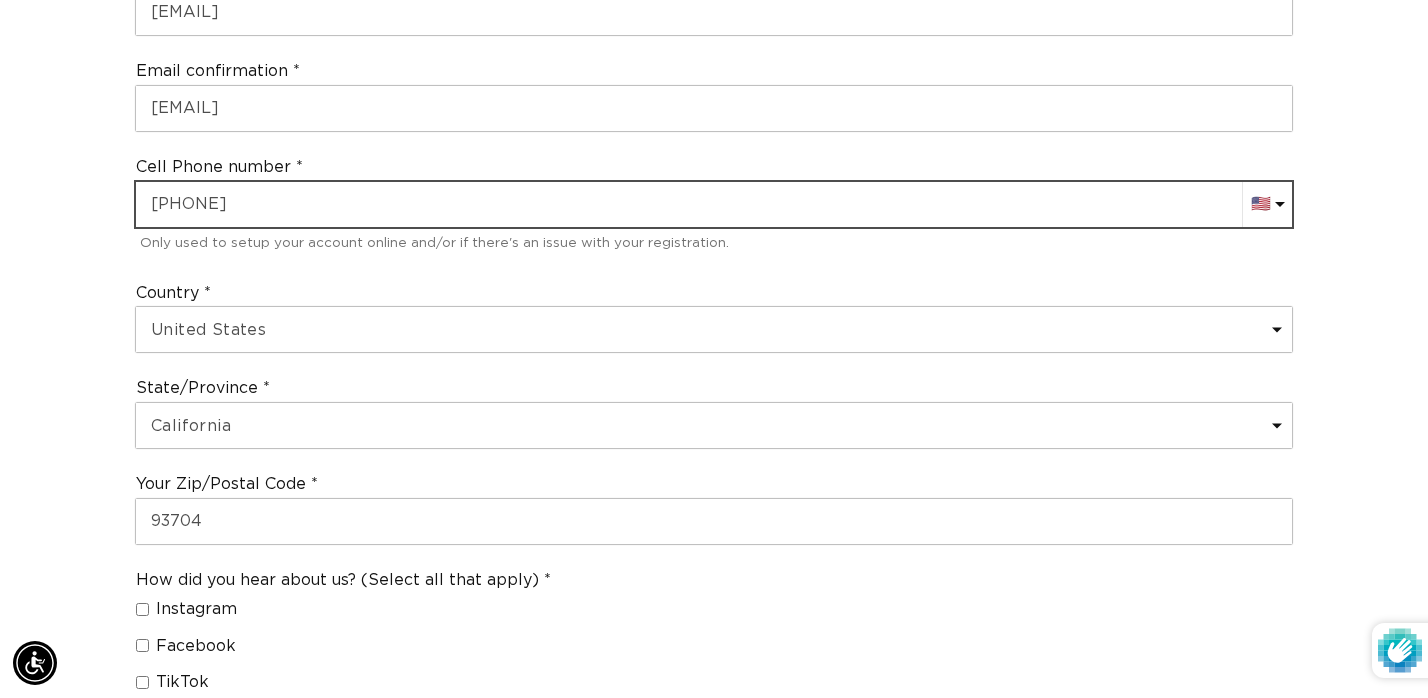 type on "[PHONE]" 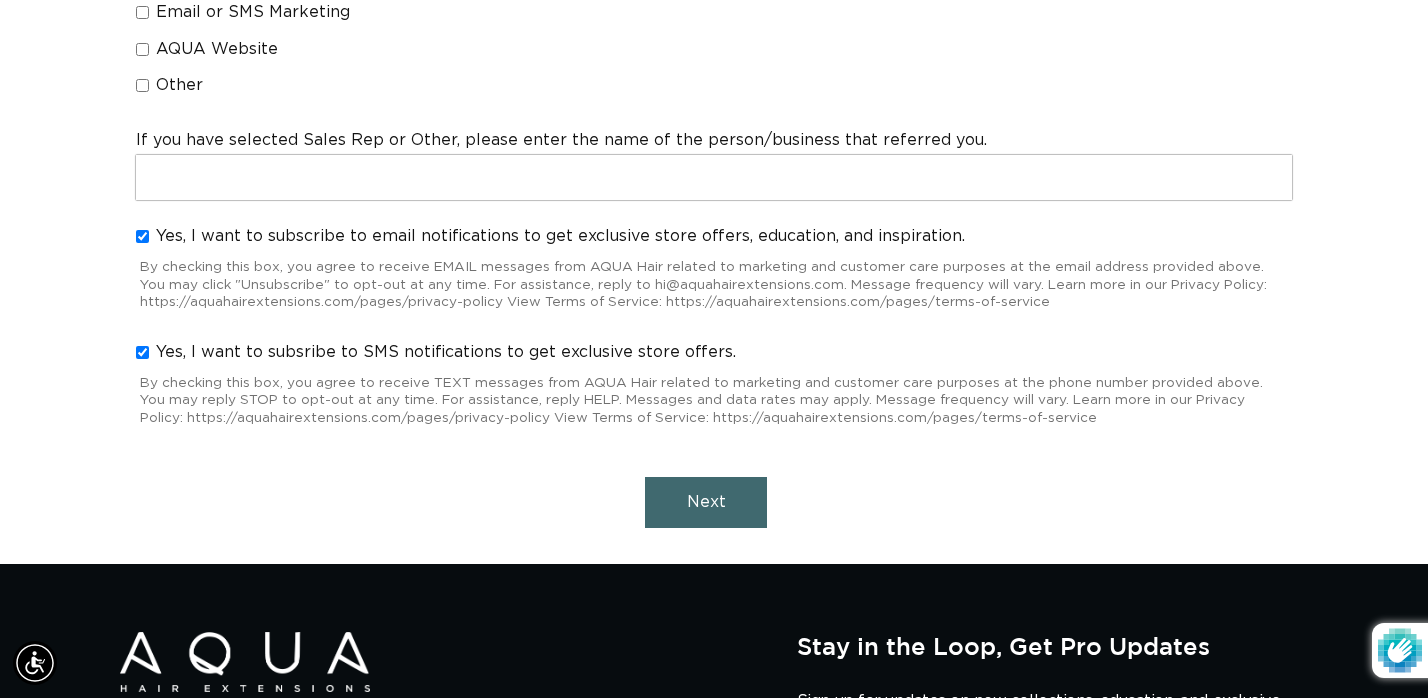 click on "Next" at bounding box center [706, 502] 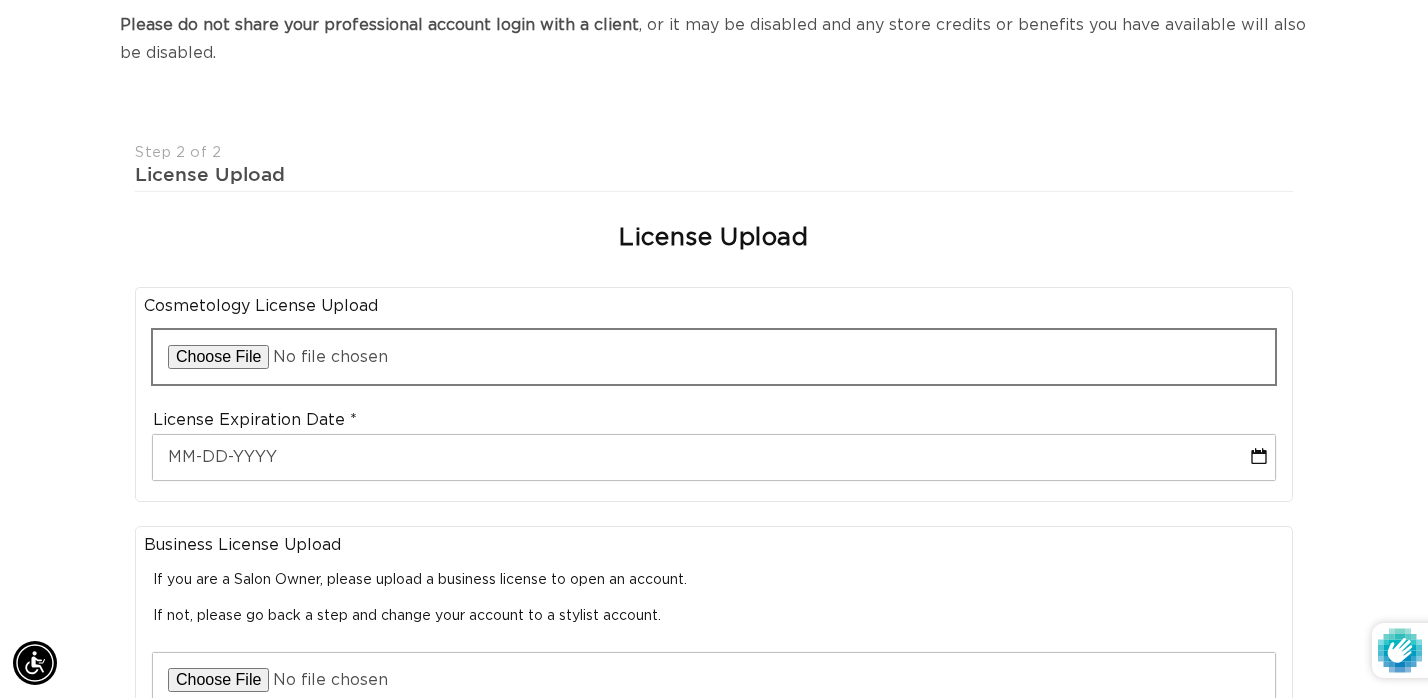 click at bounding box center (714, 357) 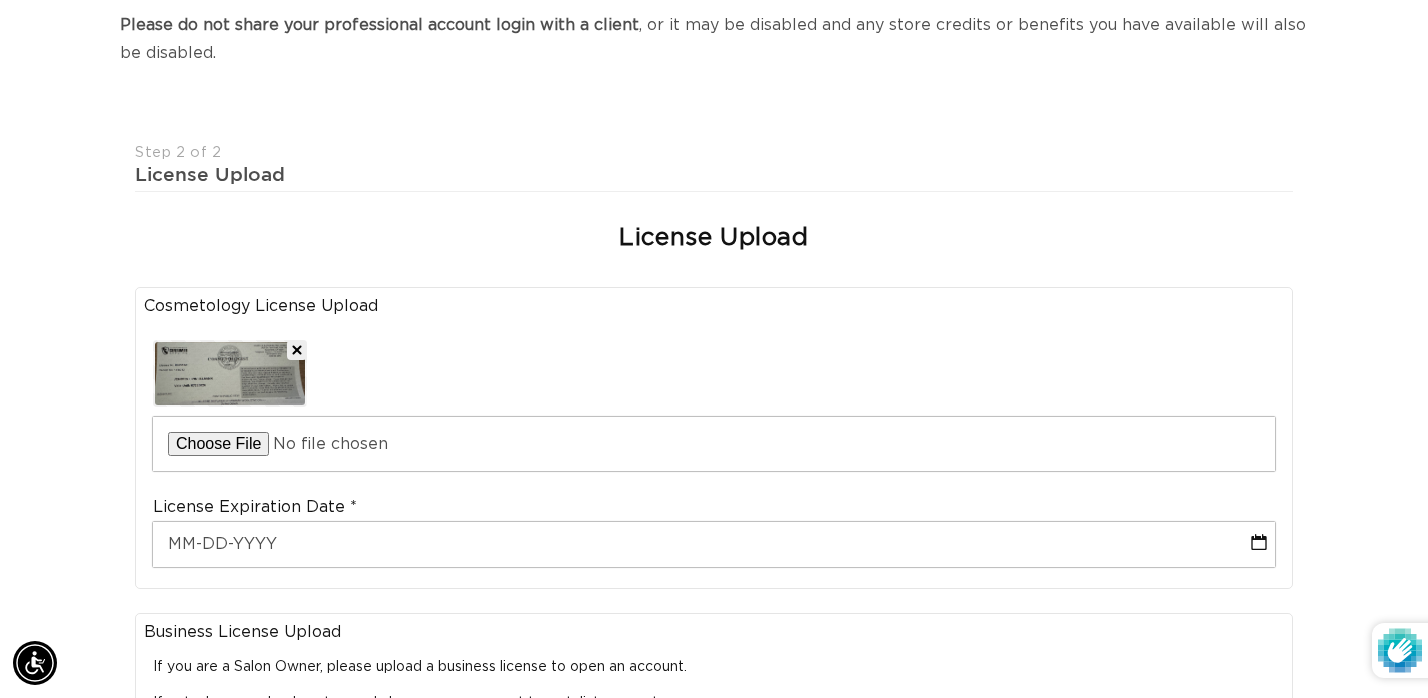 click at bounding box center (230, 373) 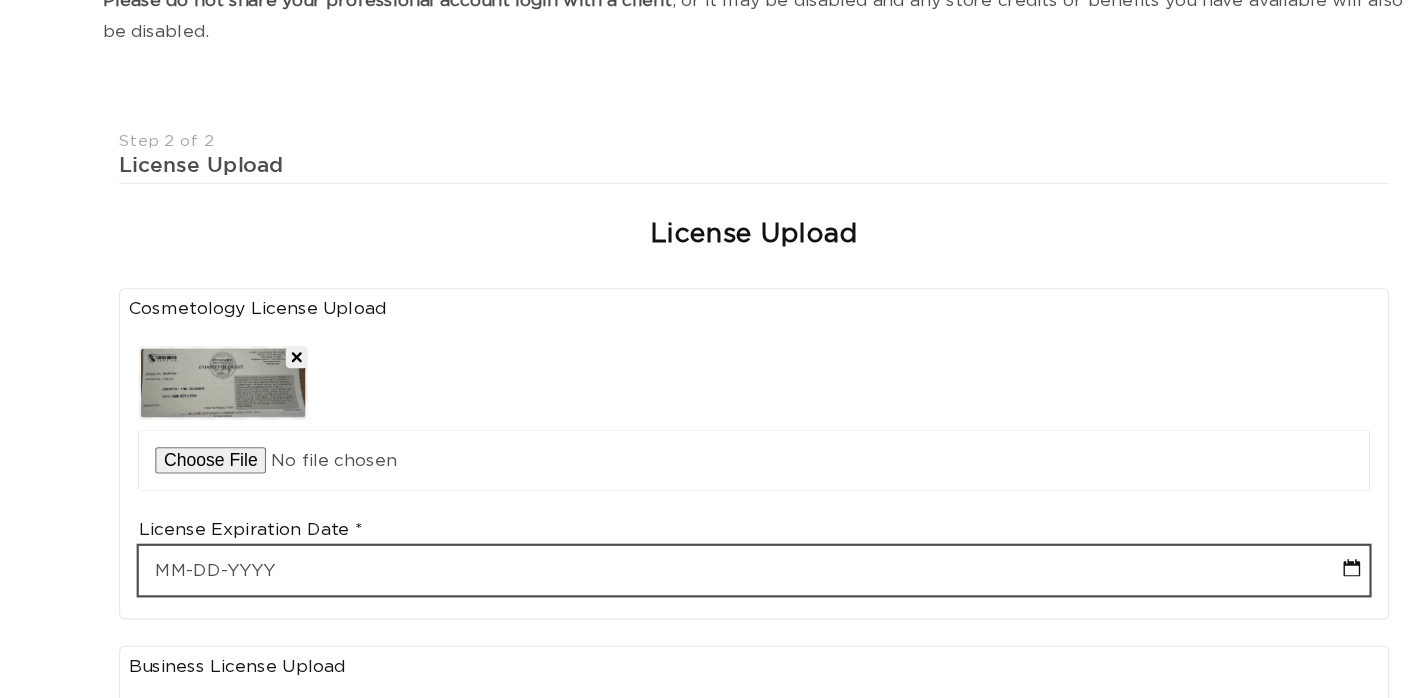click at bounding box center (714, 520) 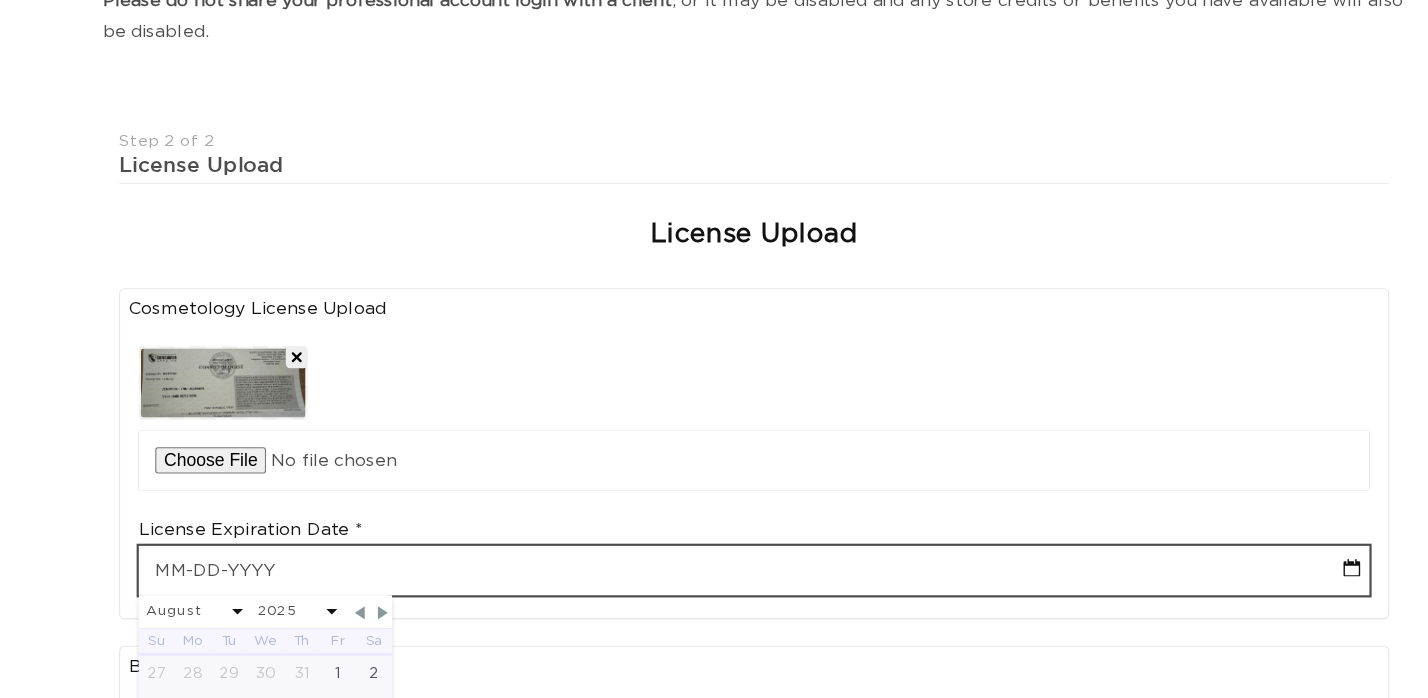type on "0" 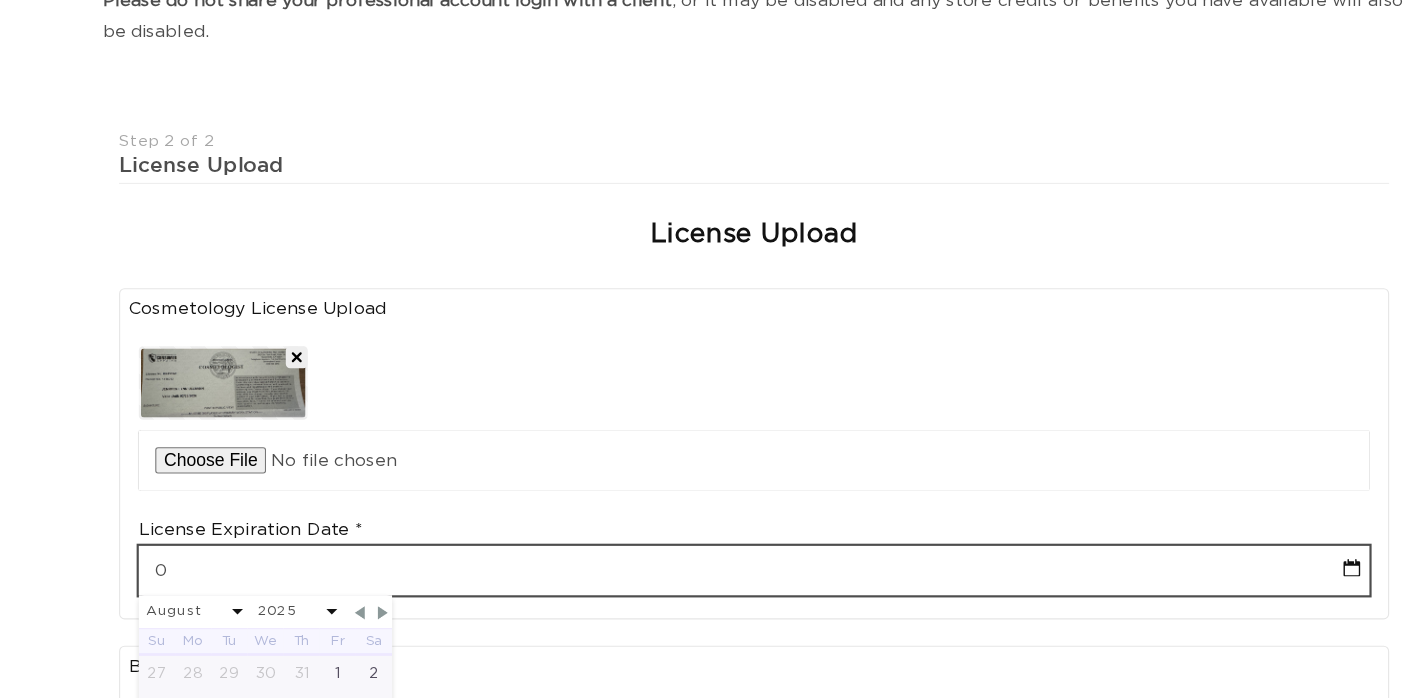 select on "7" 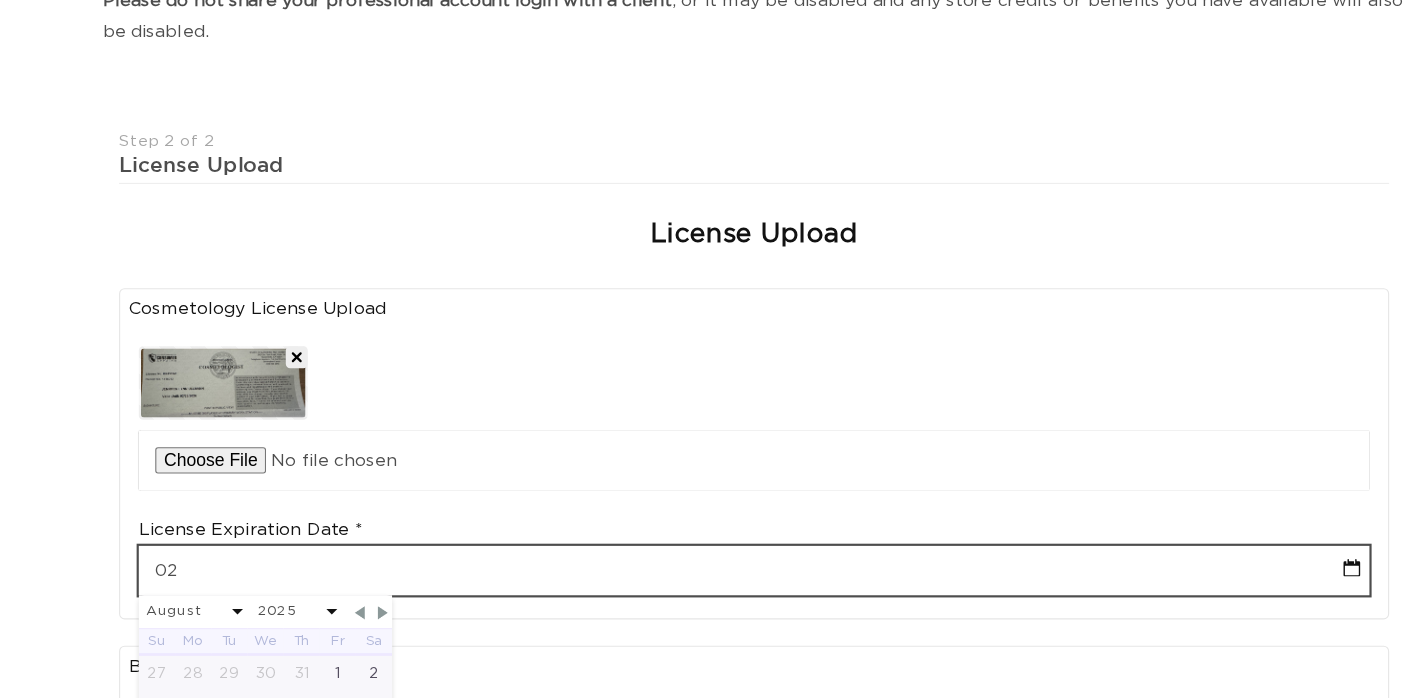 select on "7" 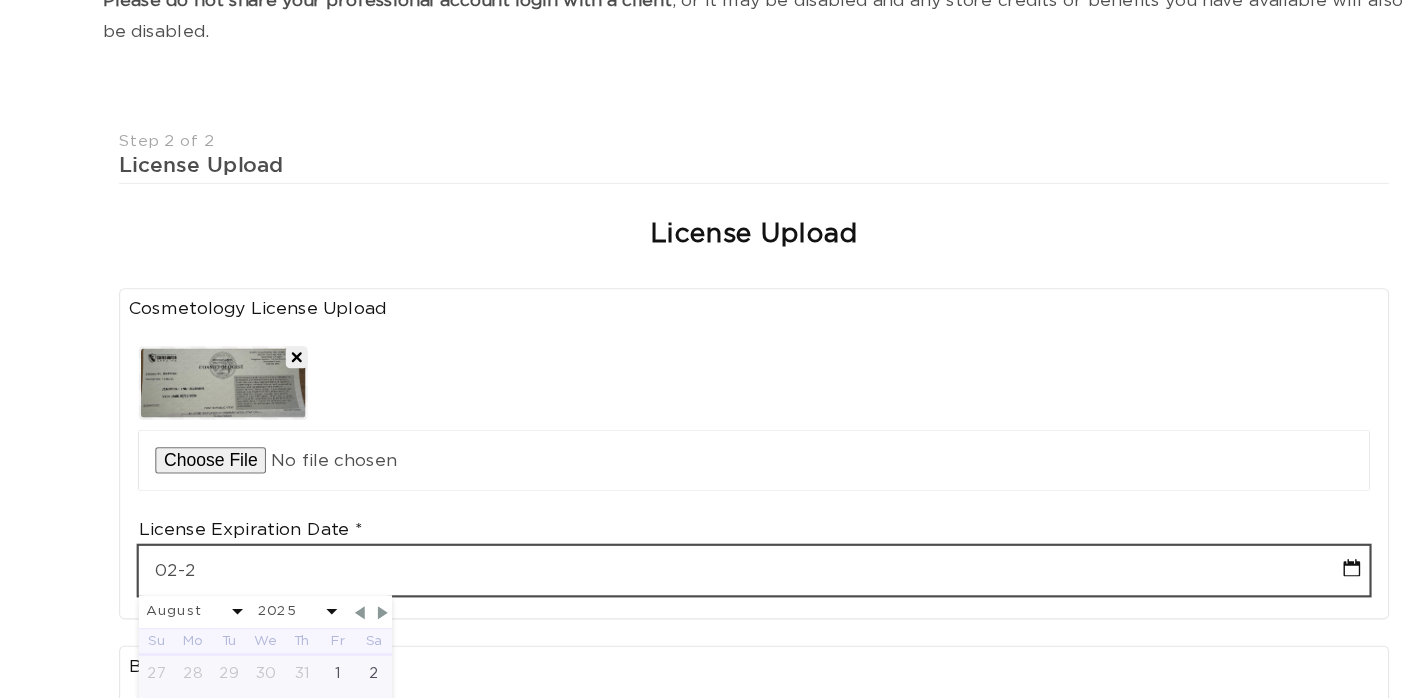 select on "7" 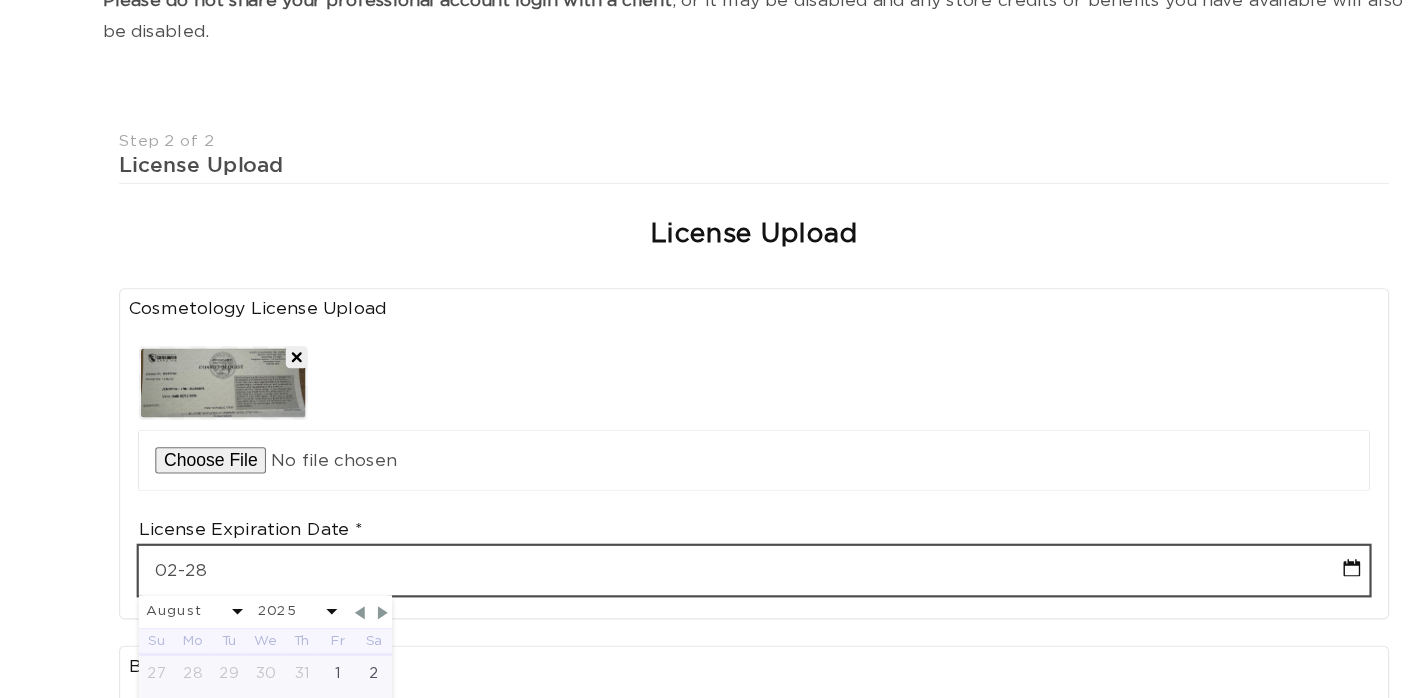 select on "7" 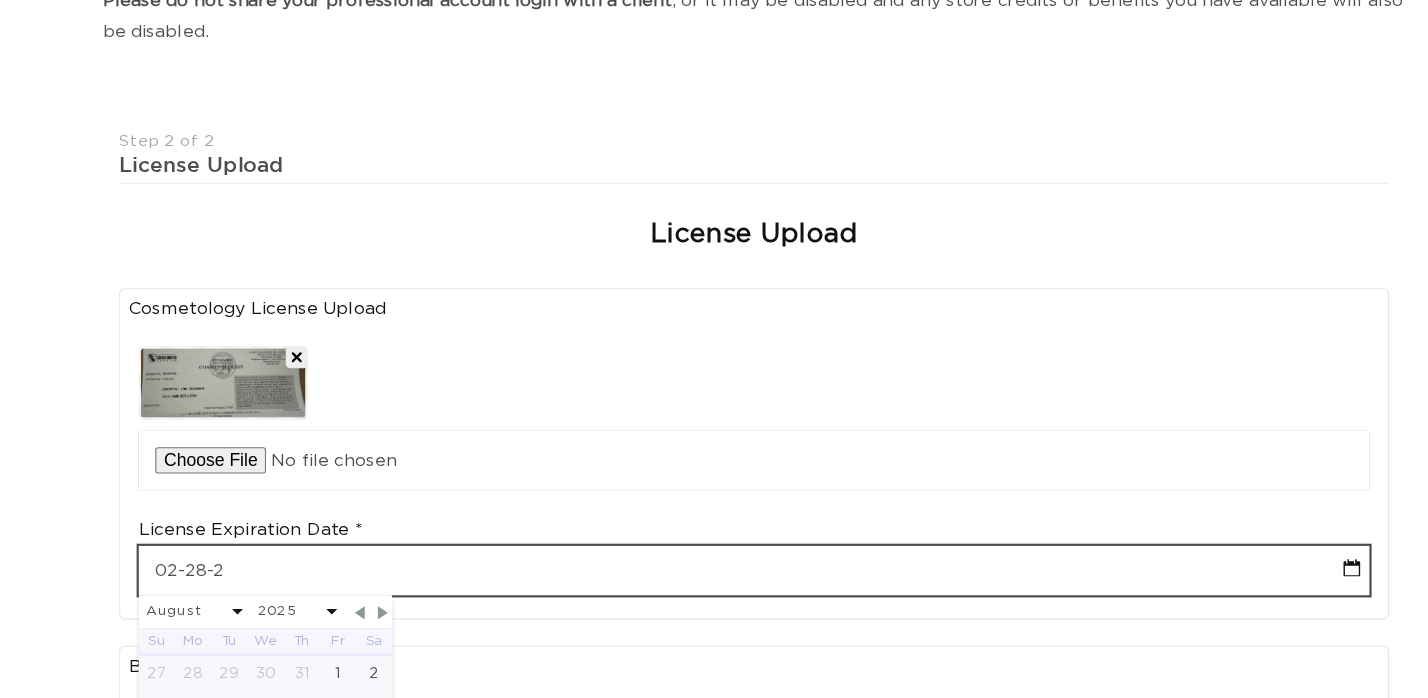 select on "7" 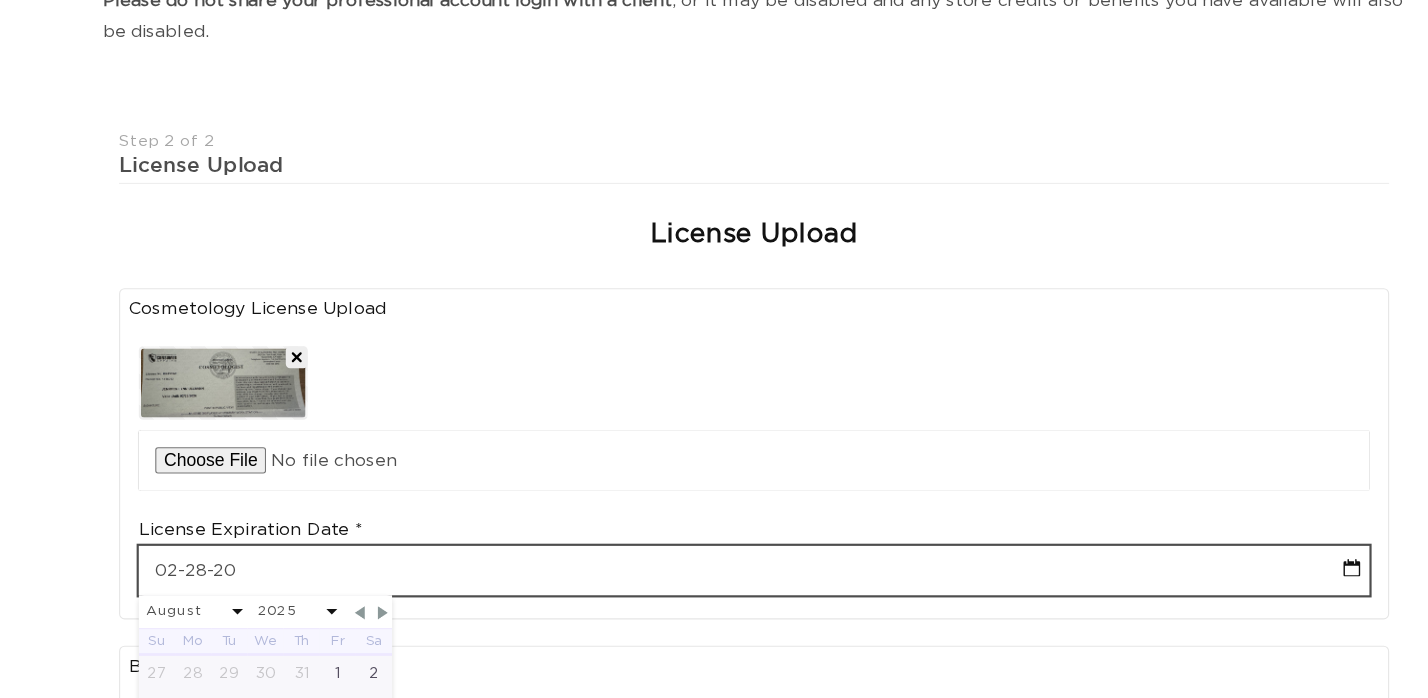 select on "7" 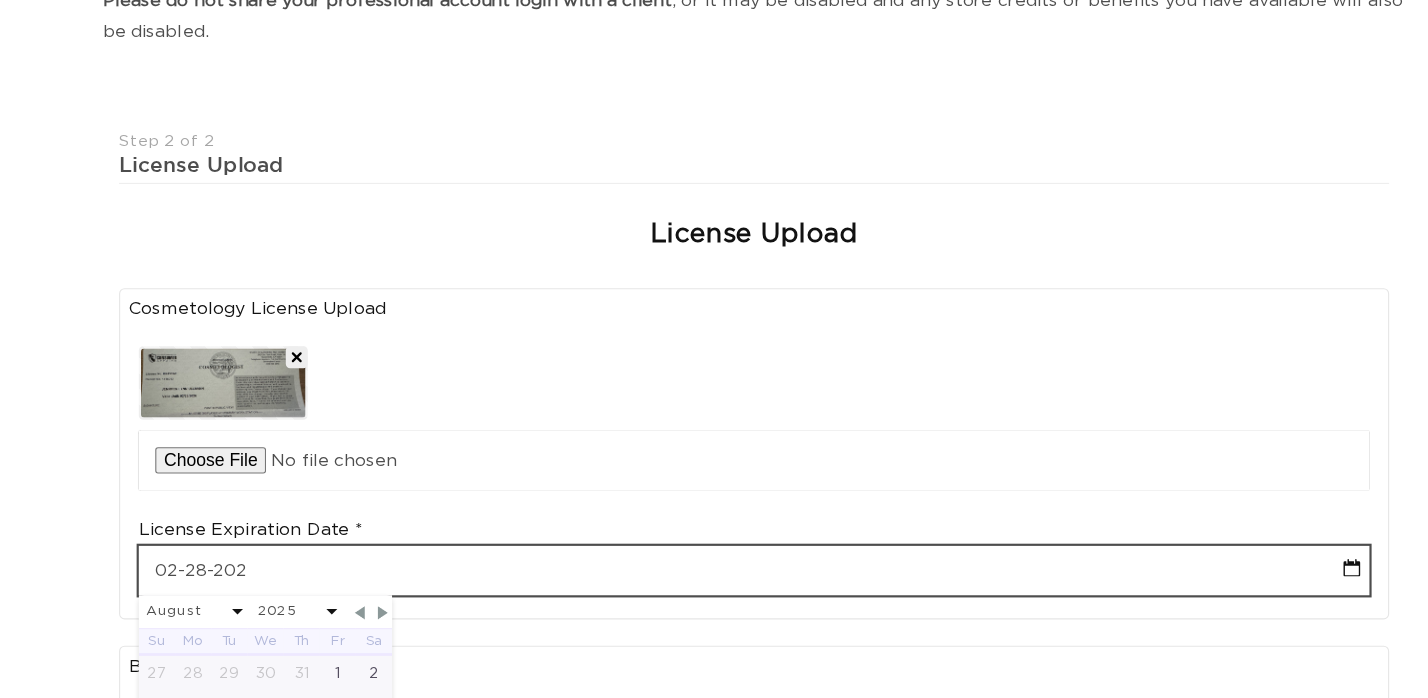 type on "02-28-2026" 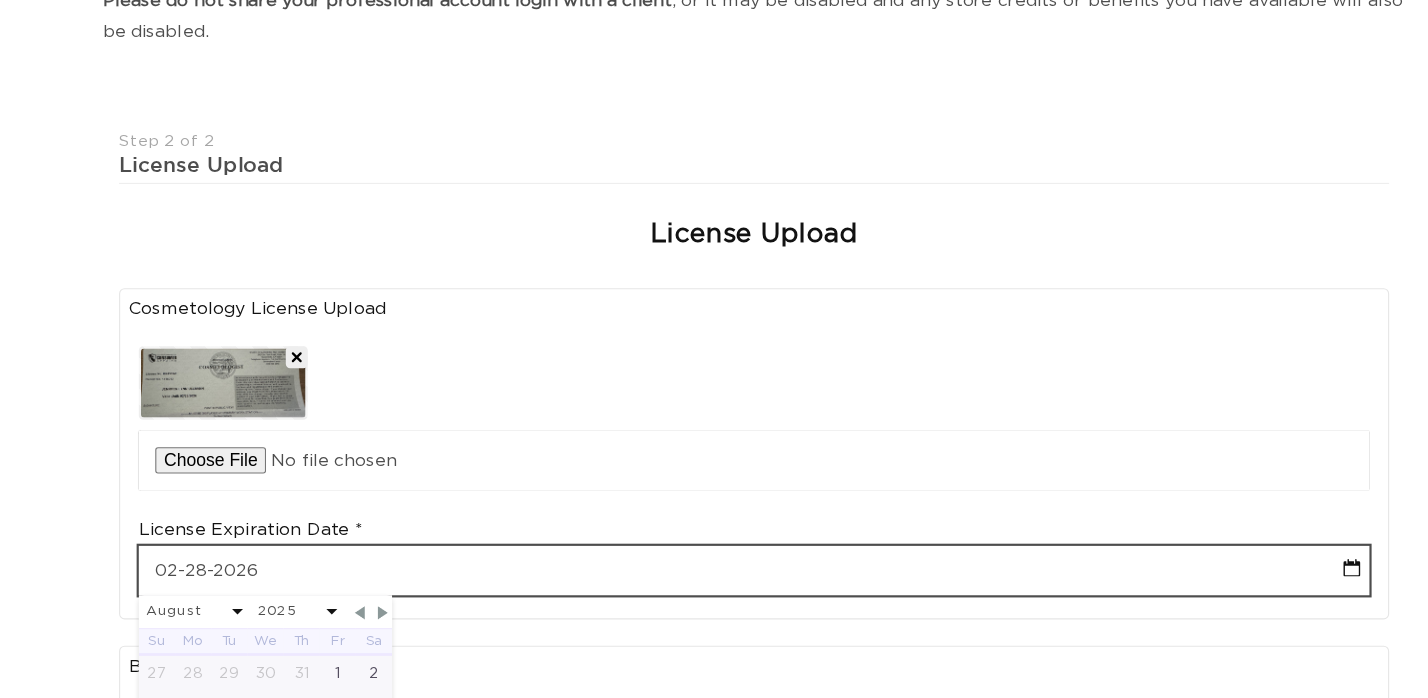 select on "1" 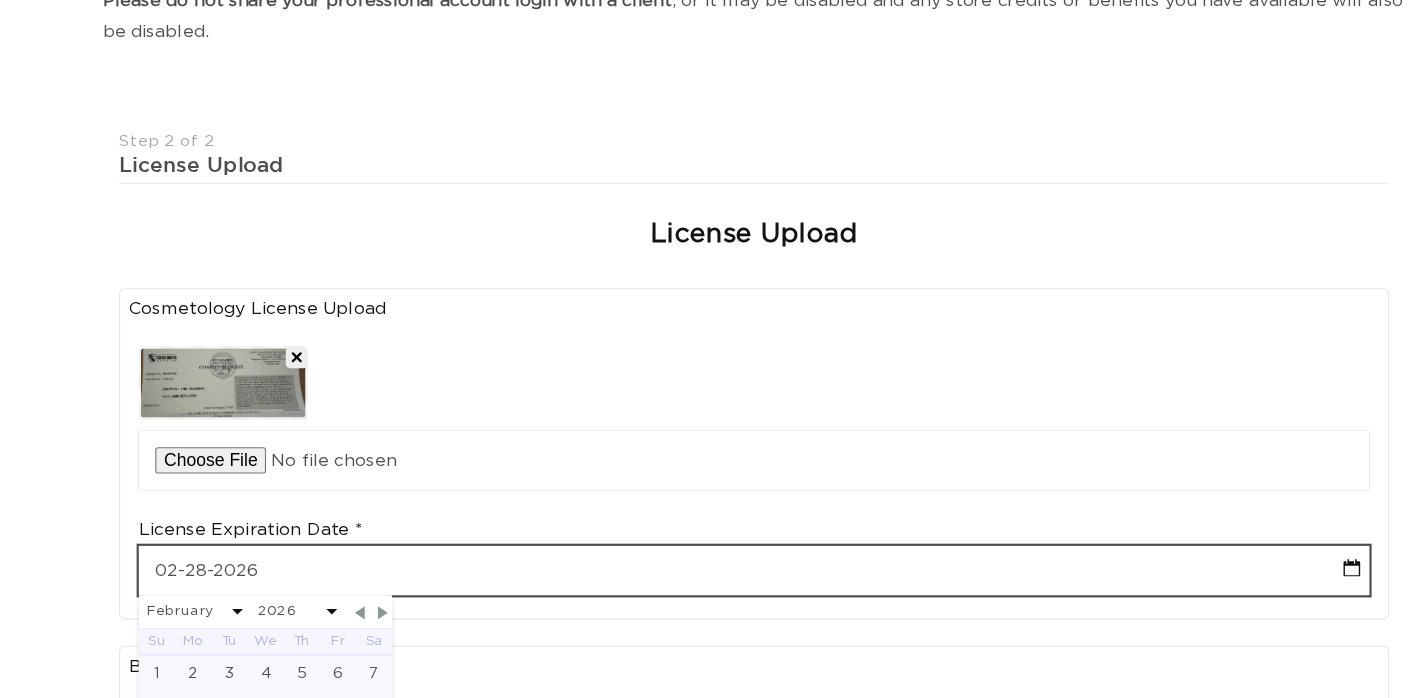 type on "02-28-2026" 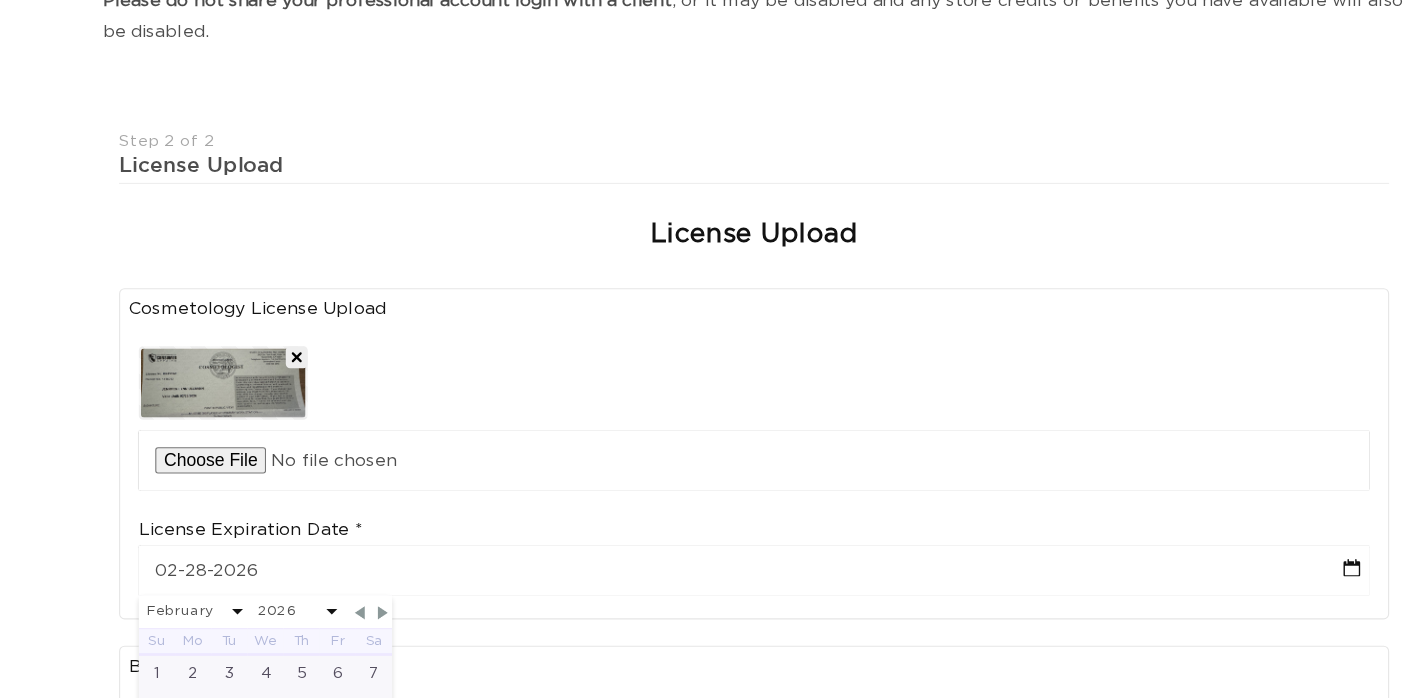 click on "Join the AQUA family
and unlock professional access and pricing
Fine Print:  We sell to licensed hair professionals only. Your account will be manually approved by us, and may take up to 24 hours.  You will receive a welcome email once your account is setup.
Please contact  [EMAIL]  with any questions or concerns. Please do not share your professional account login with a client , or it may be disabled and any store credits or benefits you have available will also be disabled.
Step 2 of 2 License Upload License Upload Cosmetology License Upload Upload Cosmetology License License Expiration Date  [DATE] January February March April May June July August September October November December 2025 2026 2027 2028 2029 2030 2031 2032 2033 2034 2035 2036 2037 2038 2039 2040 Su Mo Tu We Th Fr Sa 1 2 3 4 5 6 7 8 9 10 11 12 13 14 15 16 17 18 19 20 21 22 23 24 25 26 27 28   Business License Upload Business License Upload Salon Name Month" at bounding box center (714, 586) 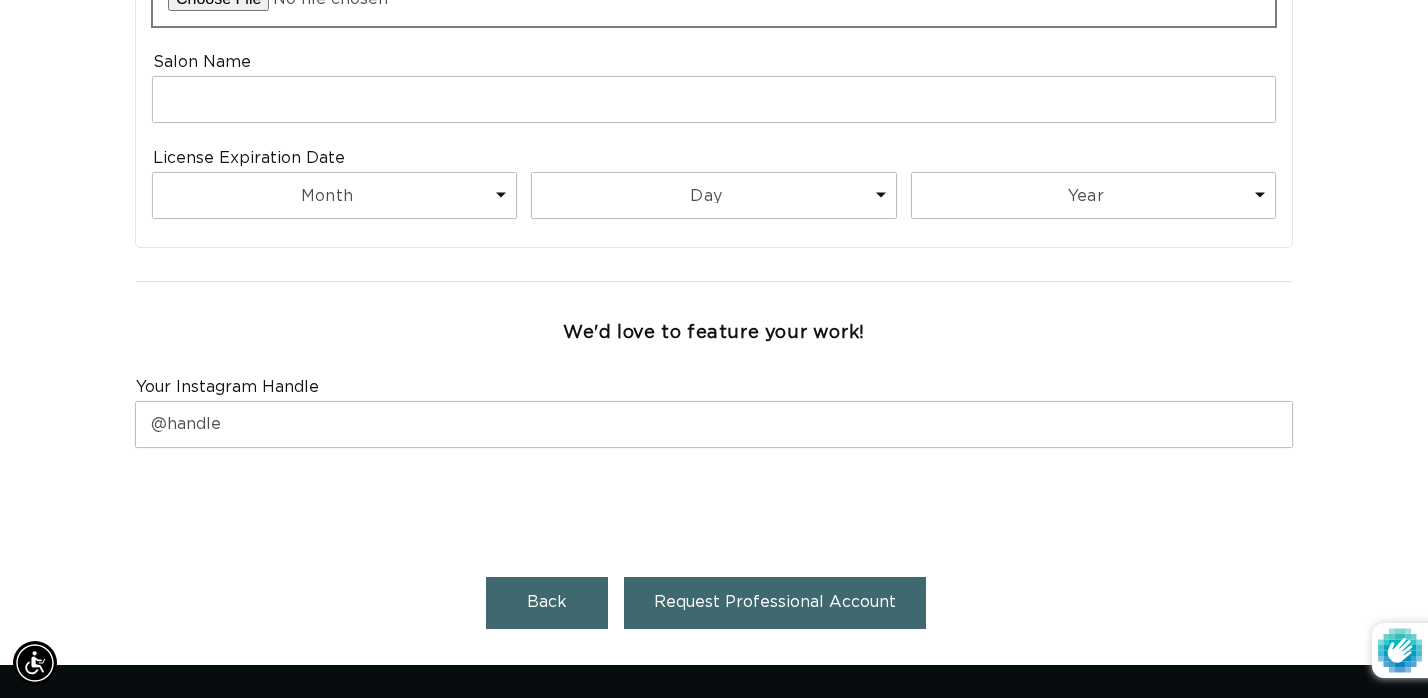 scroll, scrollTop: 0, scrollLeft: 2572, axis: horizontal 